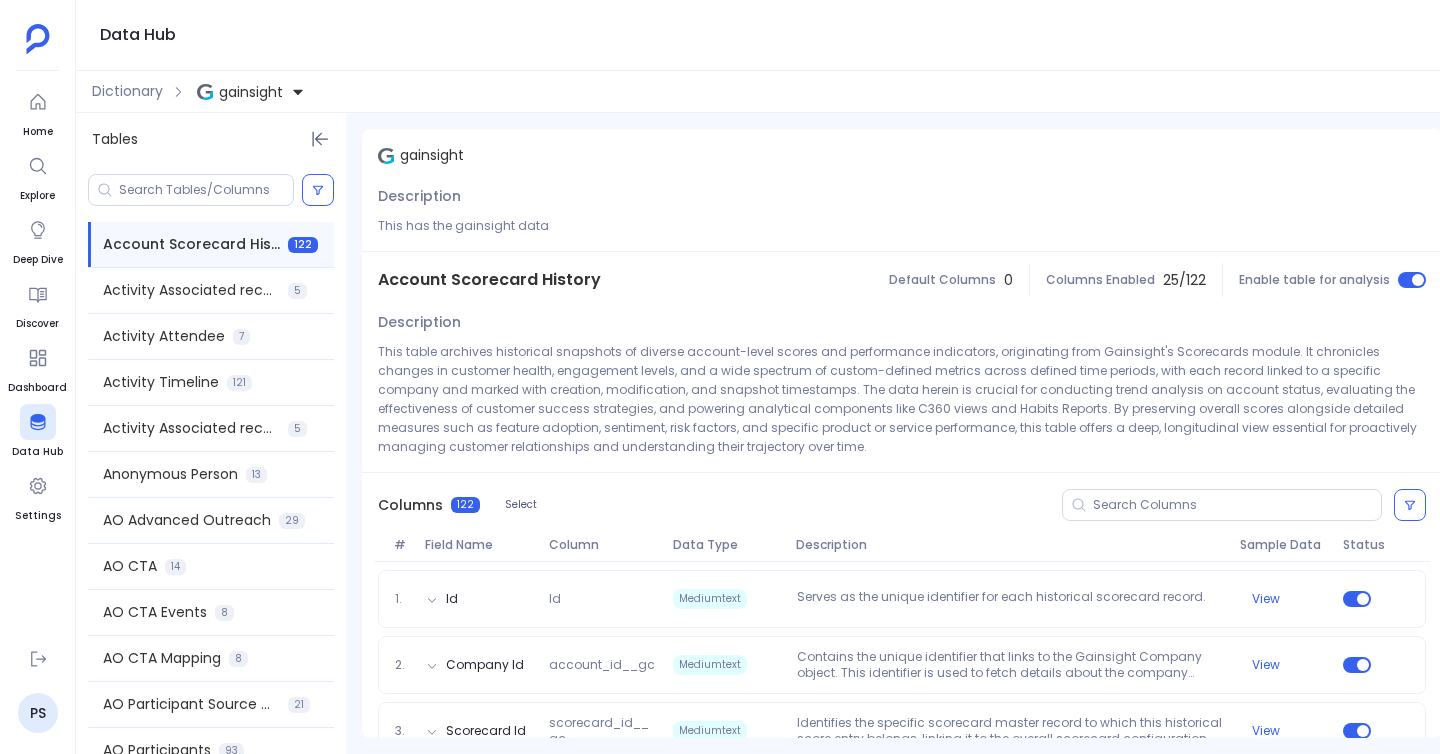 scroll, scrollTop: 0, scrollLeft: 0, axis: both 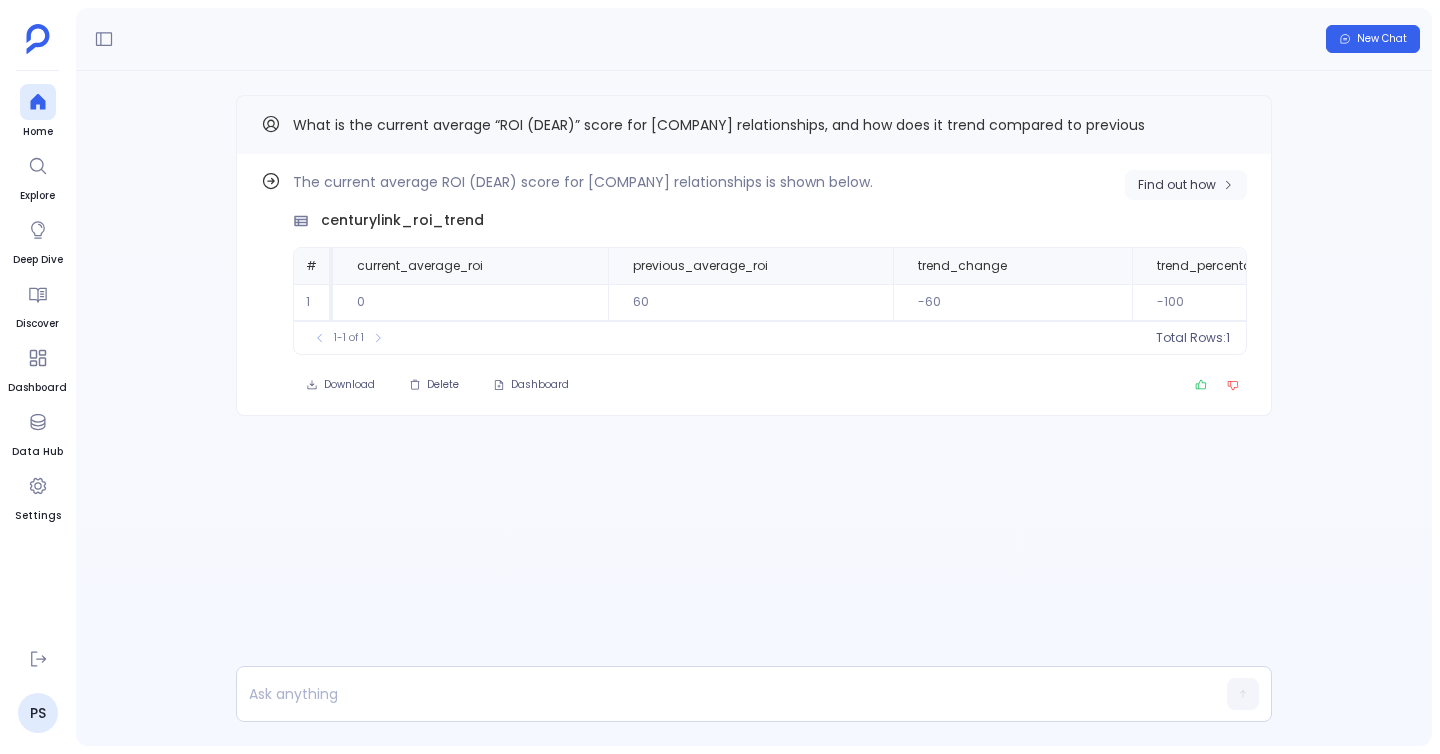 click on "Find out how" at bounding box center (1177, 185) 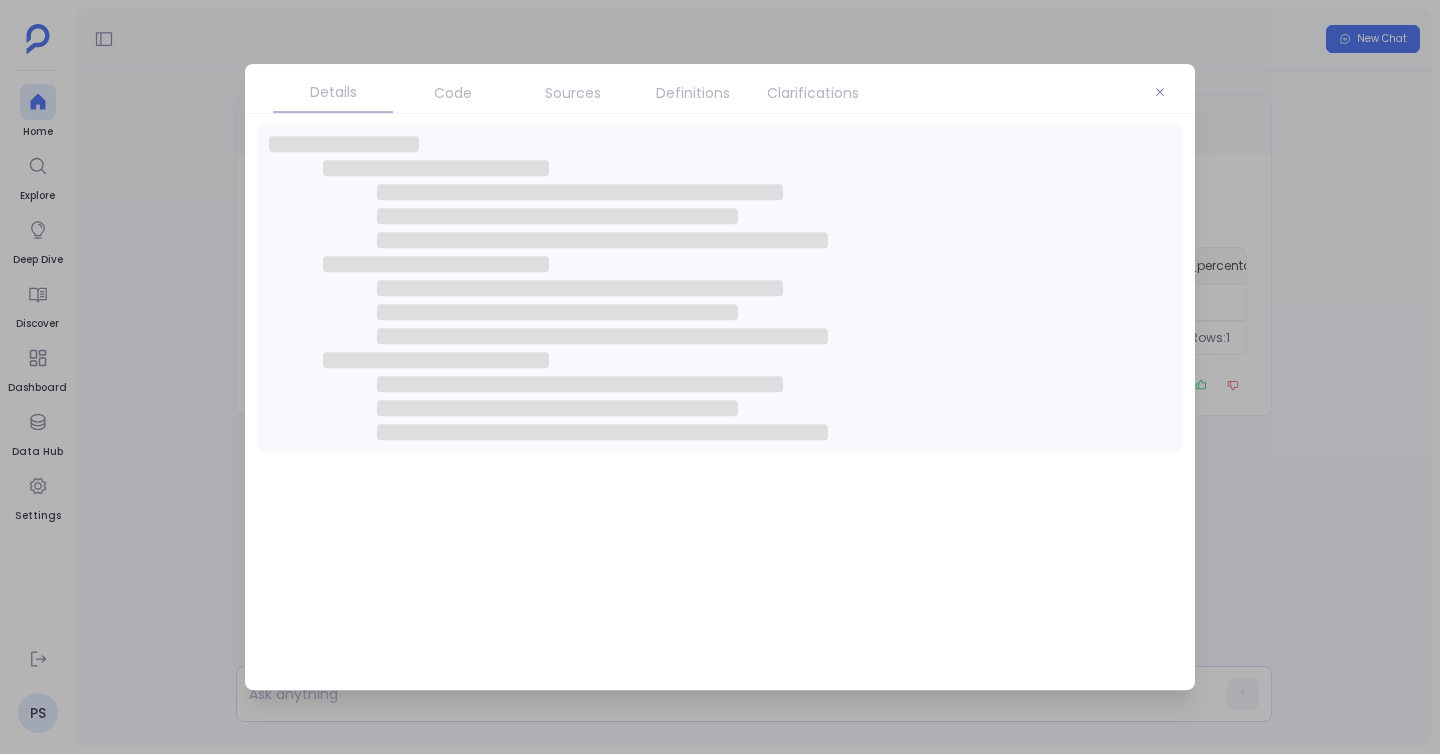 click on "Clarifications" at bounding box center (813, 93) 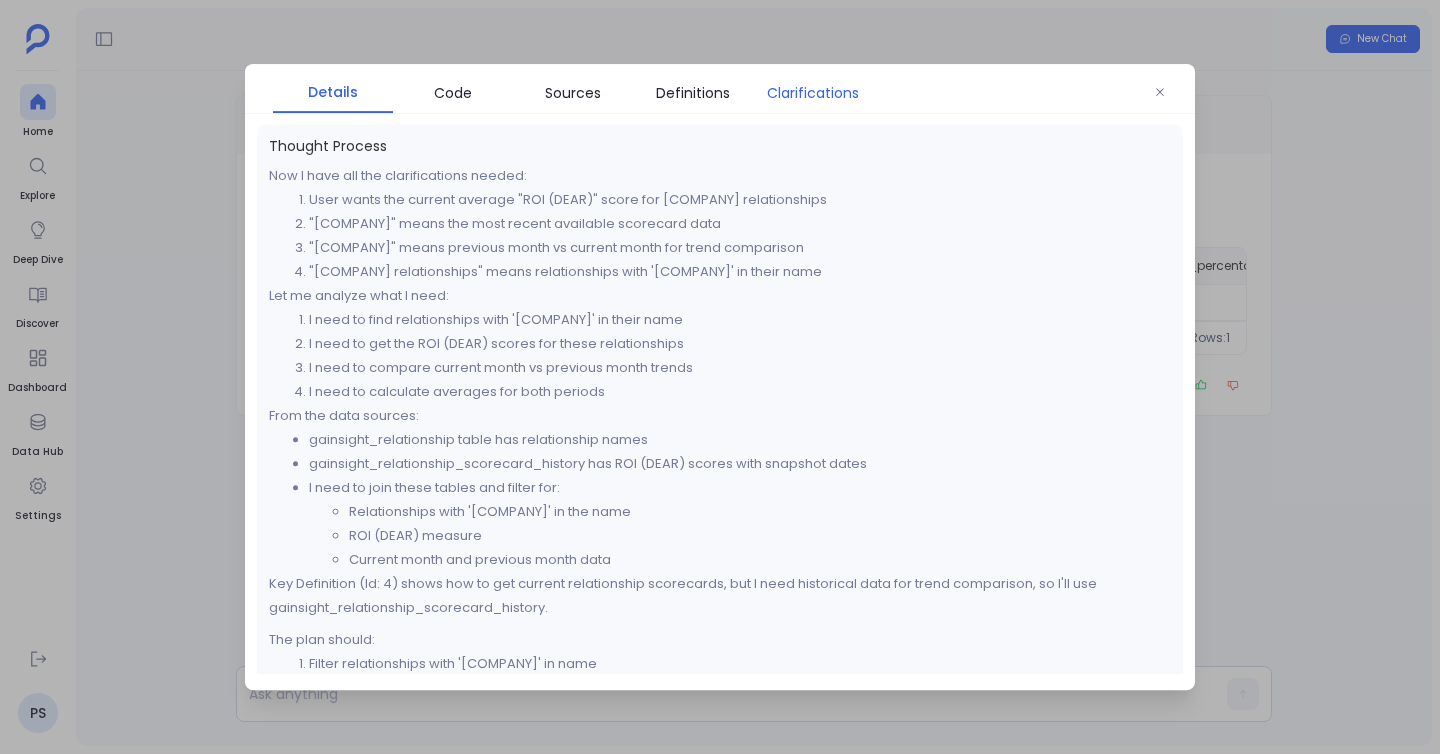 click on "Clarifications" at bounding box center (813, 93) 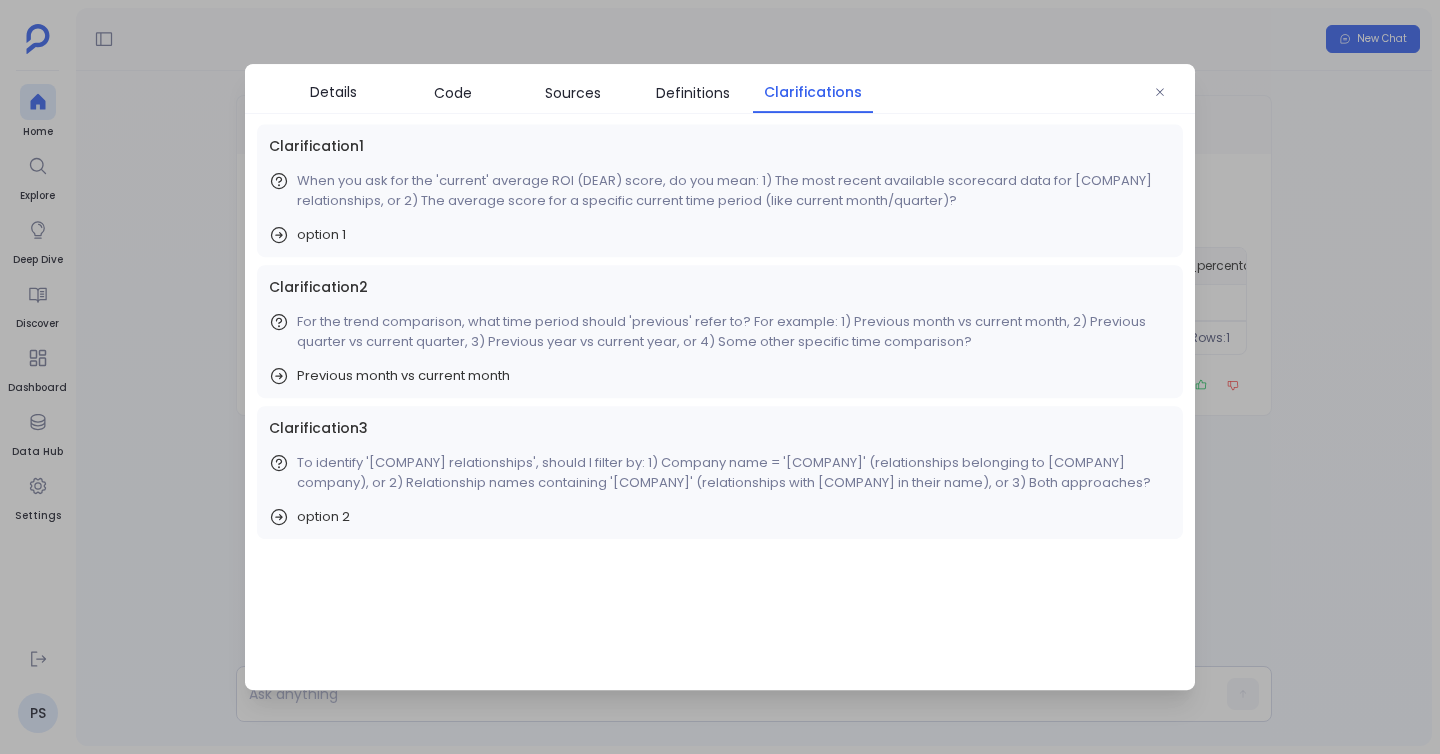 click on "Clarifications" at bounding box center (813, 92) 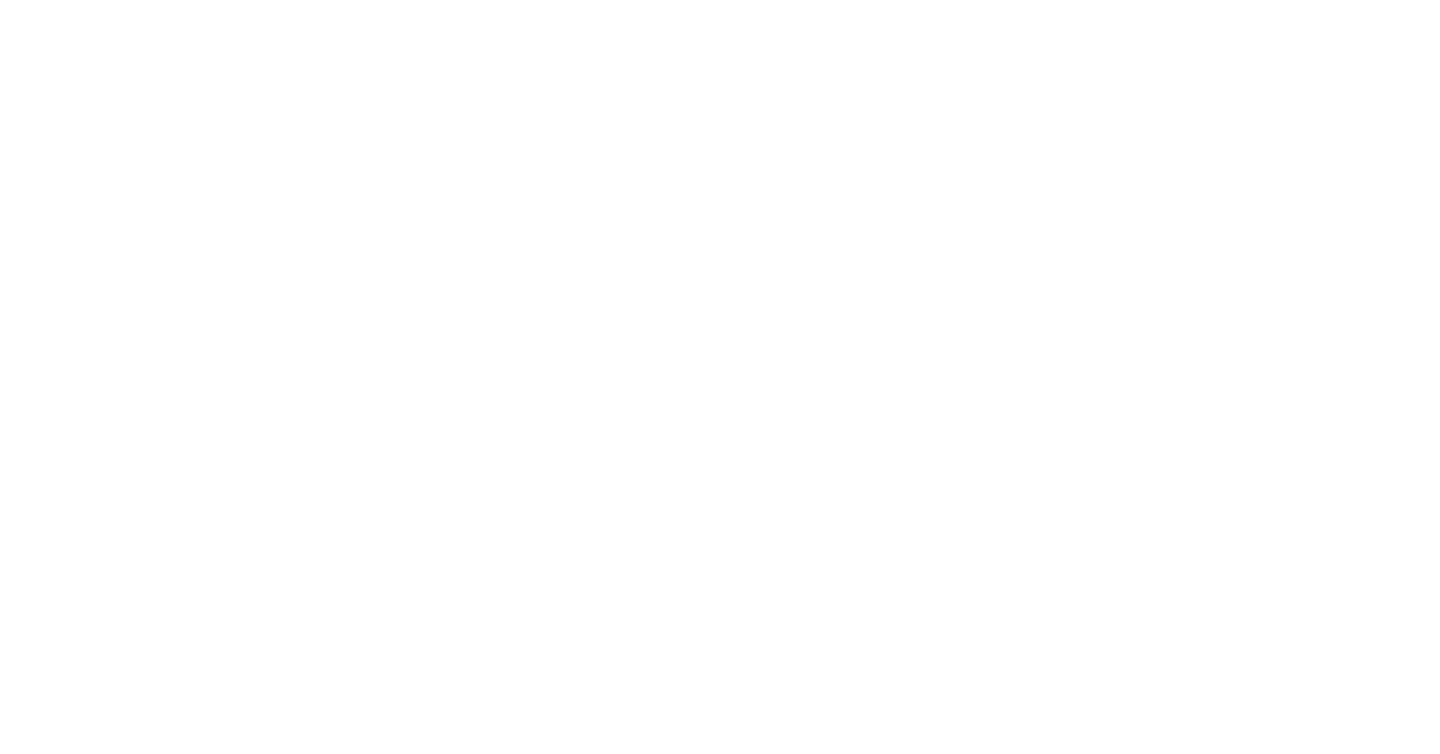 scroll, scrollTop: 0, scrollLeft: 0, axis: both 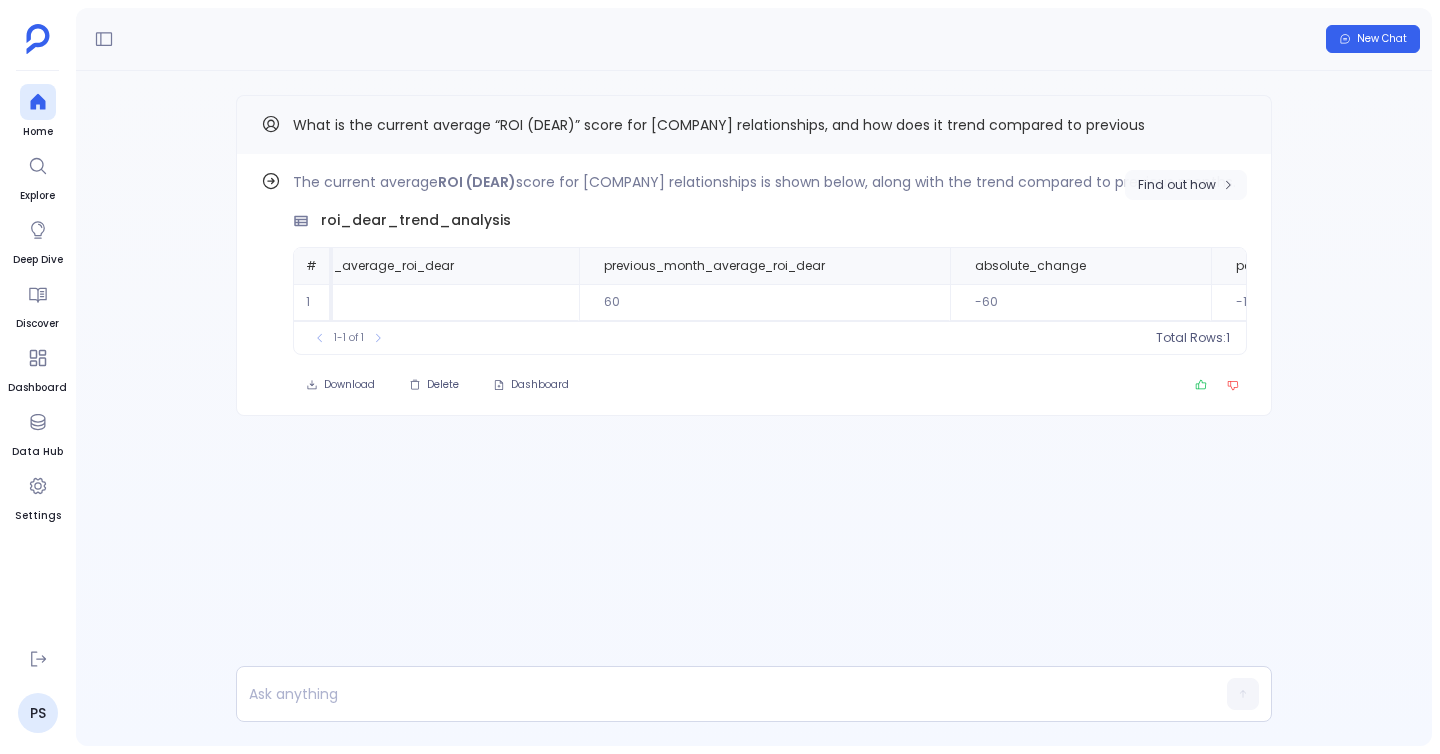 click on "Find out how" at bounding box center (1177, 185) 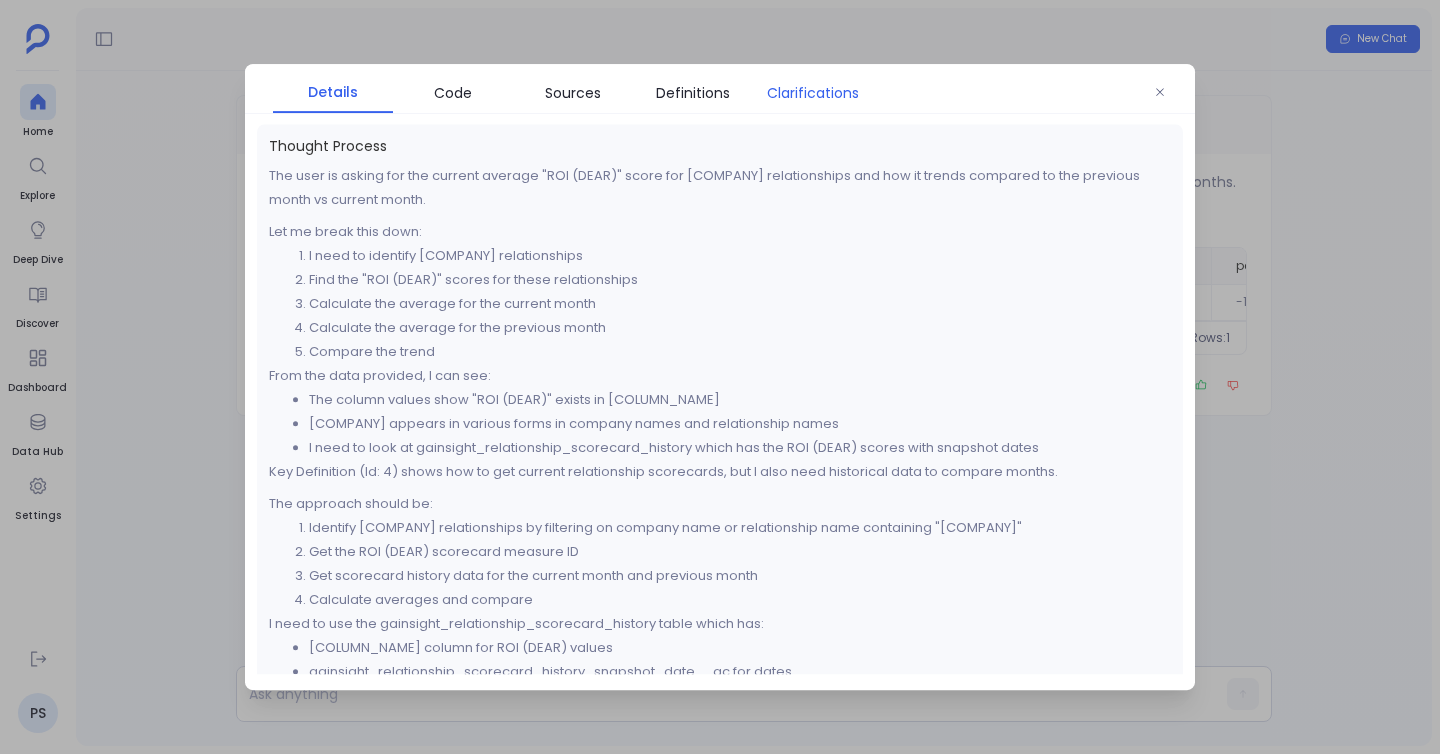 click on "Clarifications" at bounding box center [813, 93] 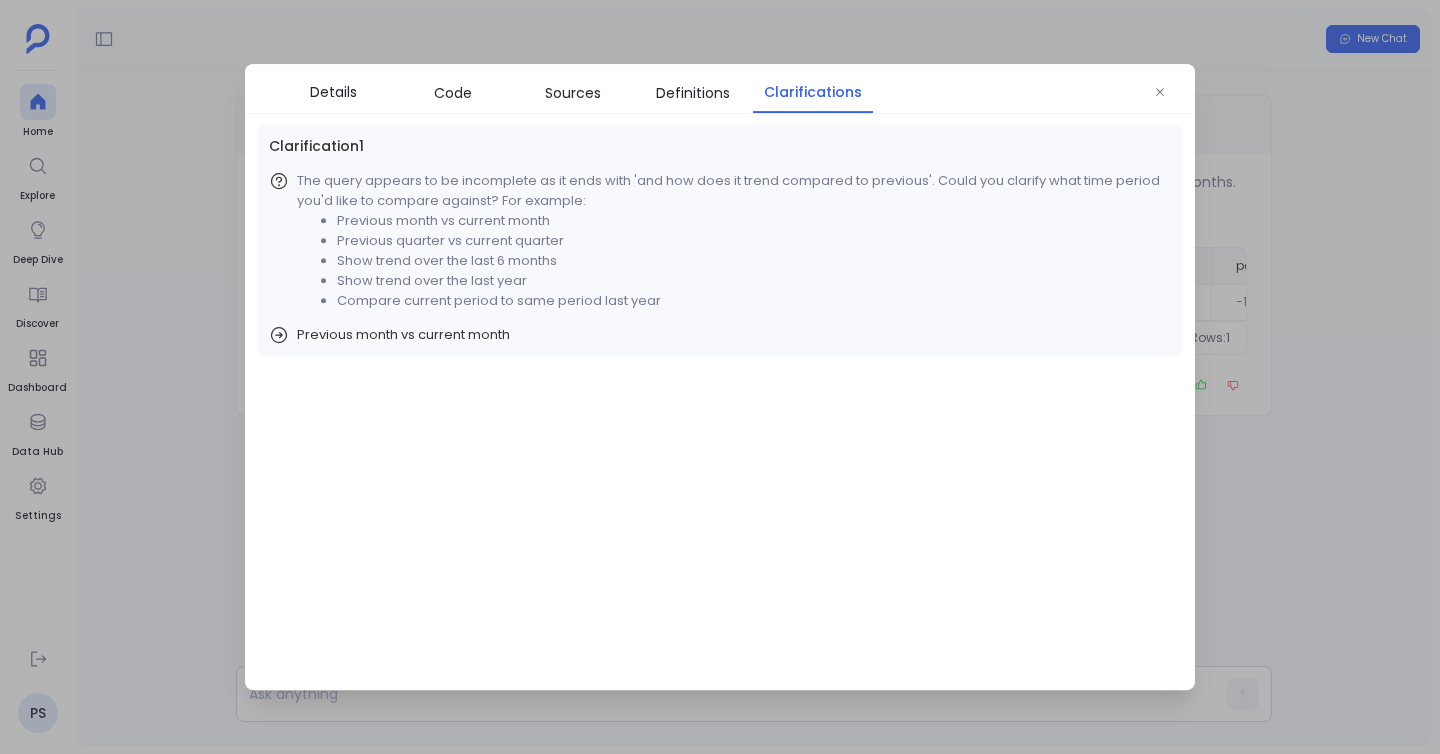 click on "Clarifications" at bounding box center (813, 92) 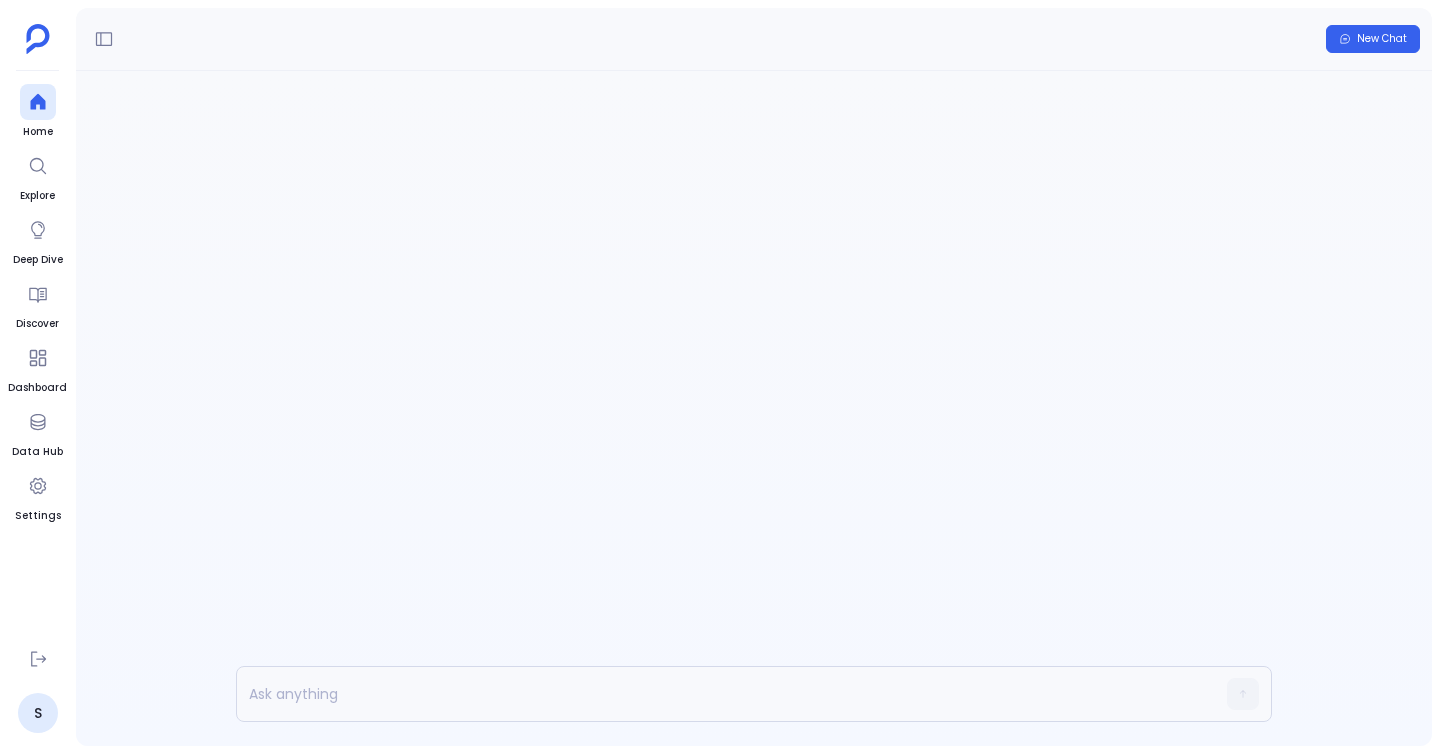 scroll, scrollTop: 0, scrollLeft: 0, axis: both 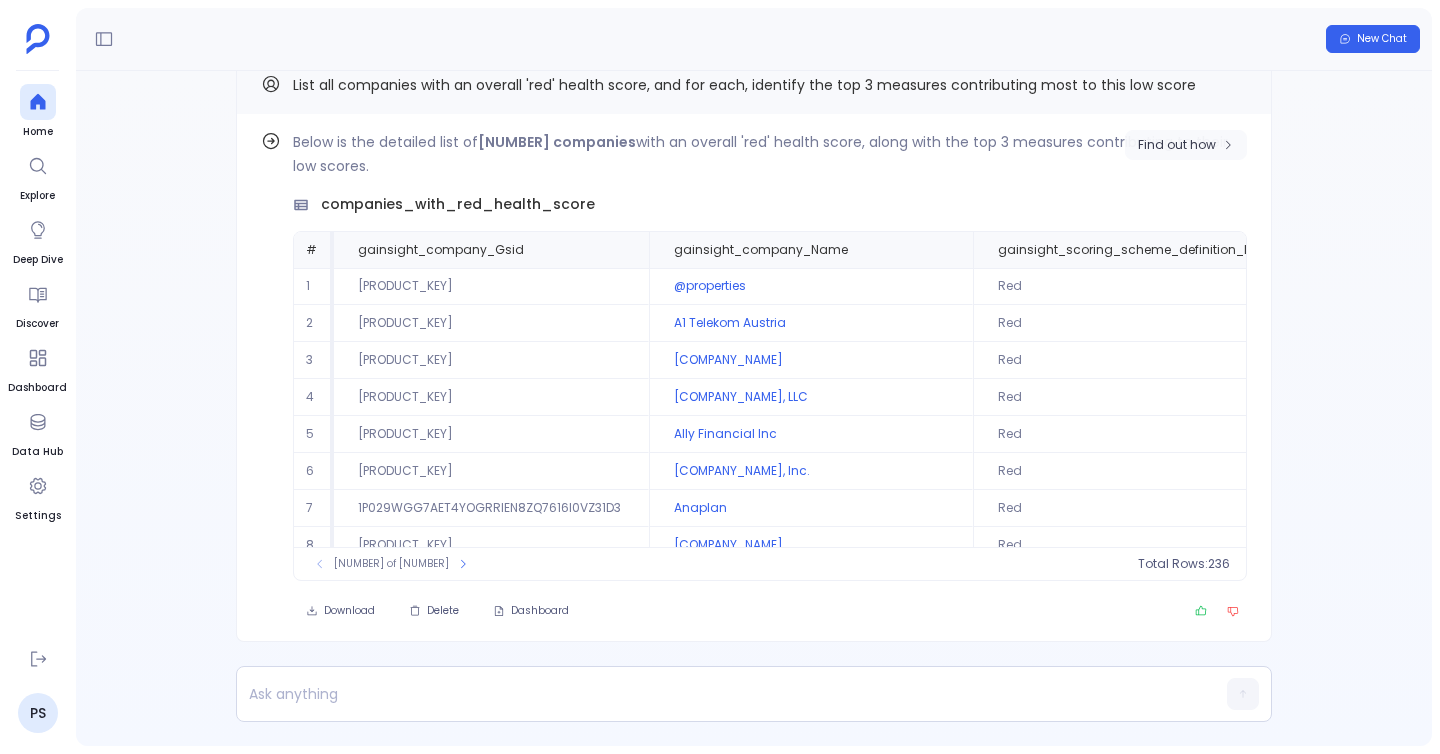 click on "Find out how" at bounding box center [1177, 145] 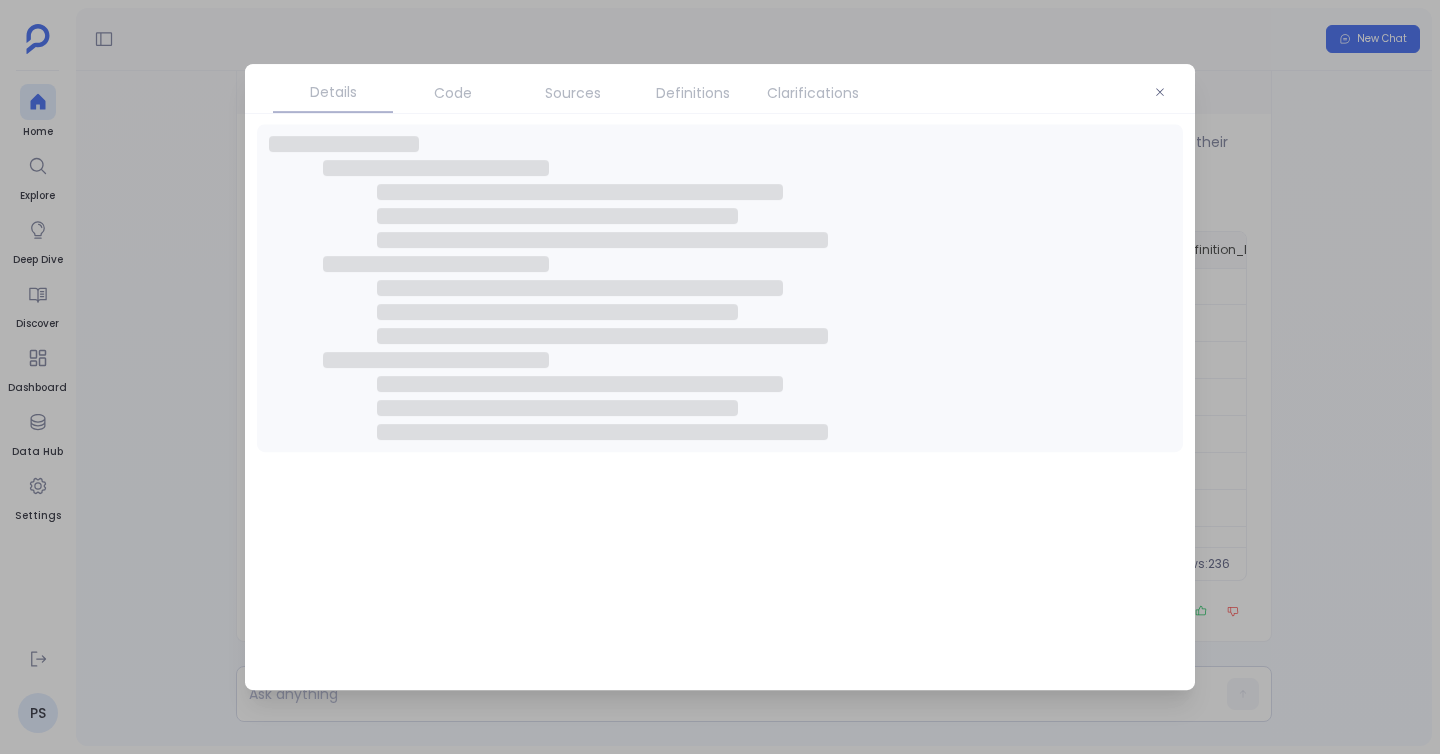 click on "Clarifications" at bounding box center (813, 93) 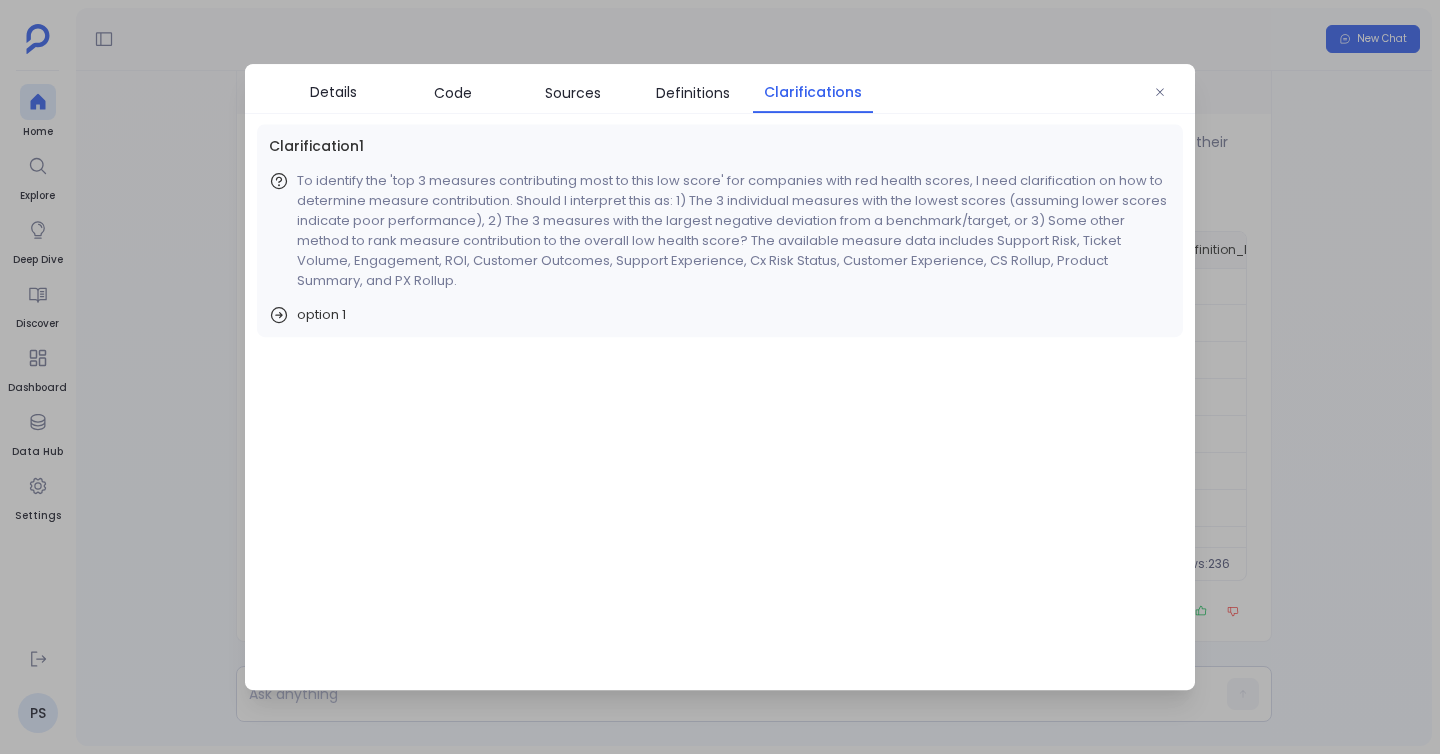 click on "Clarifications" at bounding box center [813, 92] 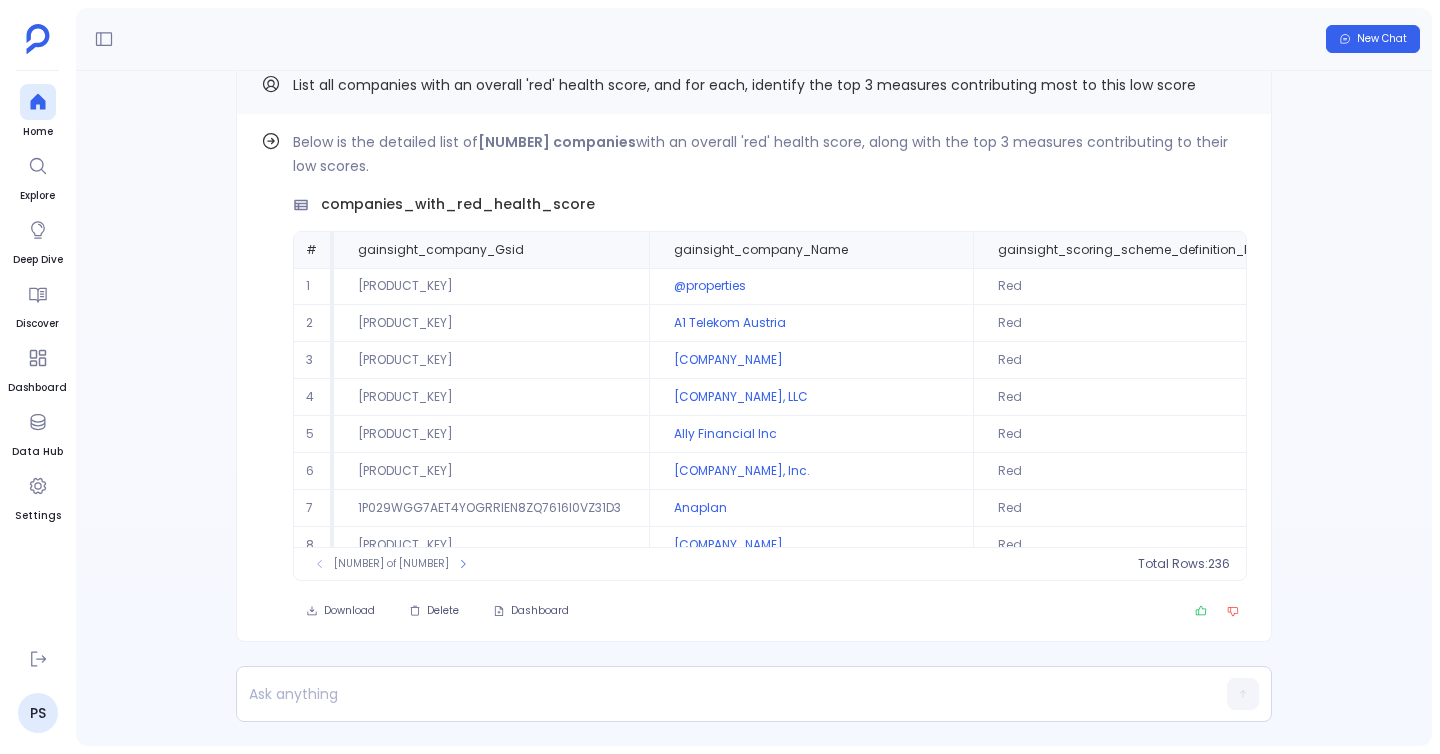 click on "New Chat" at bounding box center [754, 39] 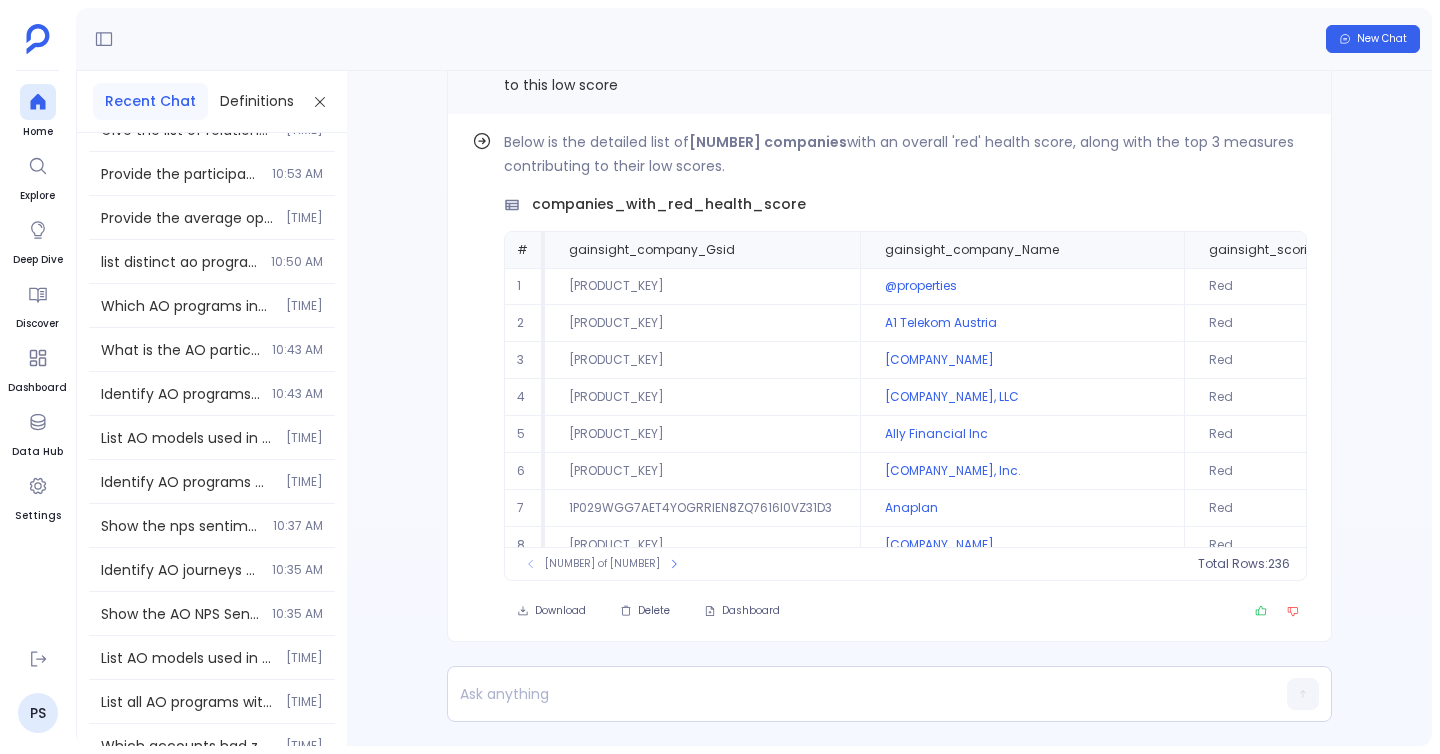 scroll, scrollTop: 495, scrollLeft: 0, axis: vertical 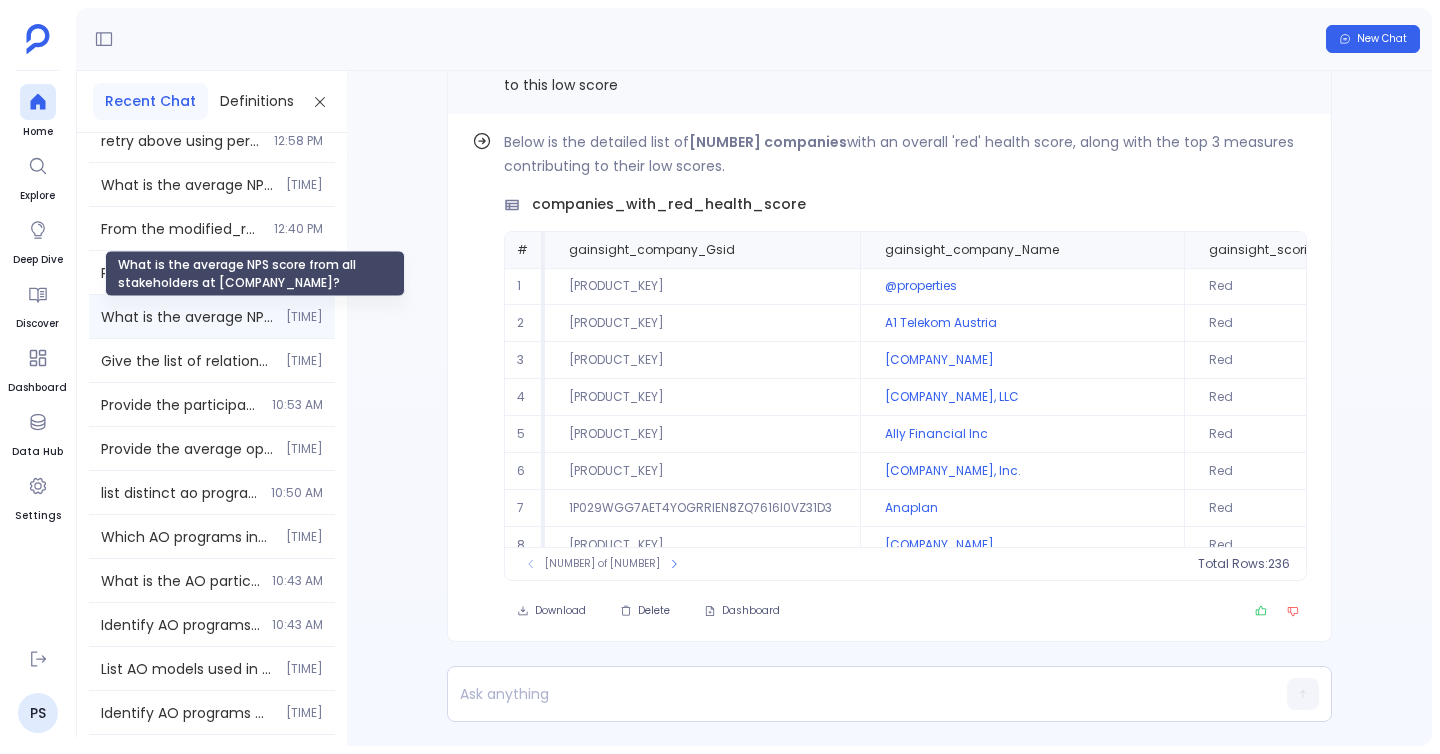click on "What is the average NPS score from all stakeholders at A1 Croatia?" at bounding box center (187, 317) 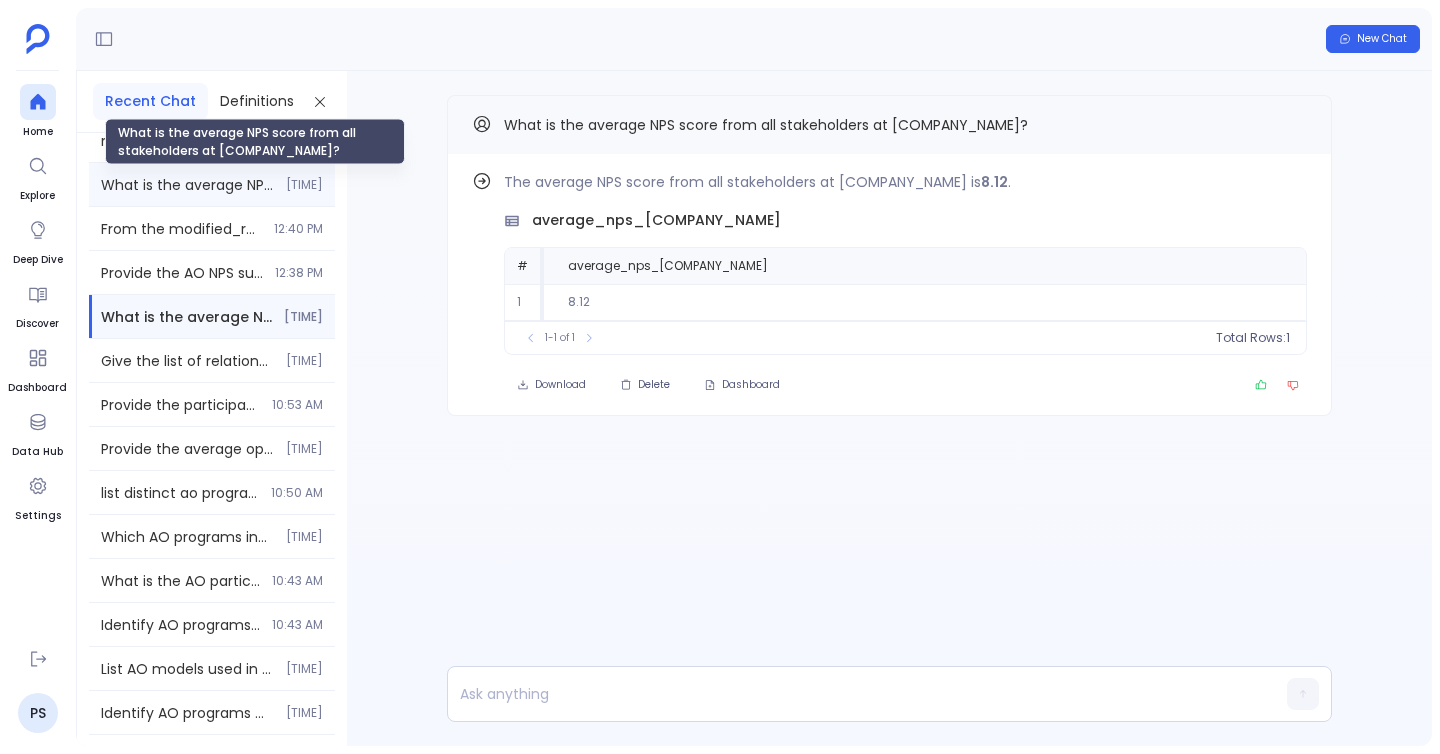 click on "What is the average NPS score from all stakeholders at A1 Croatia?" at bounding box center [187, 185] 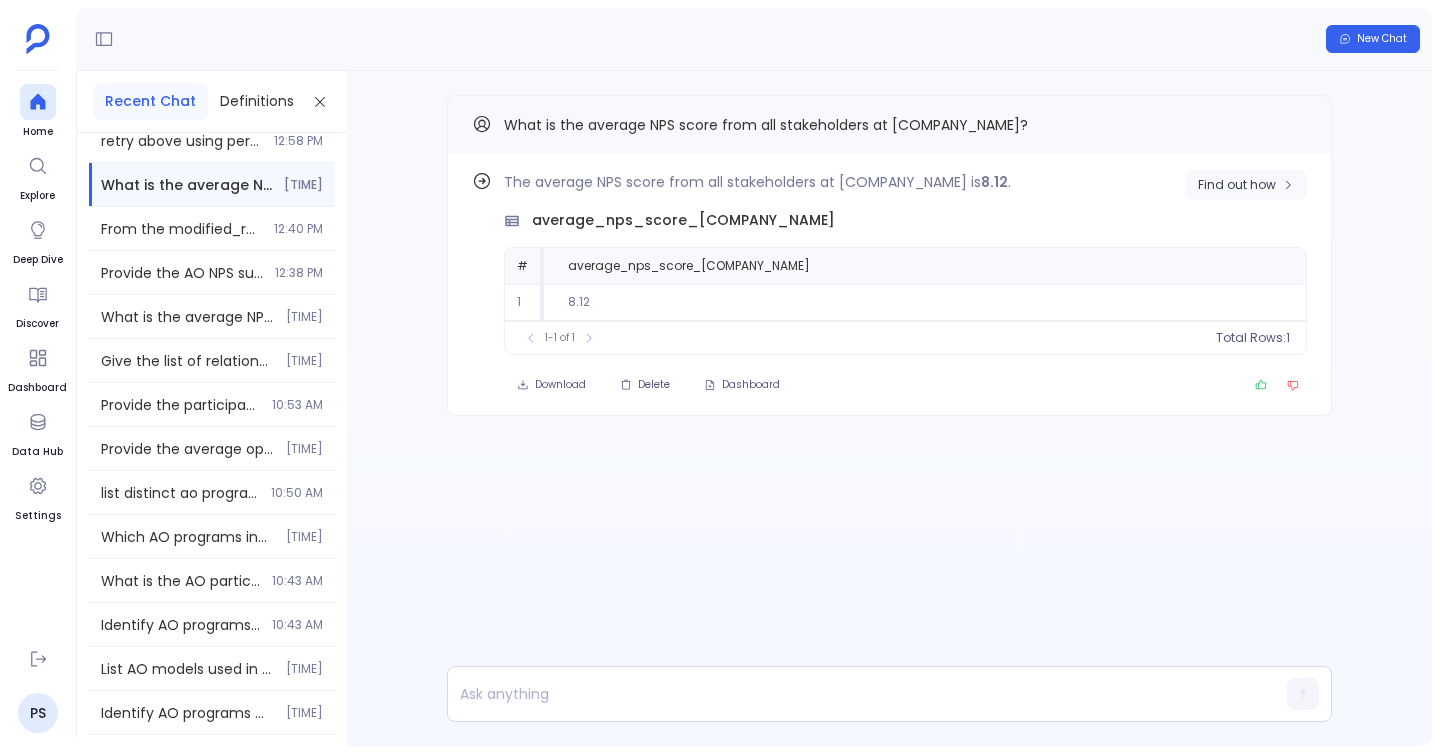 click on "Find out how" at bounding box center [1246, 185] 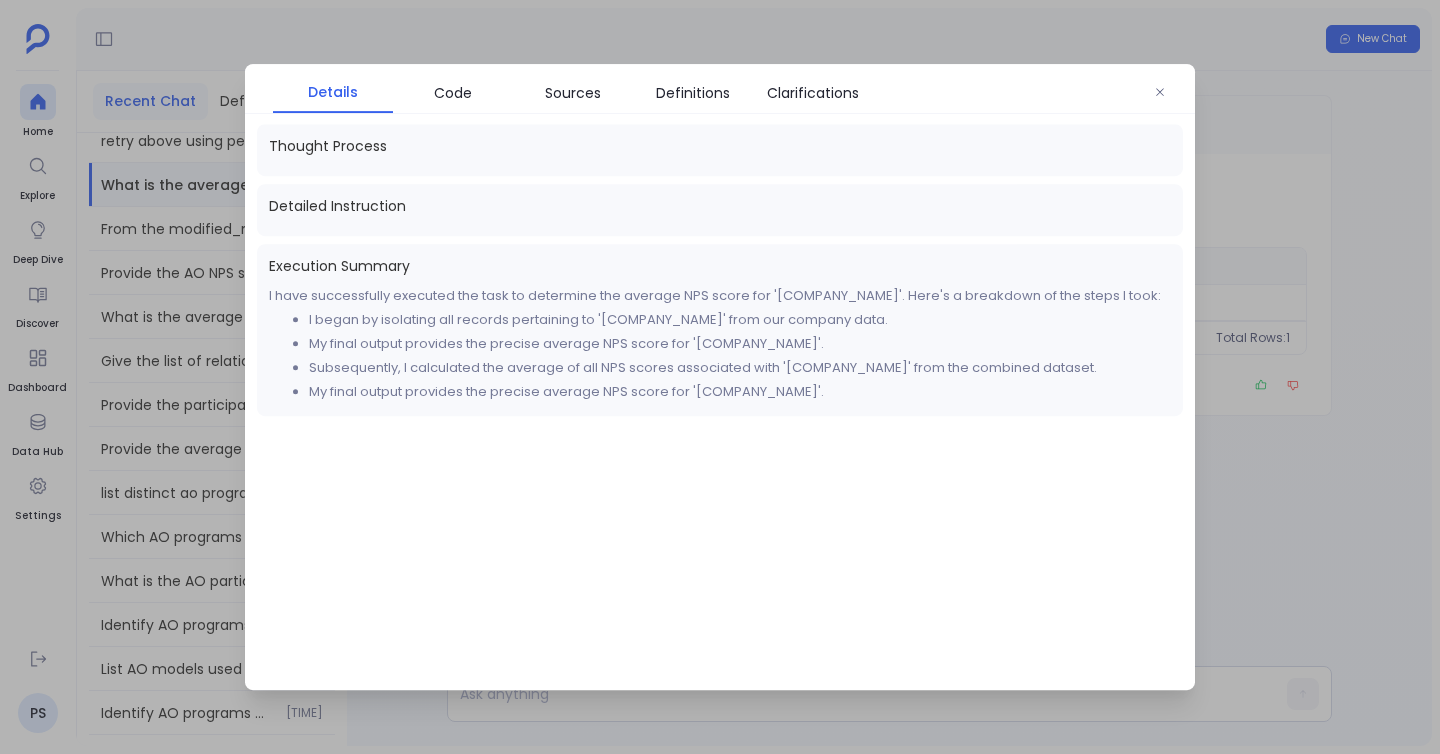 click on "Thought Process" at bounding box center (720, 146) 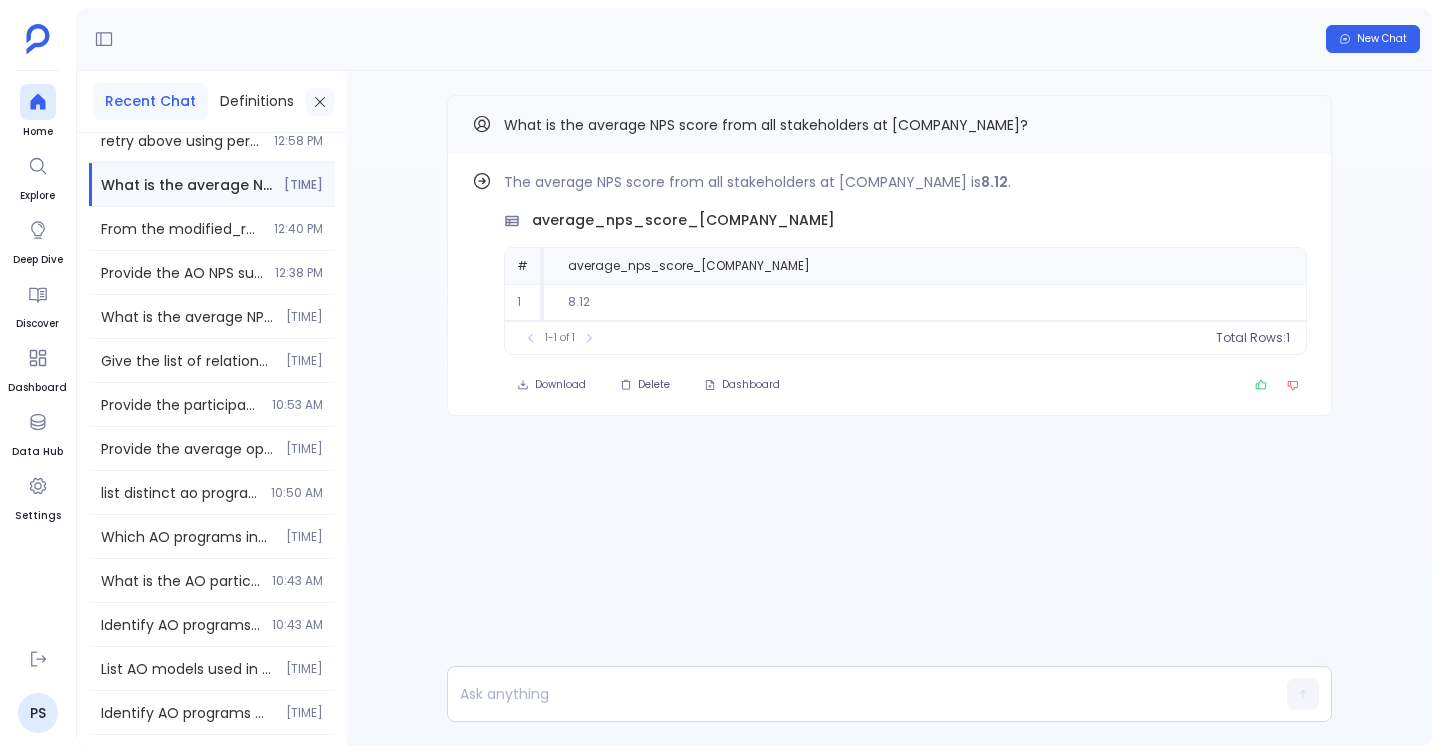 click 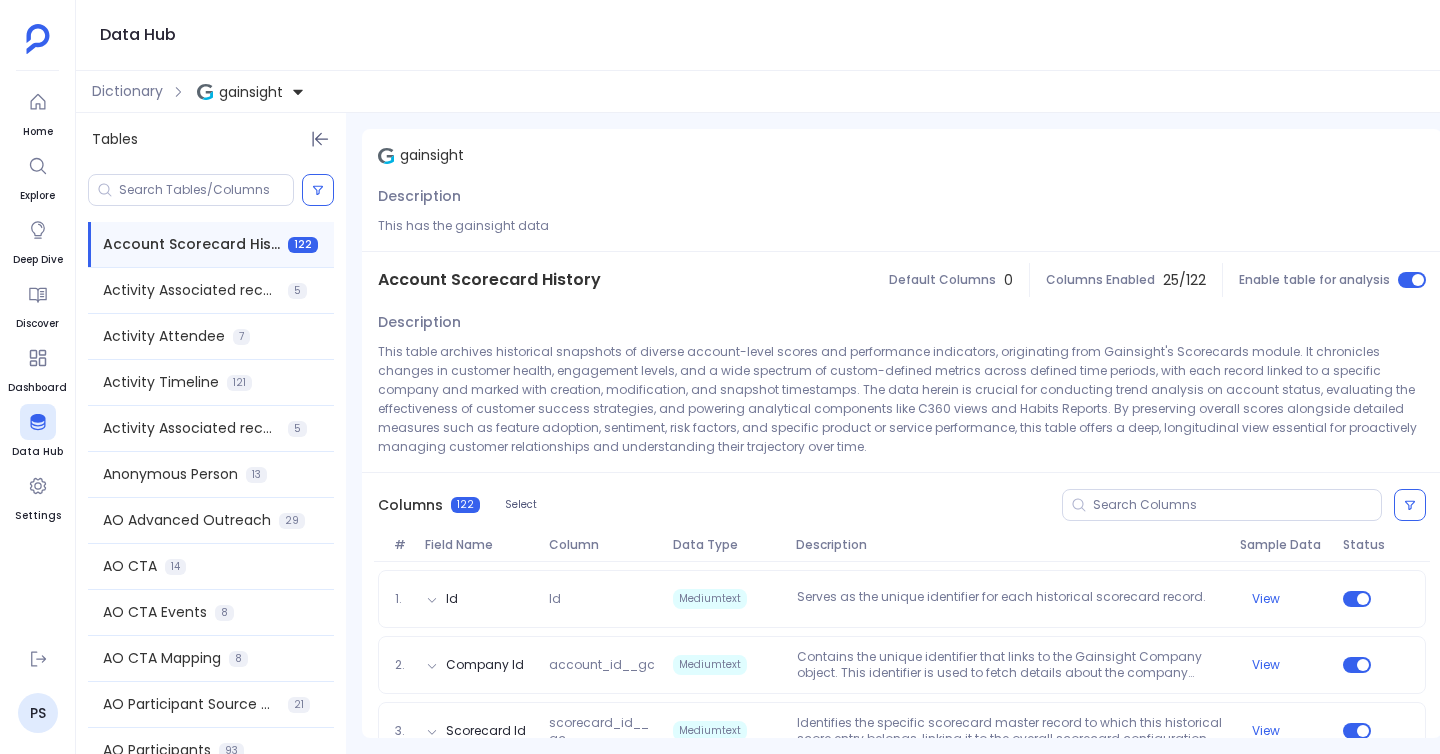 scroll, scrollTop: 0, scrollLeft: 0, axis: both 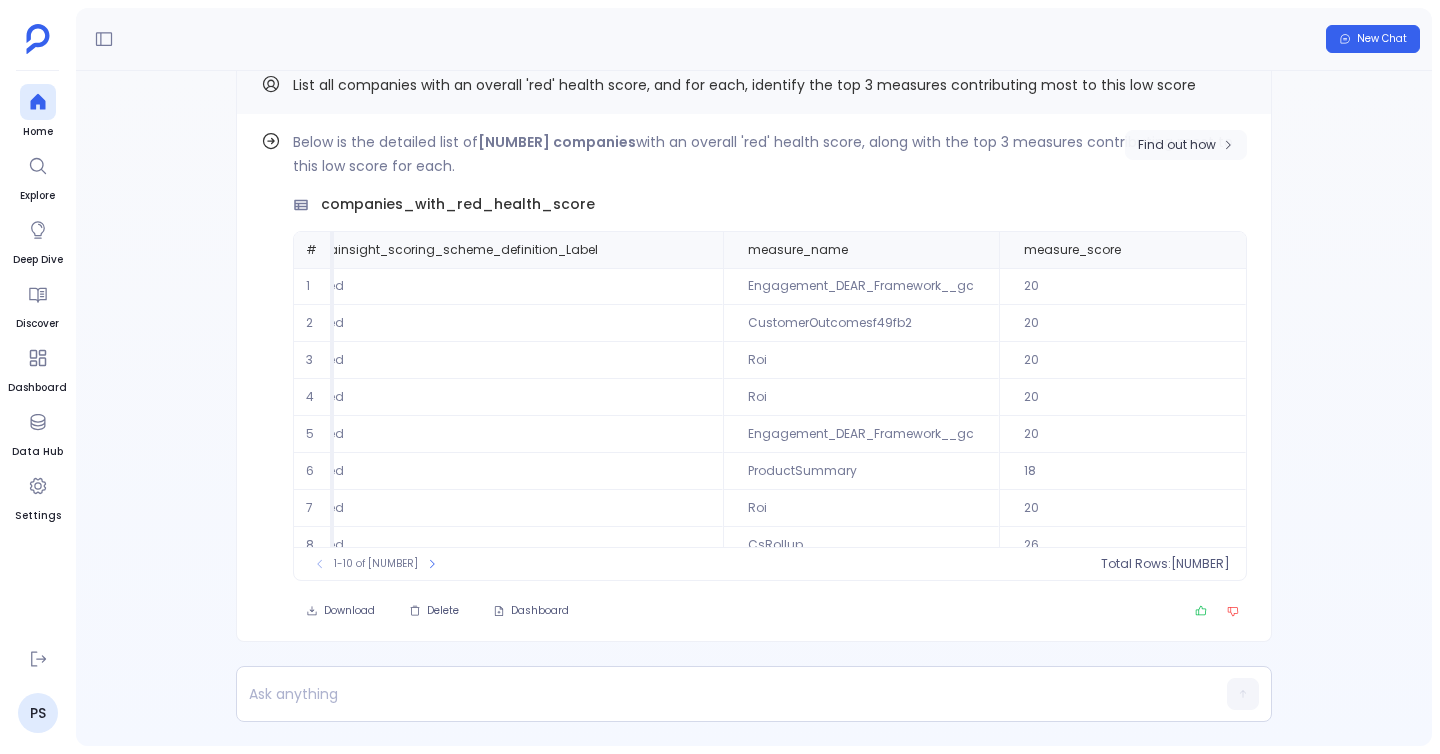click on "Find out how" at bounding box center (1177, 145) 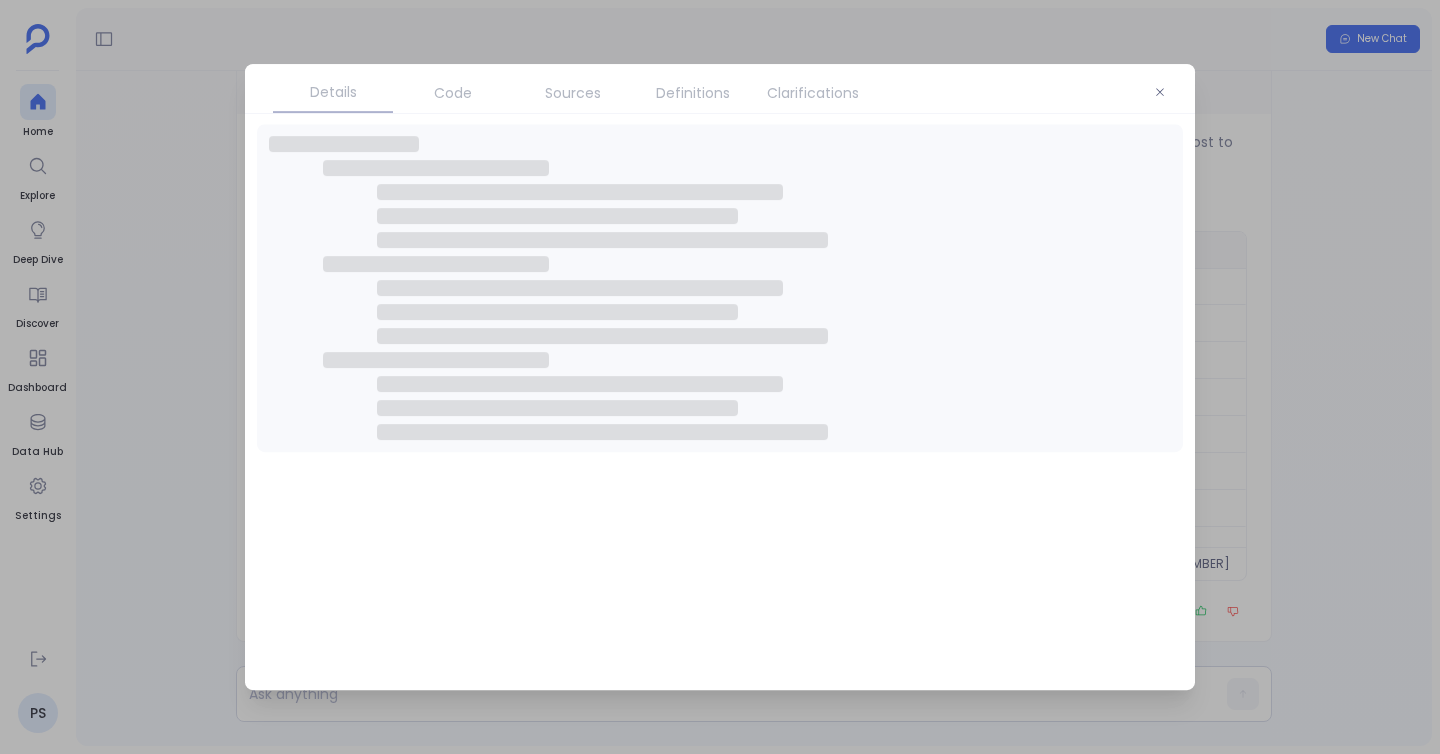 click on "Definitions" at bounding box center (693, 93) 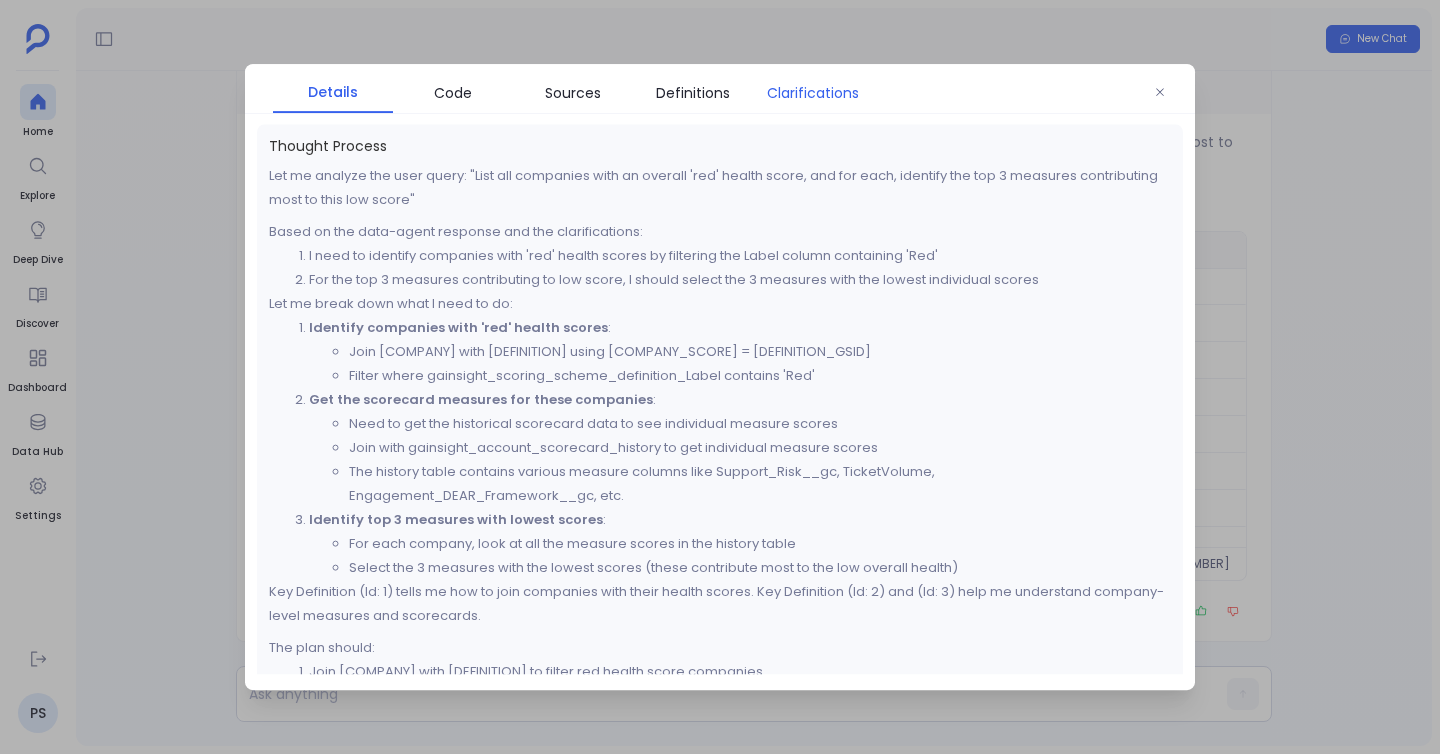 click on "Clarifications" at bounding box center [813, 93] 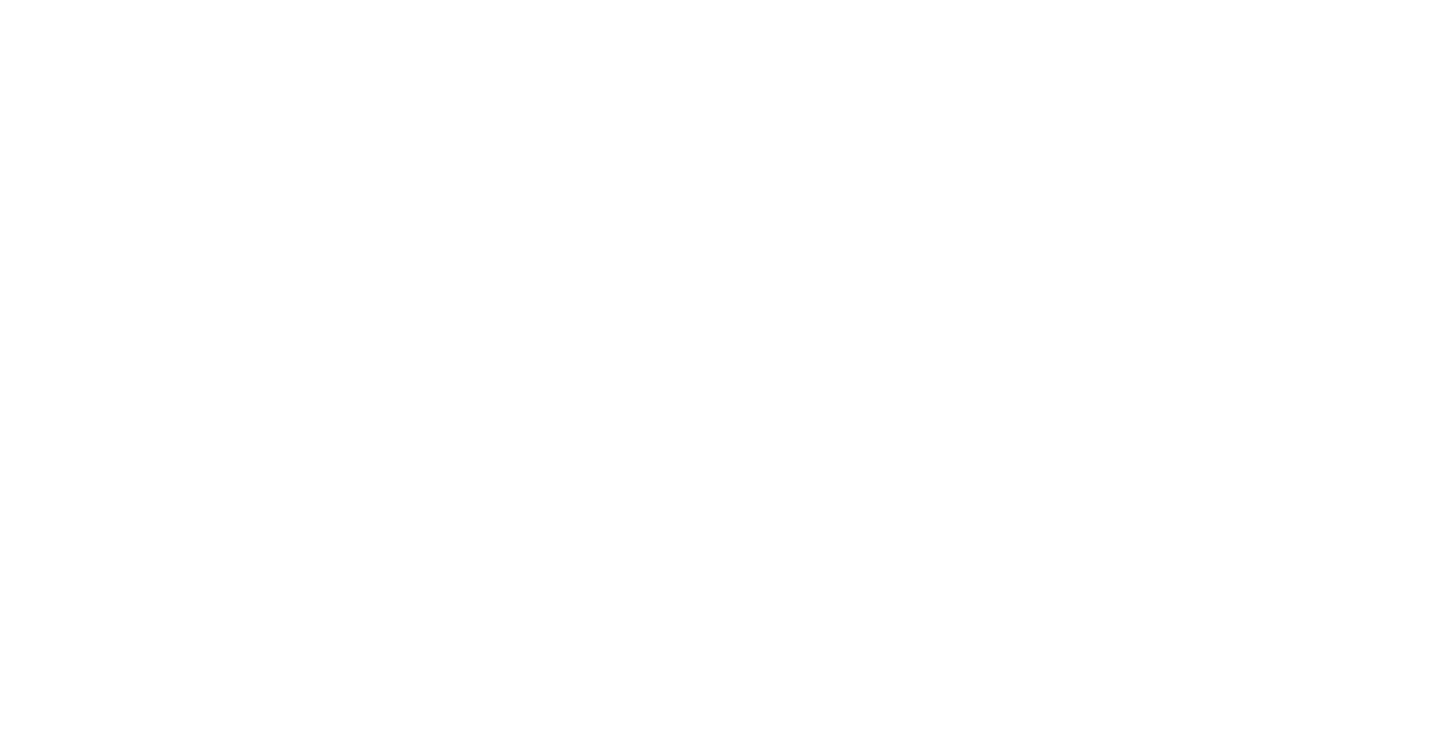 scroll, scrollTop: 0, scrollLeft: 0, axis: both 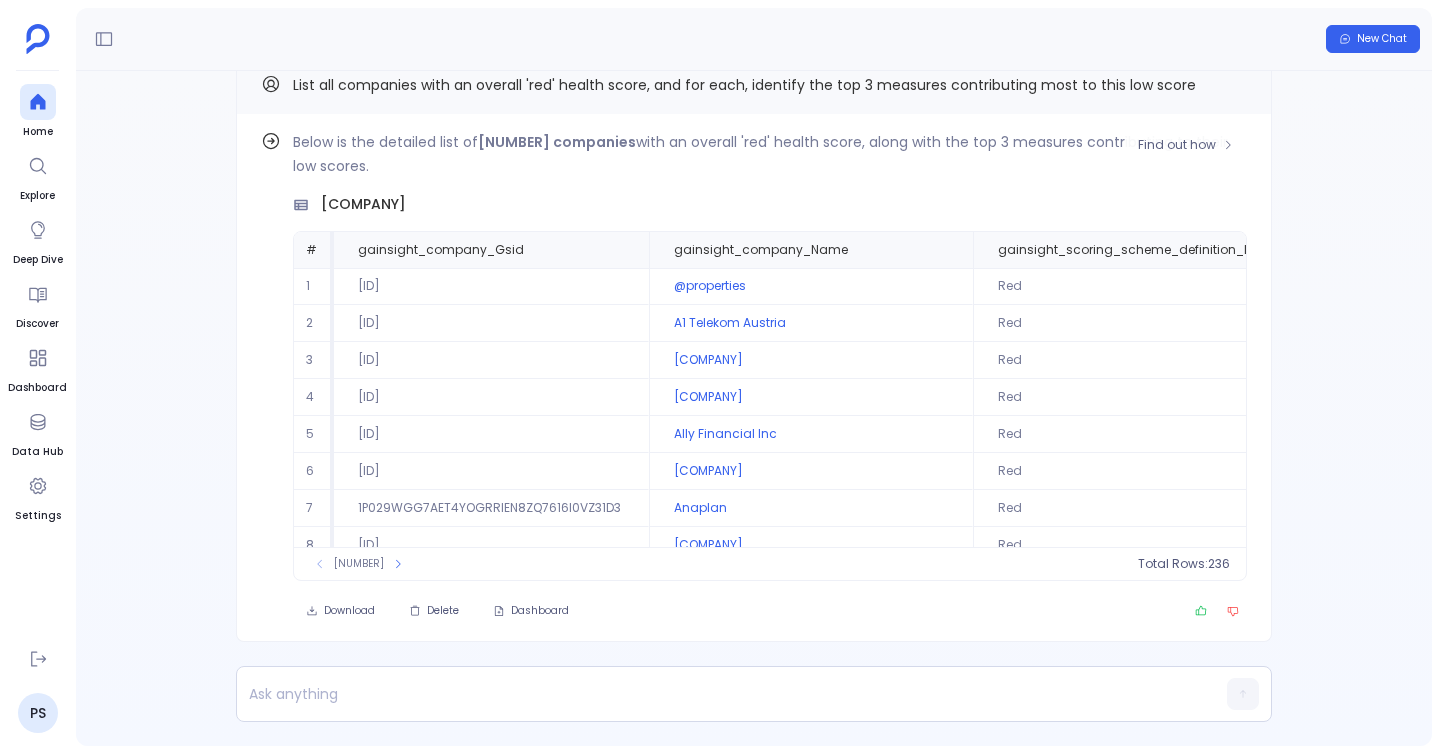 click on "236 companies" at bounding box center [557, 142] 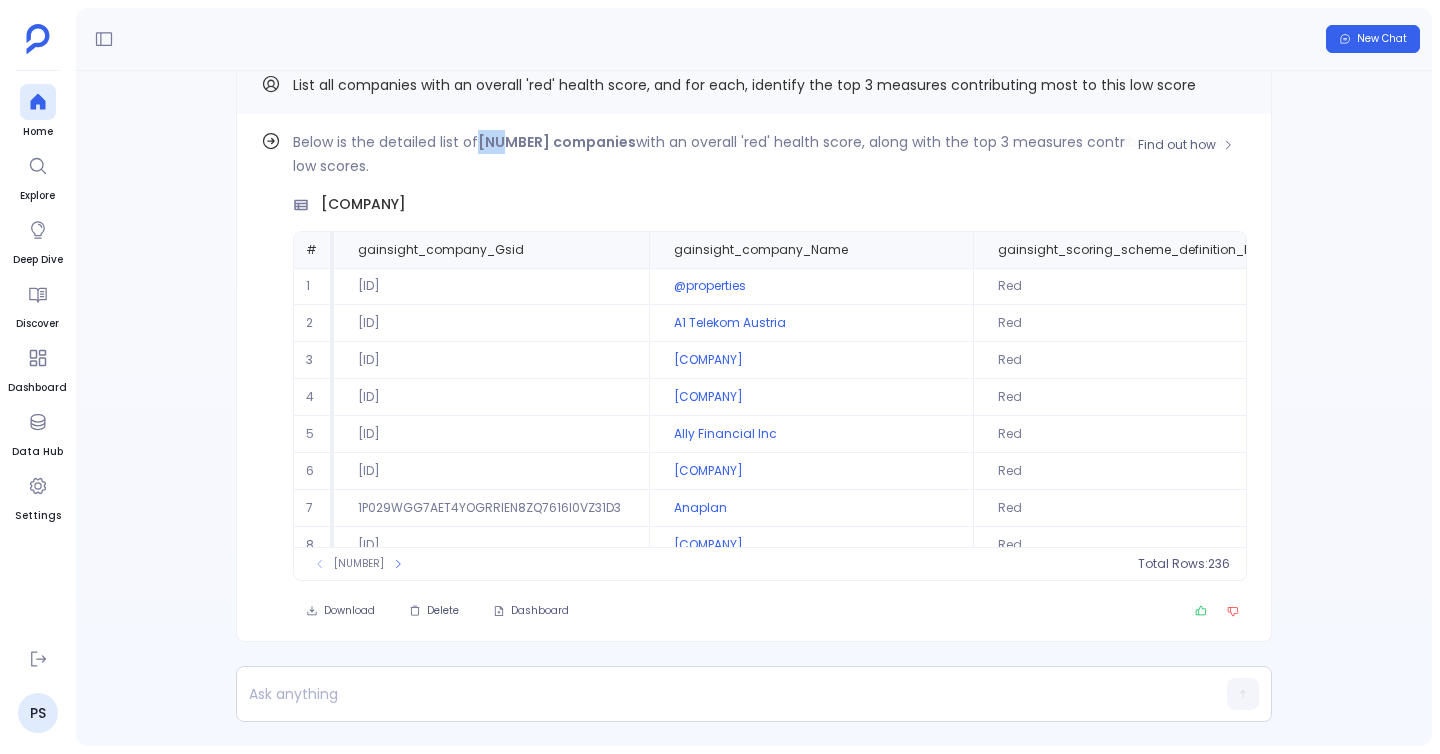 click on "236 companies" at bounding box center [557, 142] 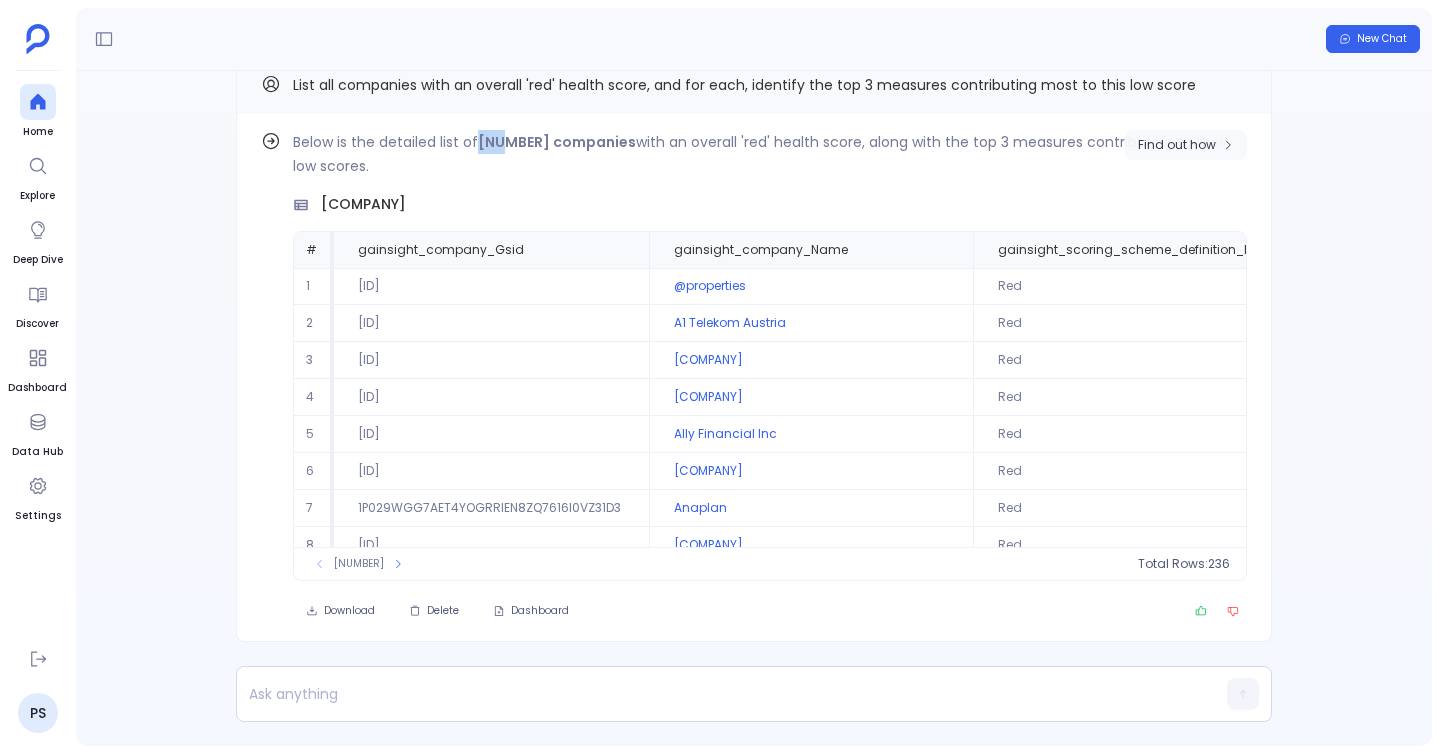 click on "Find out how" at bounding box center [1177, 145] 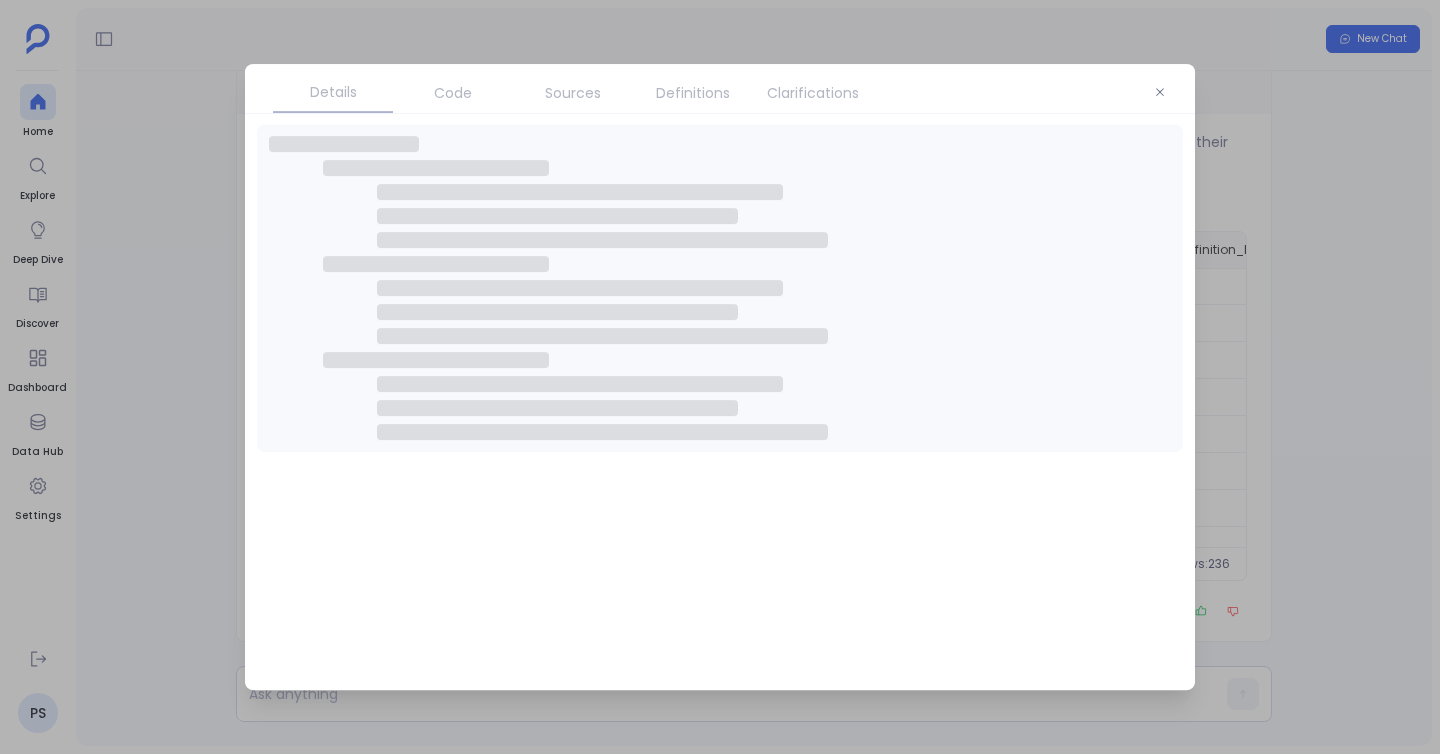 click on "Clarifications" at bounding box center [813, 93] 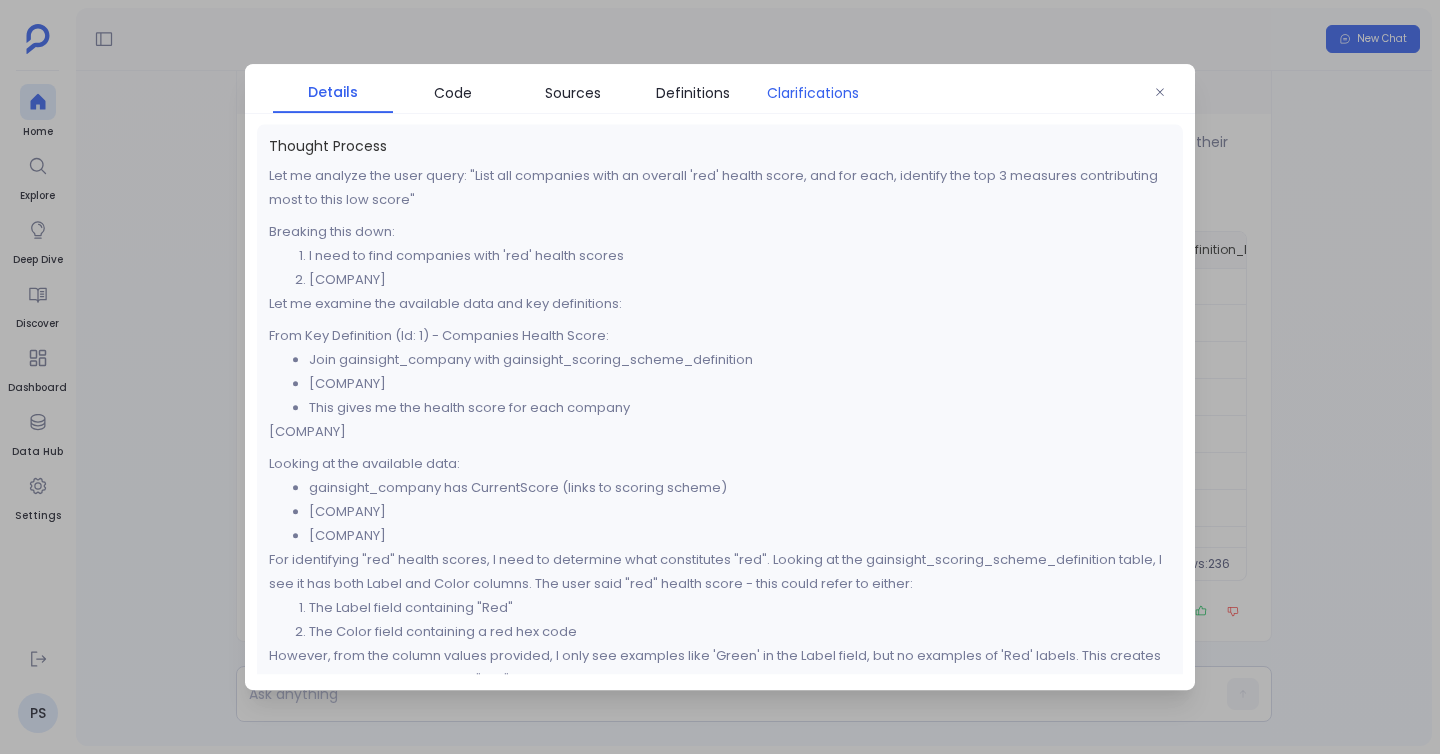 click on "Clarifications" at bounding box center (813, 93) 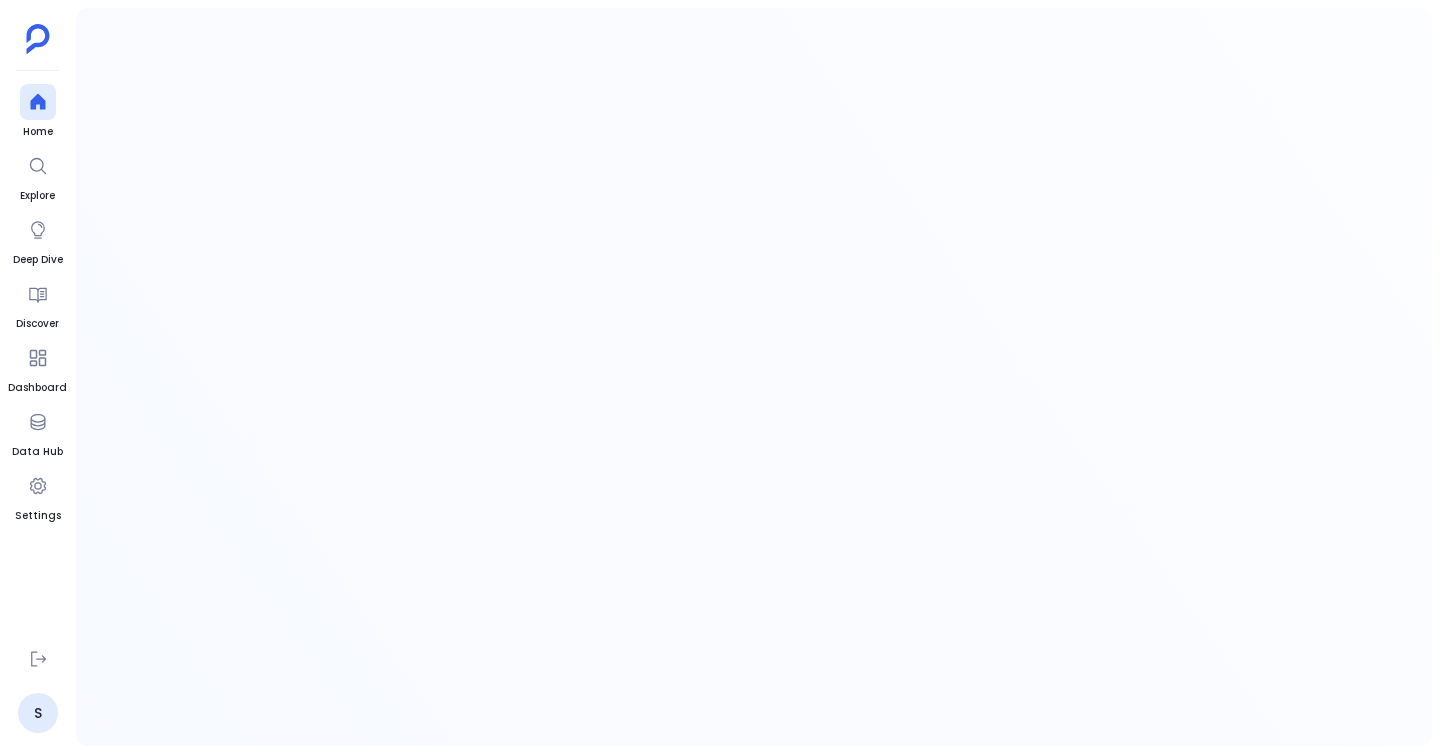 scroll, scrollTop: 0, scrollLeft: 0, axis: both 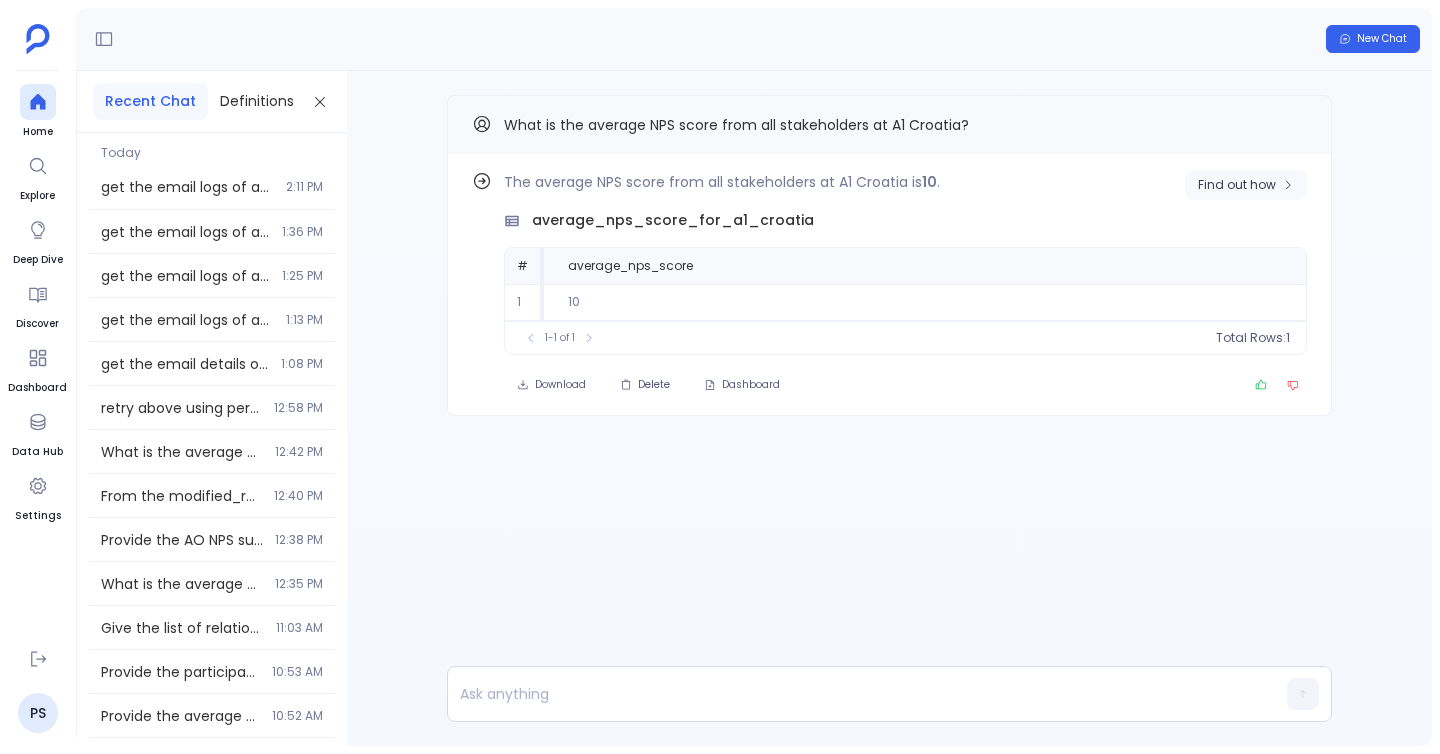 click on "Find out how" at bounding box center [1246, 185] 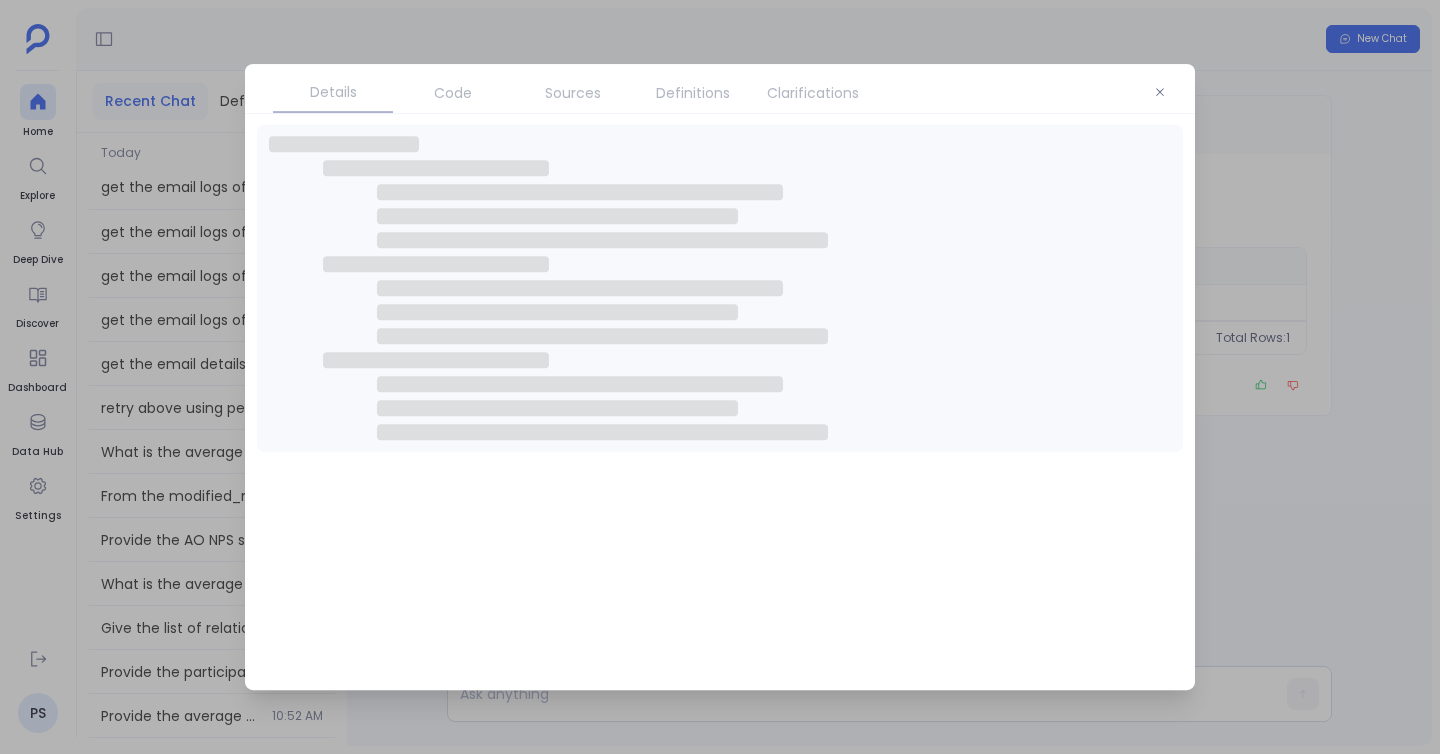click on "Sources" at bounding box center (573, 93) 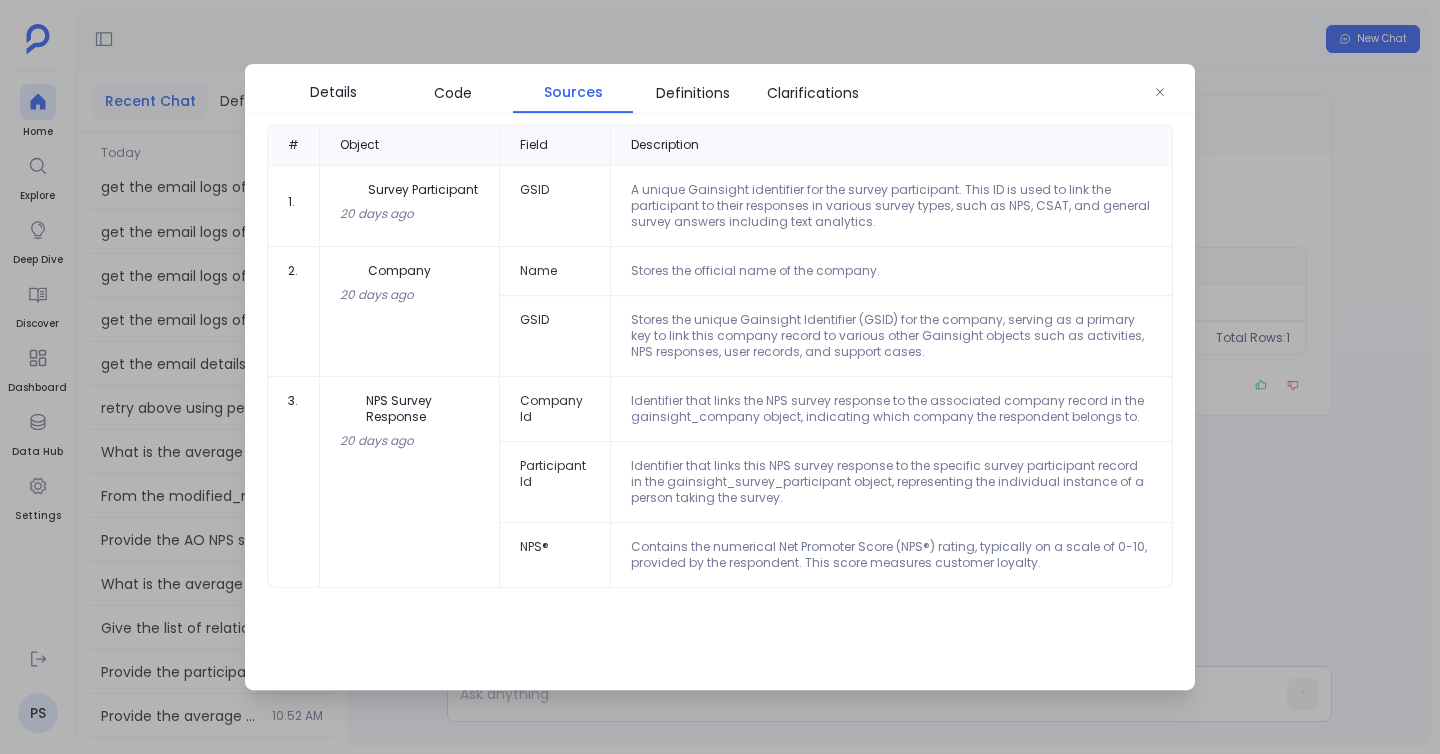 click on "Sources" at bounding box center (573, 92) 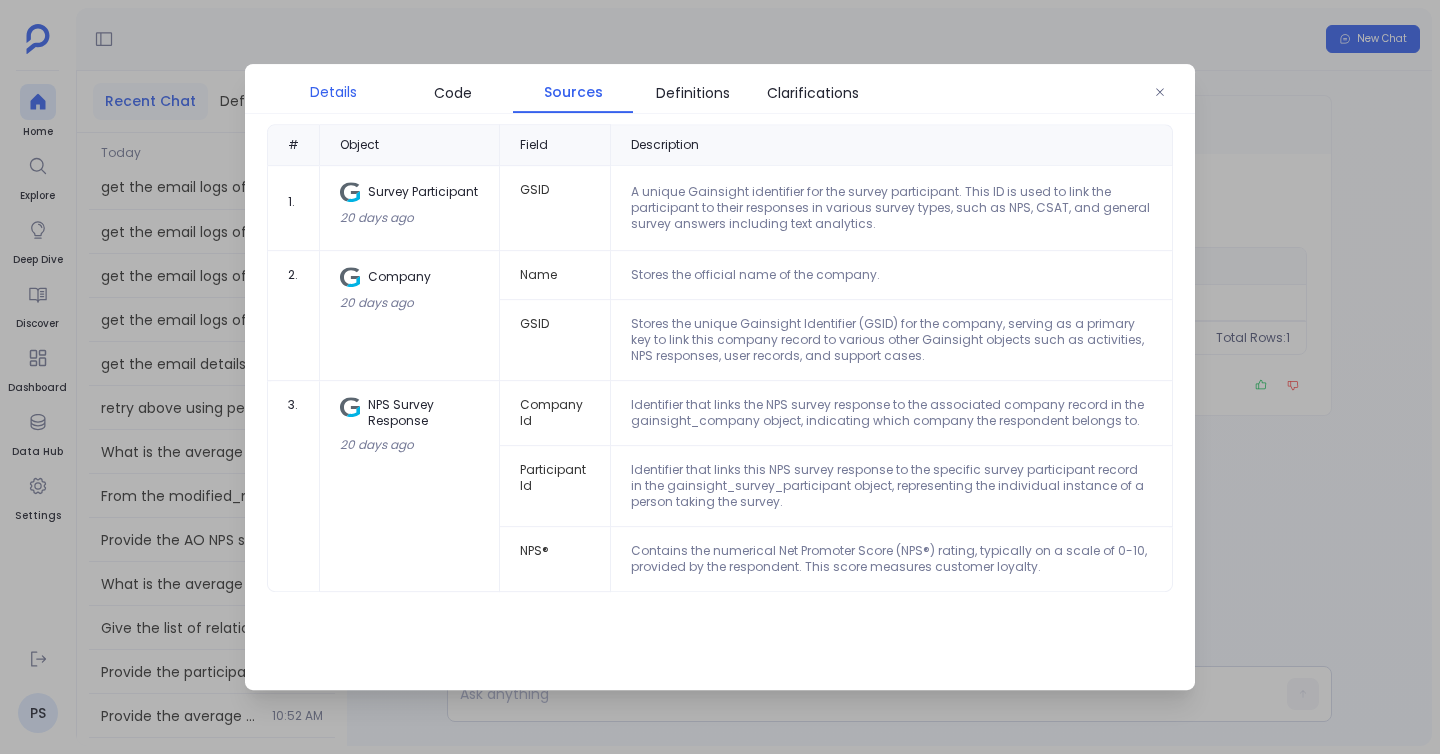 click on "Details" at bounding box center (333, 92) 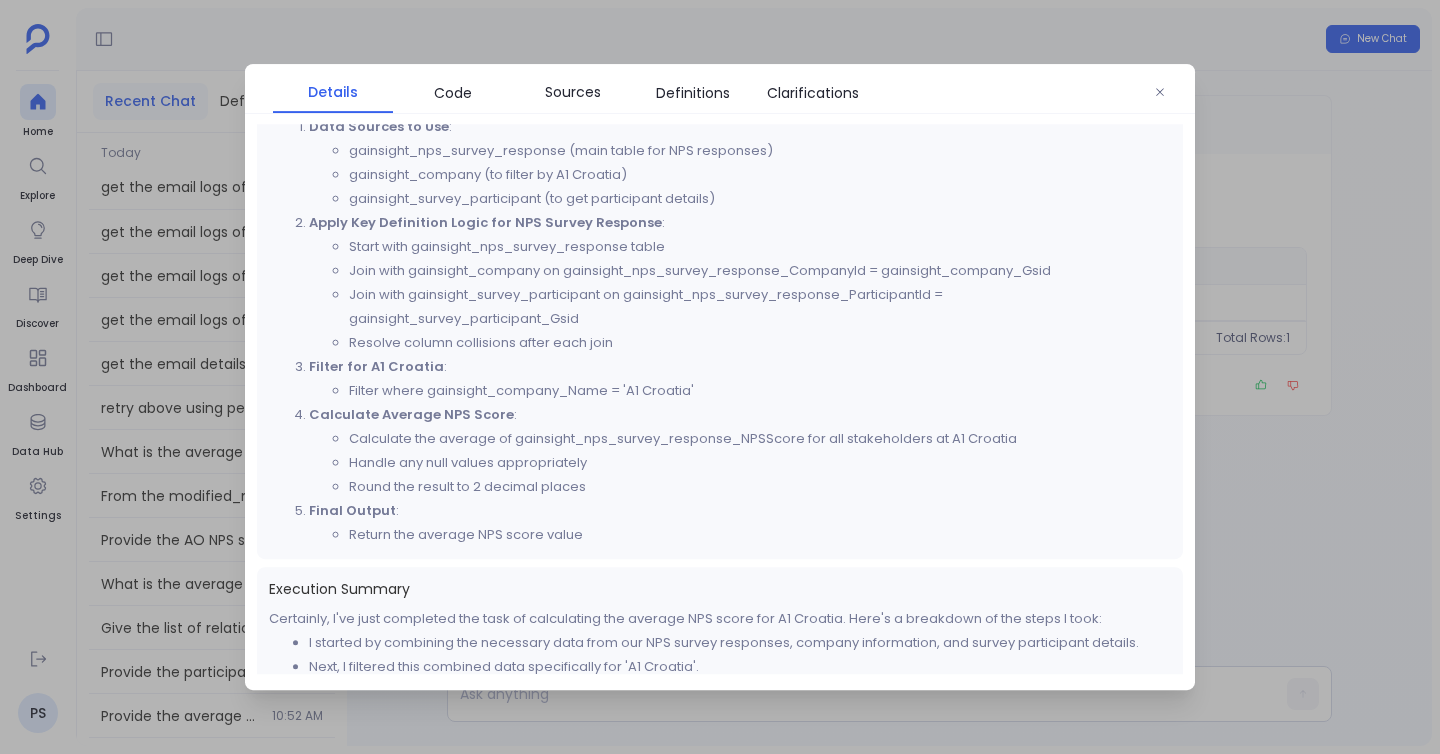 scroll, scrollTop: 856, scrollLeft: 0, axis: vertical 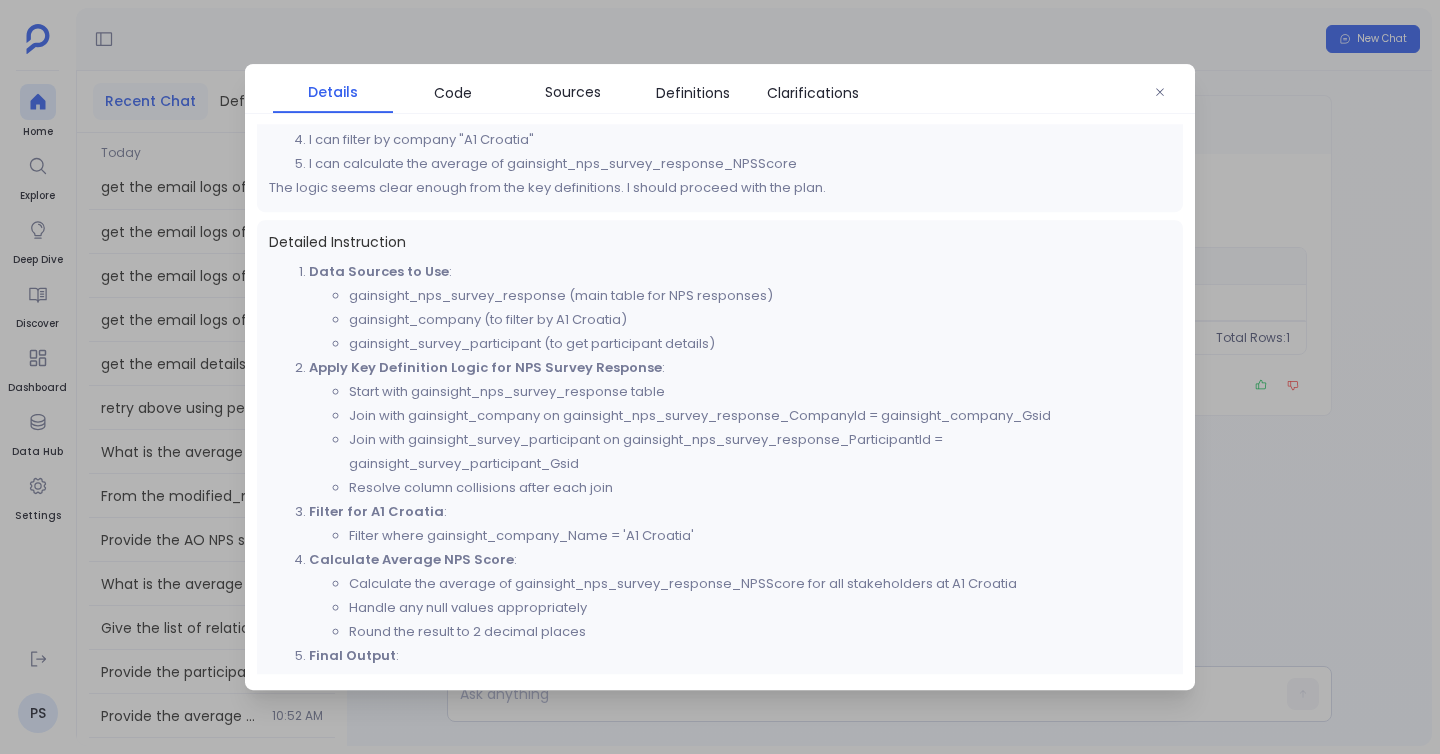 click on "gainsight_nps_survey_response (main table for NPS responses)" at bounding box center (760, 296) 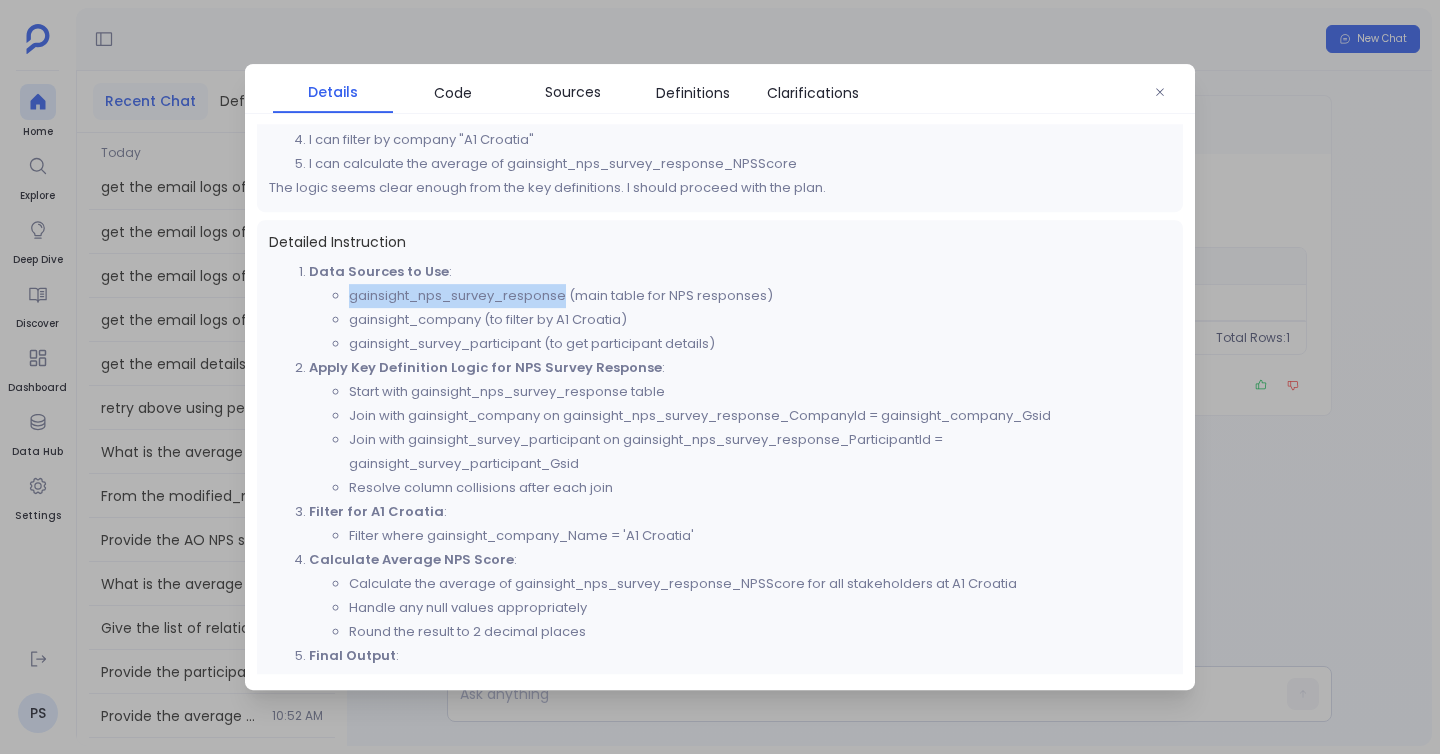 click on "gainsight_nps_survey_response (main table for NPS responses)" at bounding box center [760, 296] 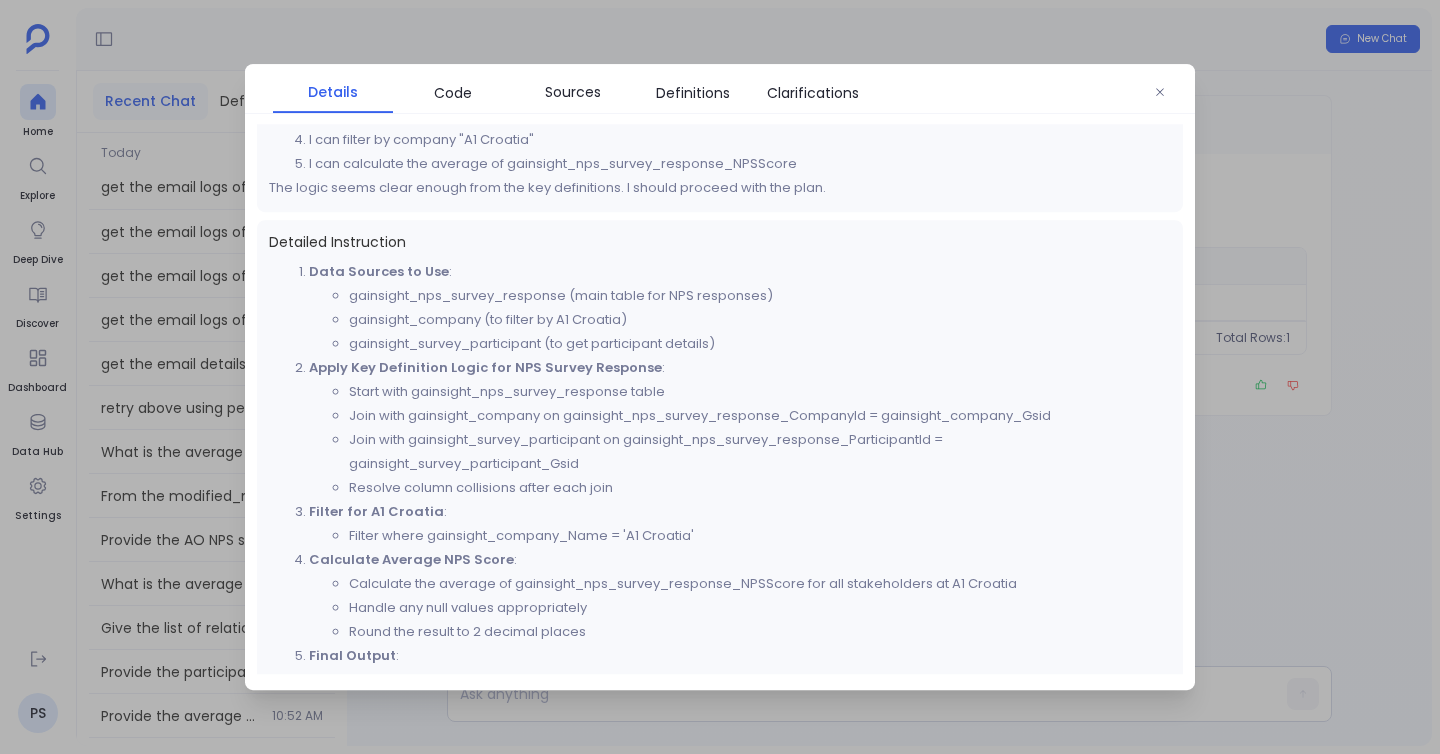 click at bounding box center [720, 377] 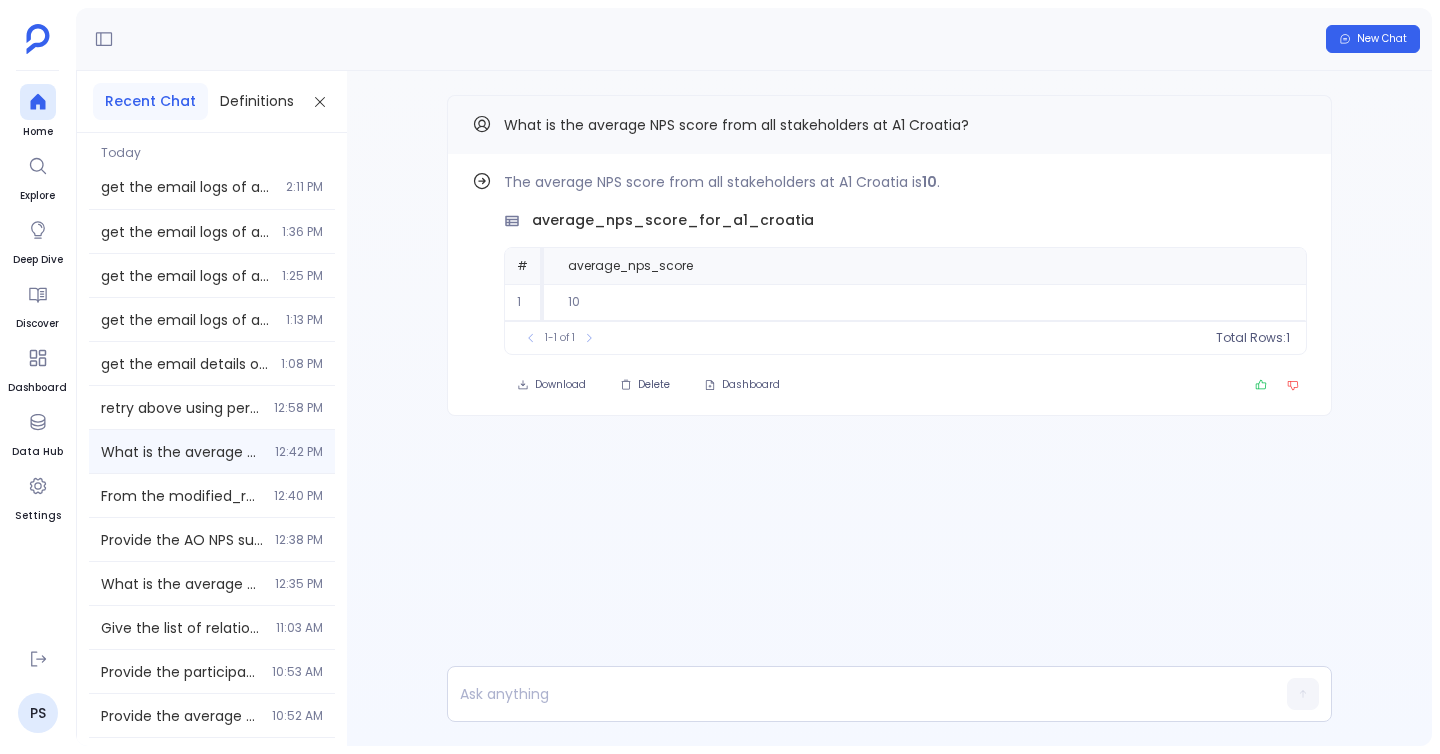 click on "What is the average NPS score from all stakeholders at A1 Croatia? 12:42 PM" at bounding box center (212, 451) 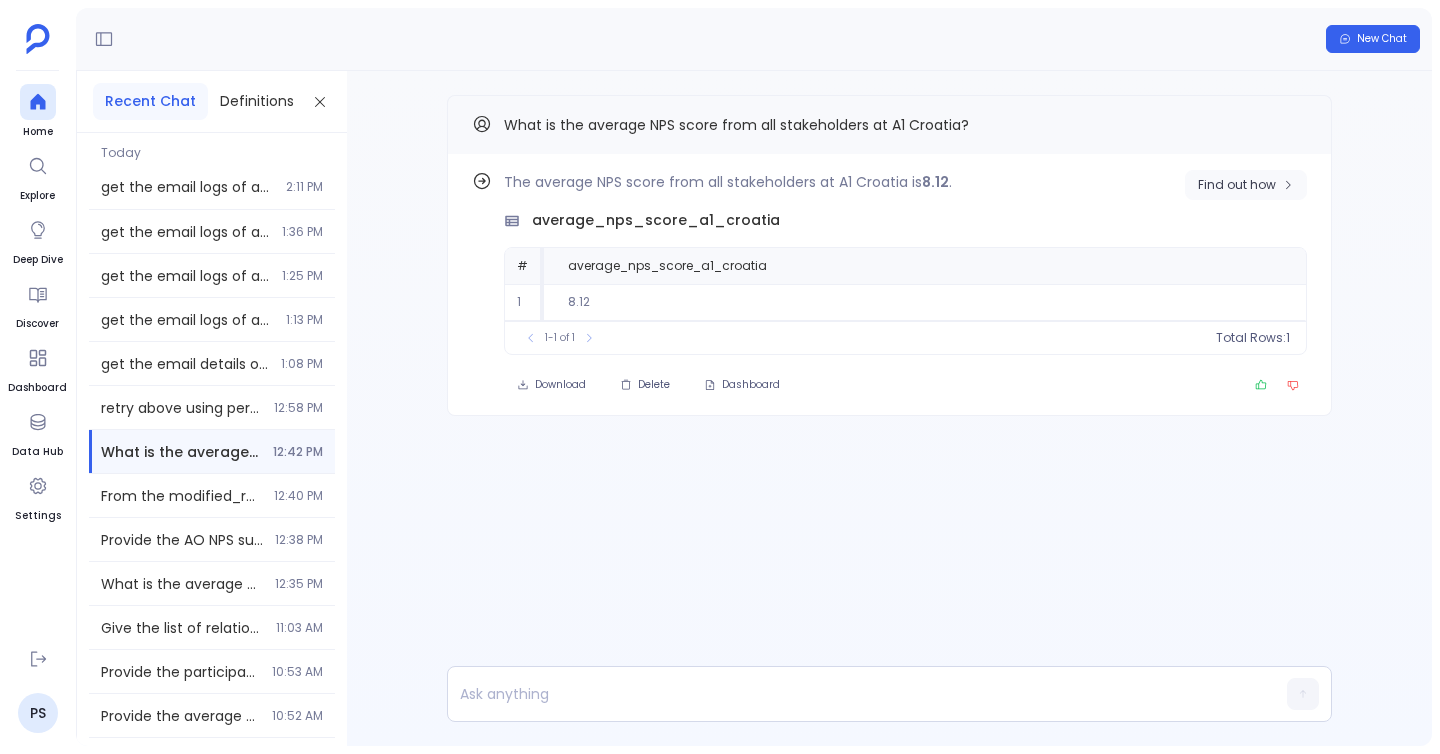 click 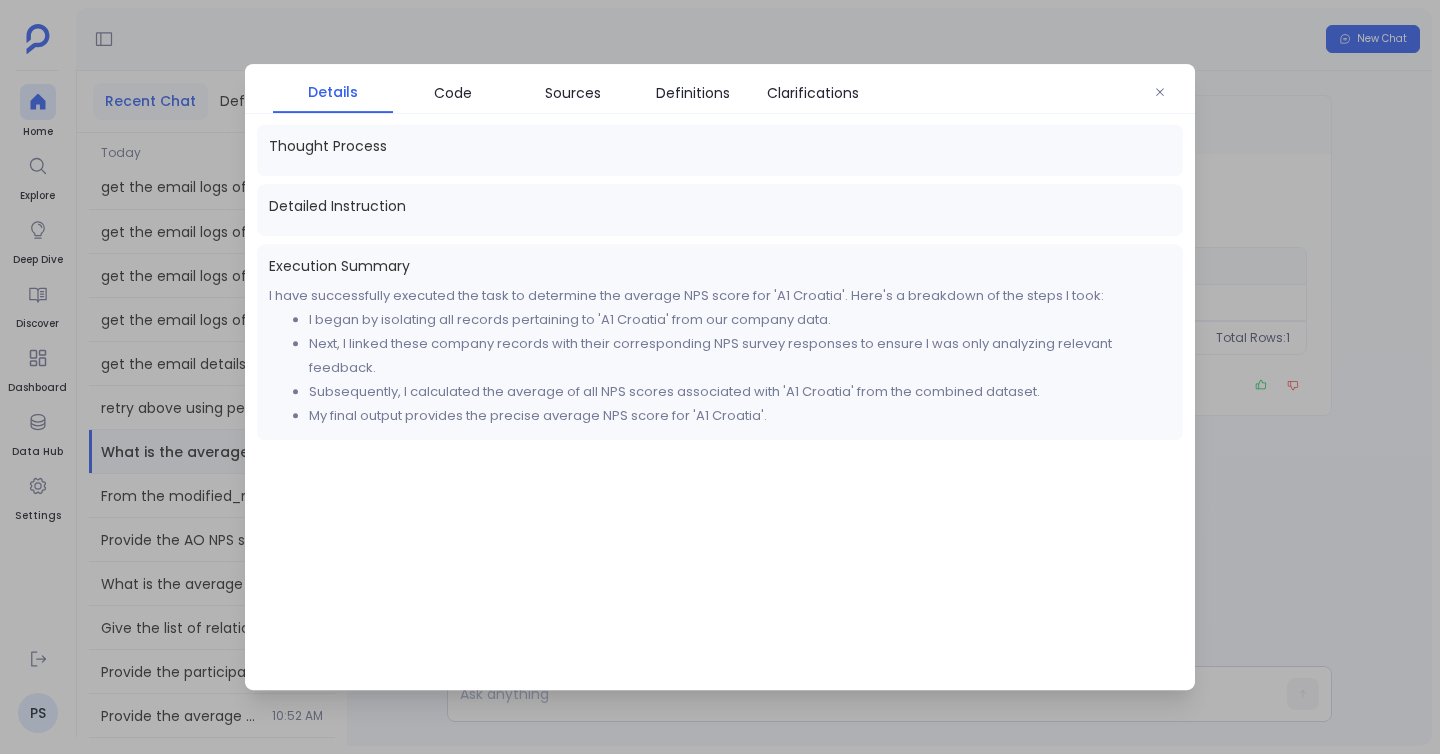 click at bounding box center [720, 377] 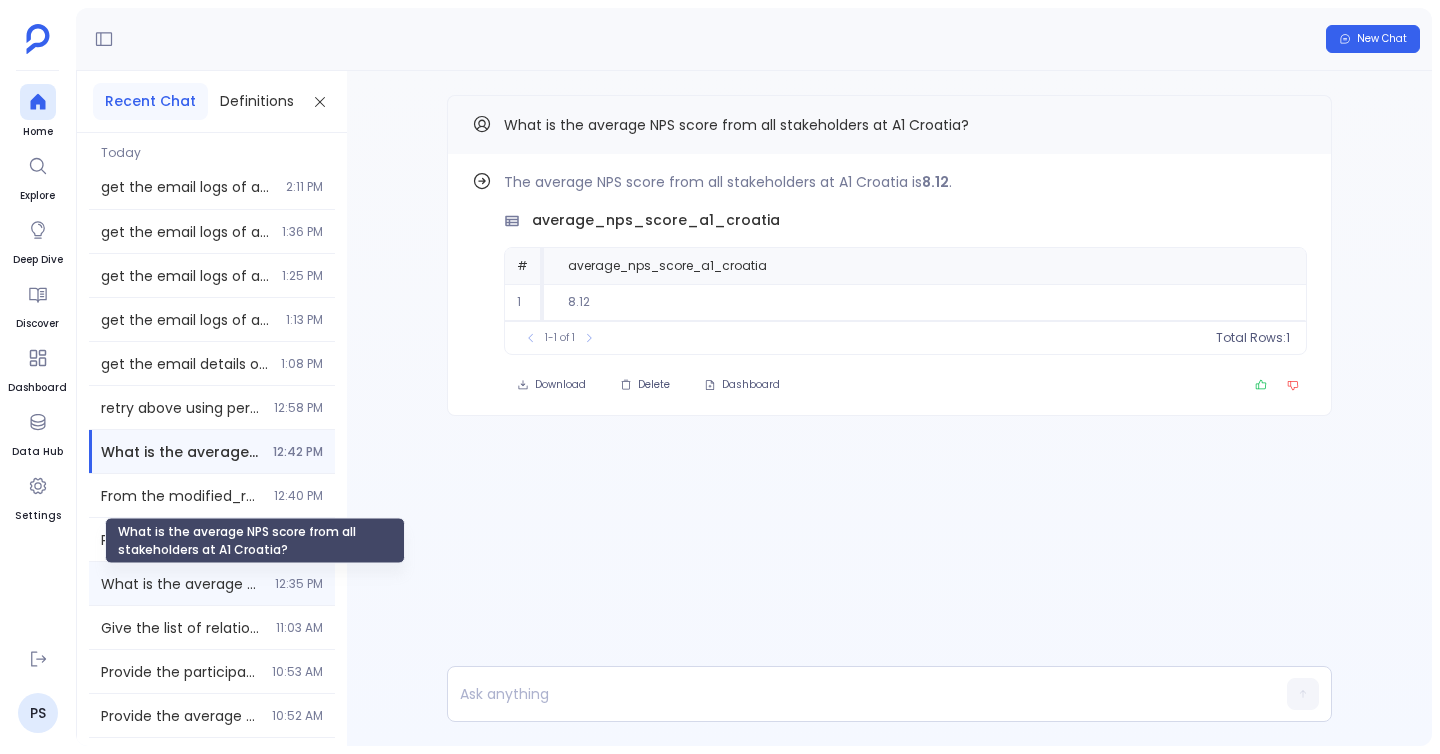 click on "What is the average NPS score from all stakeholders at A1 Croatia?" at bounding box center [182, 584] 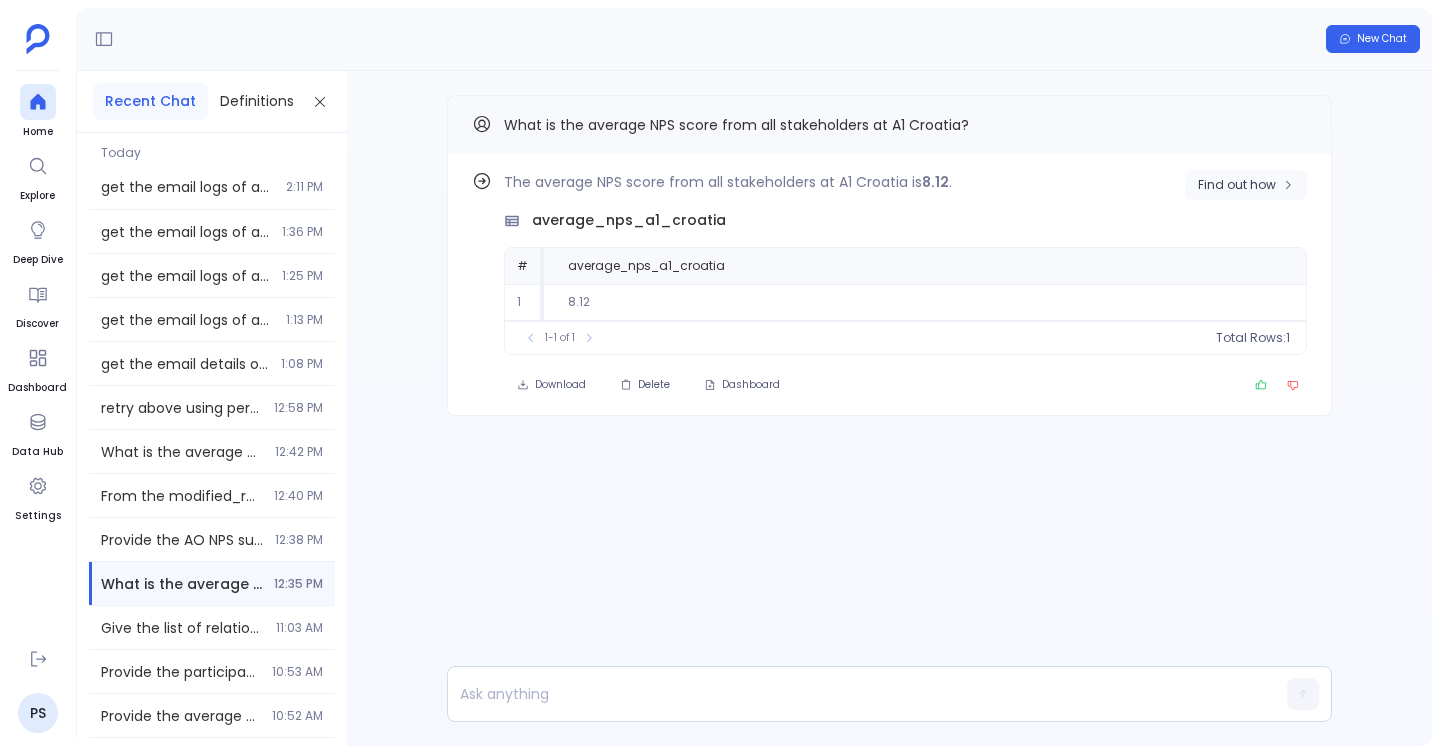 click on "Find out how" at bounding box center [1237, 185] 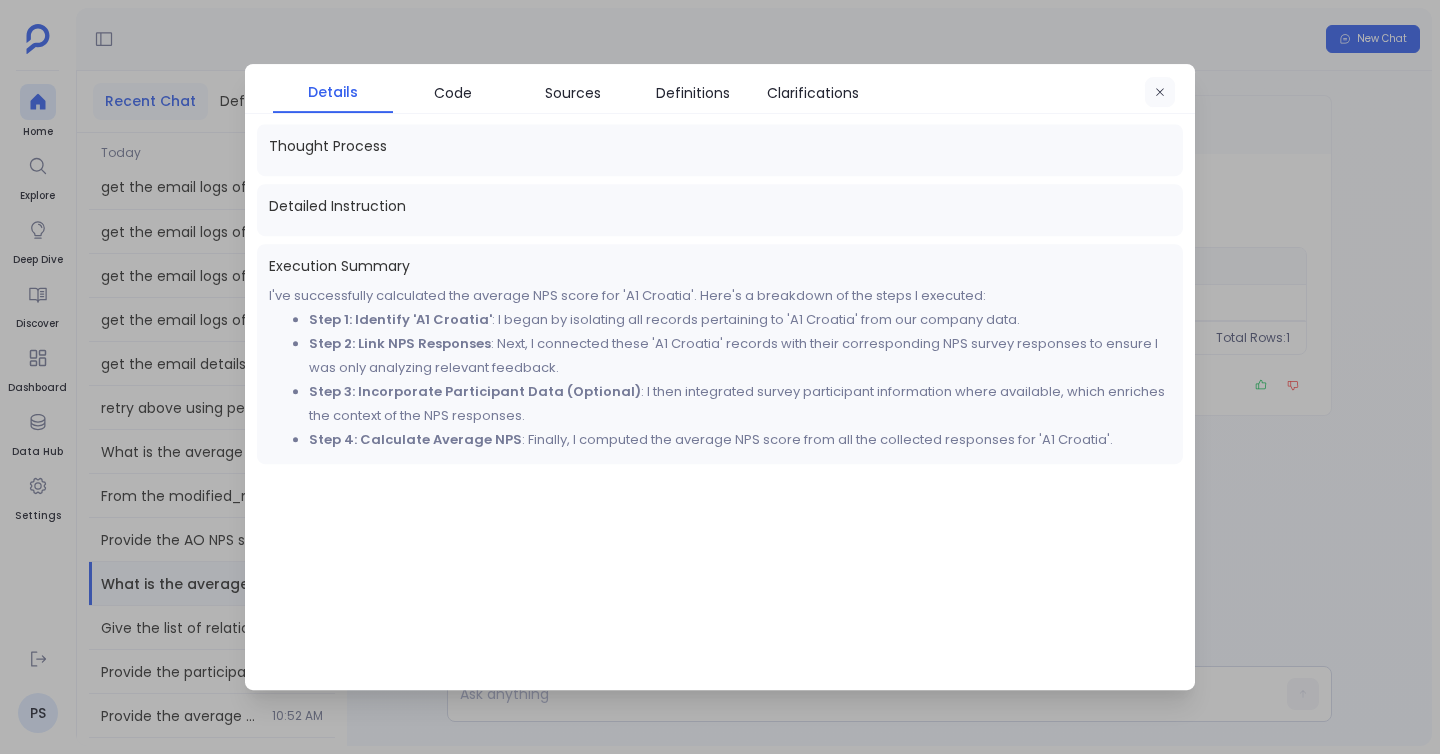 click at bounding box center [1160, 93] 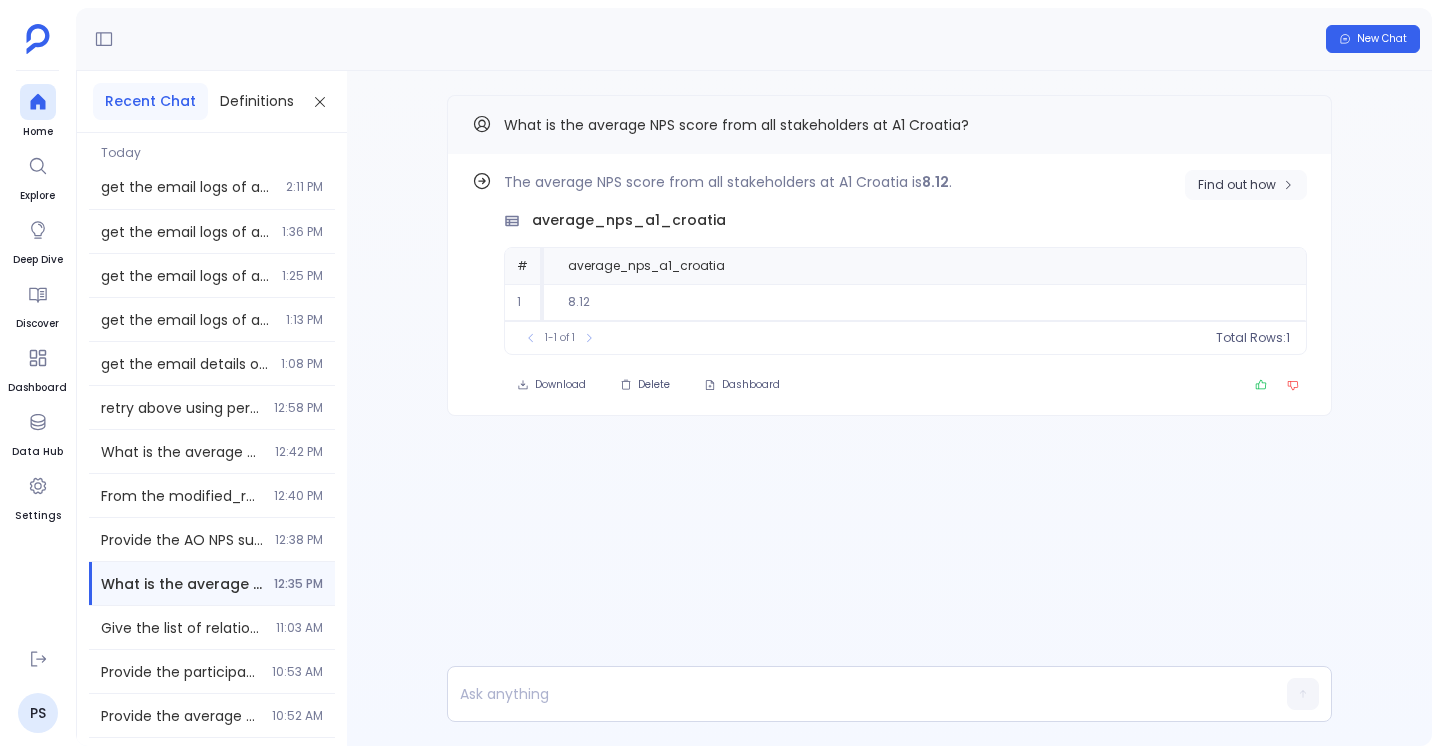 click on "Find out how" at bounding box center (1237, 185) 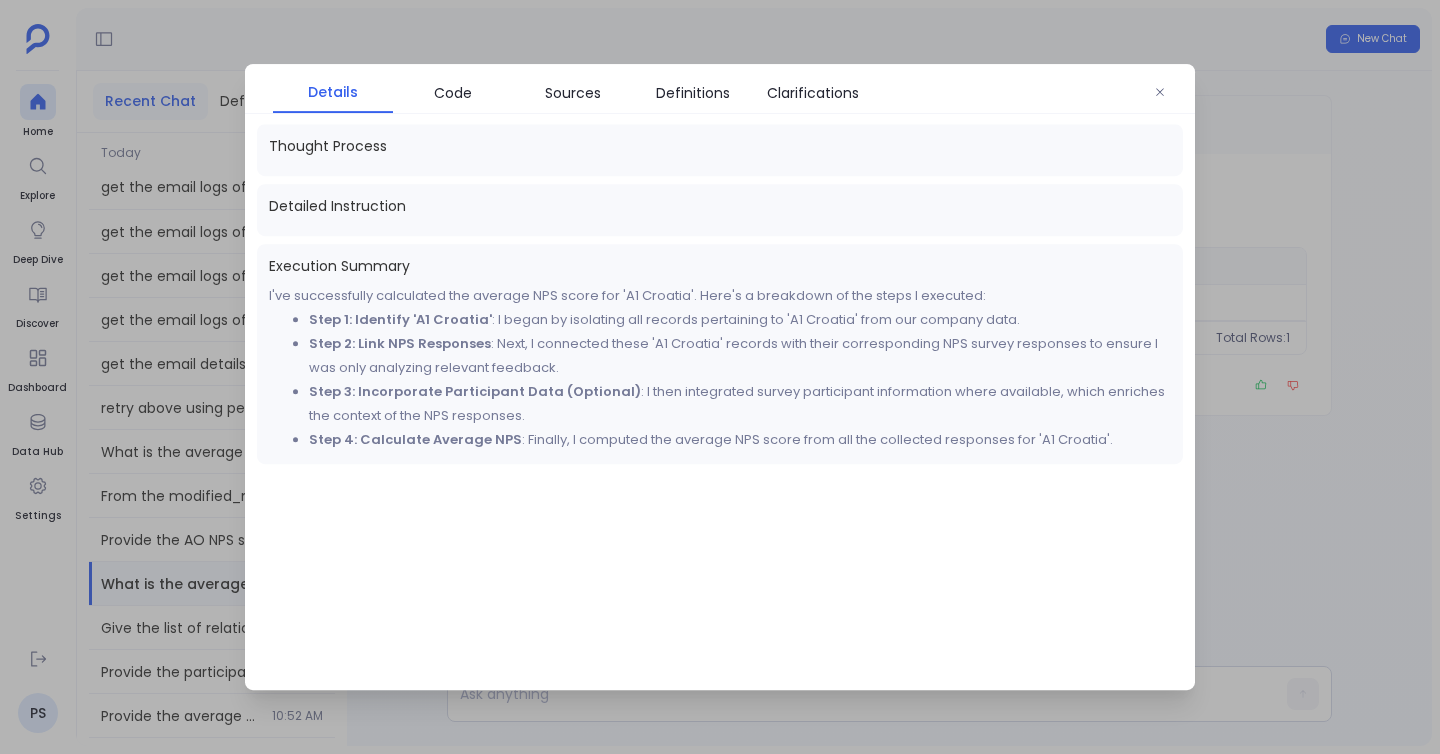 click on "Thought Process" at bounding box center (720, 146) 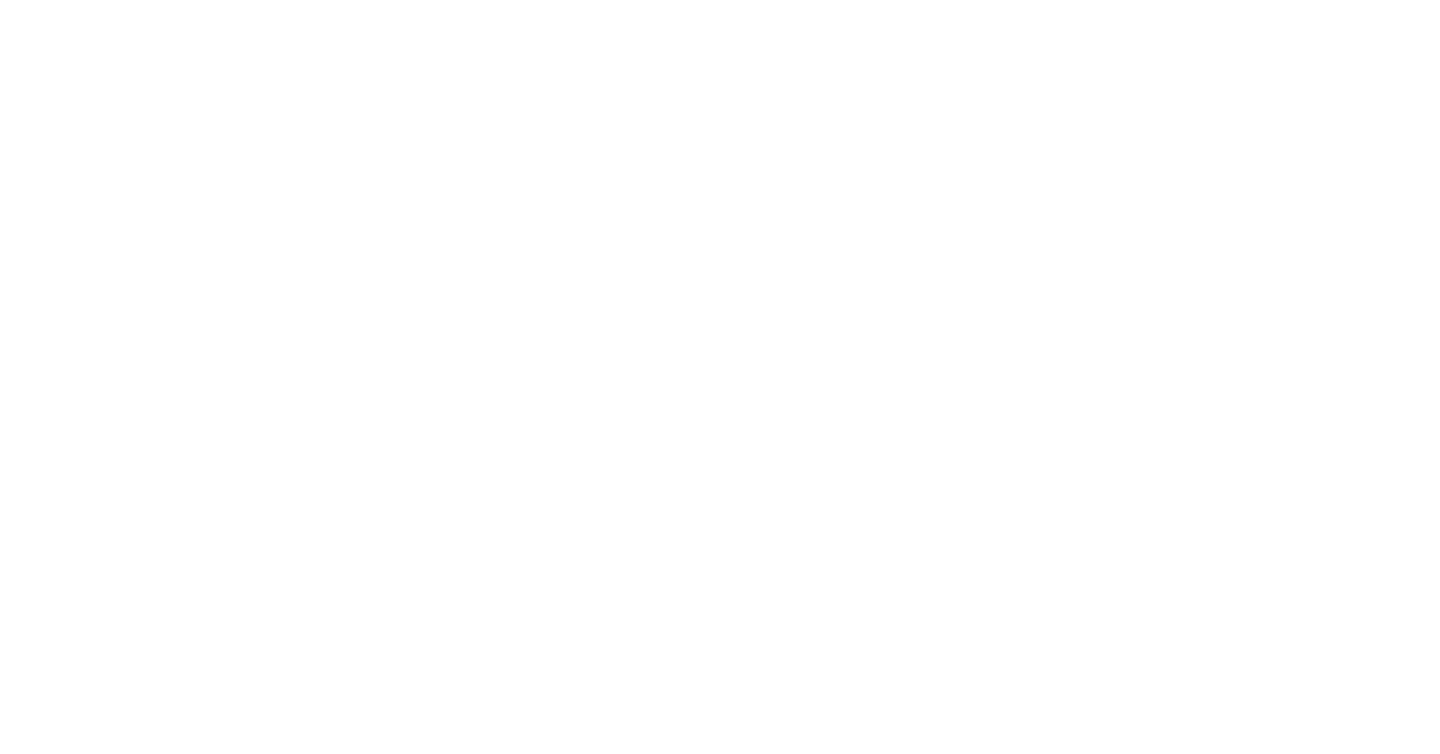 scroll, scrollTop: 0, scrollLeft: 0, axis: both 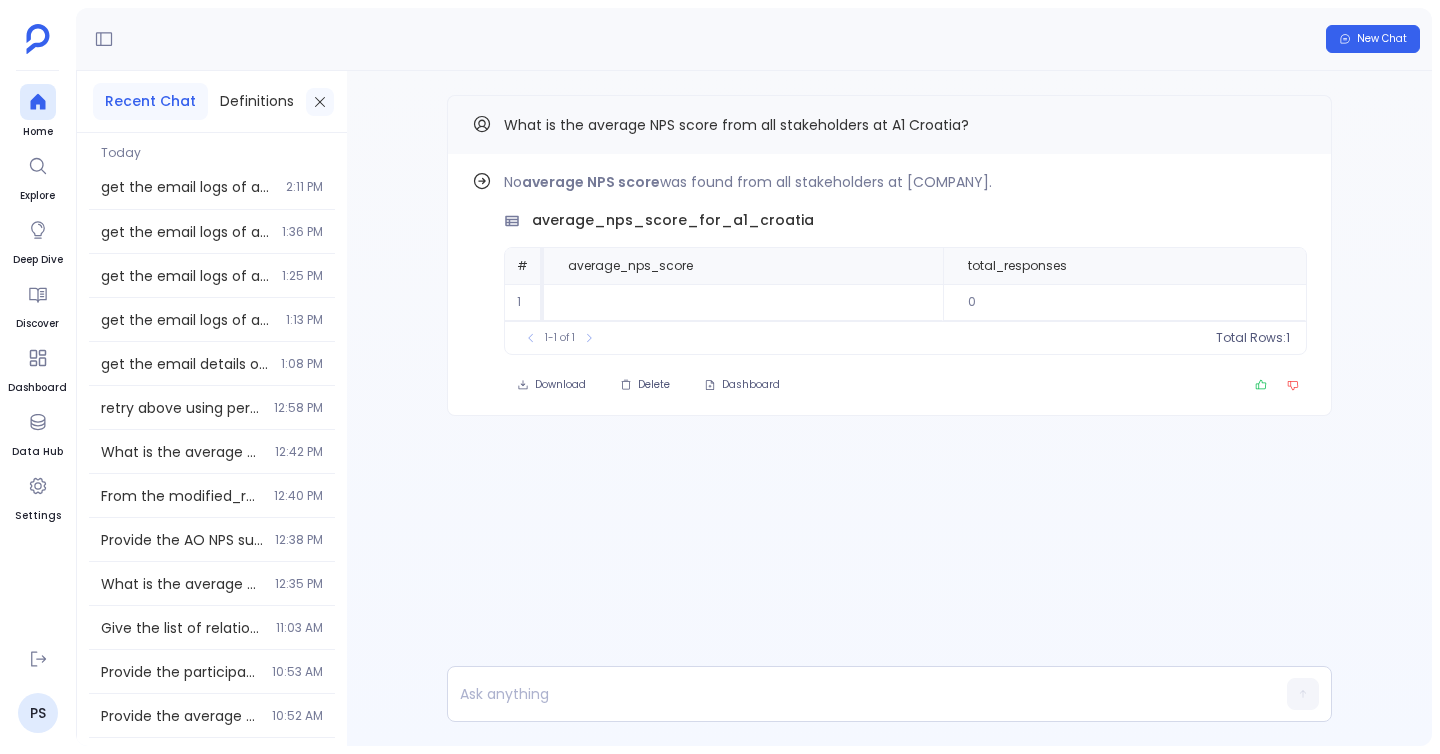 click 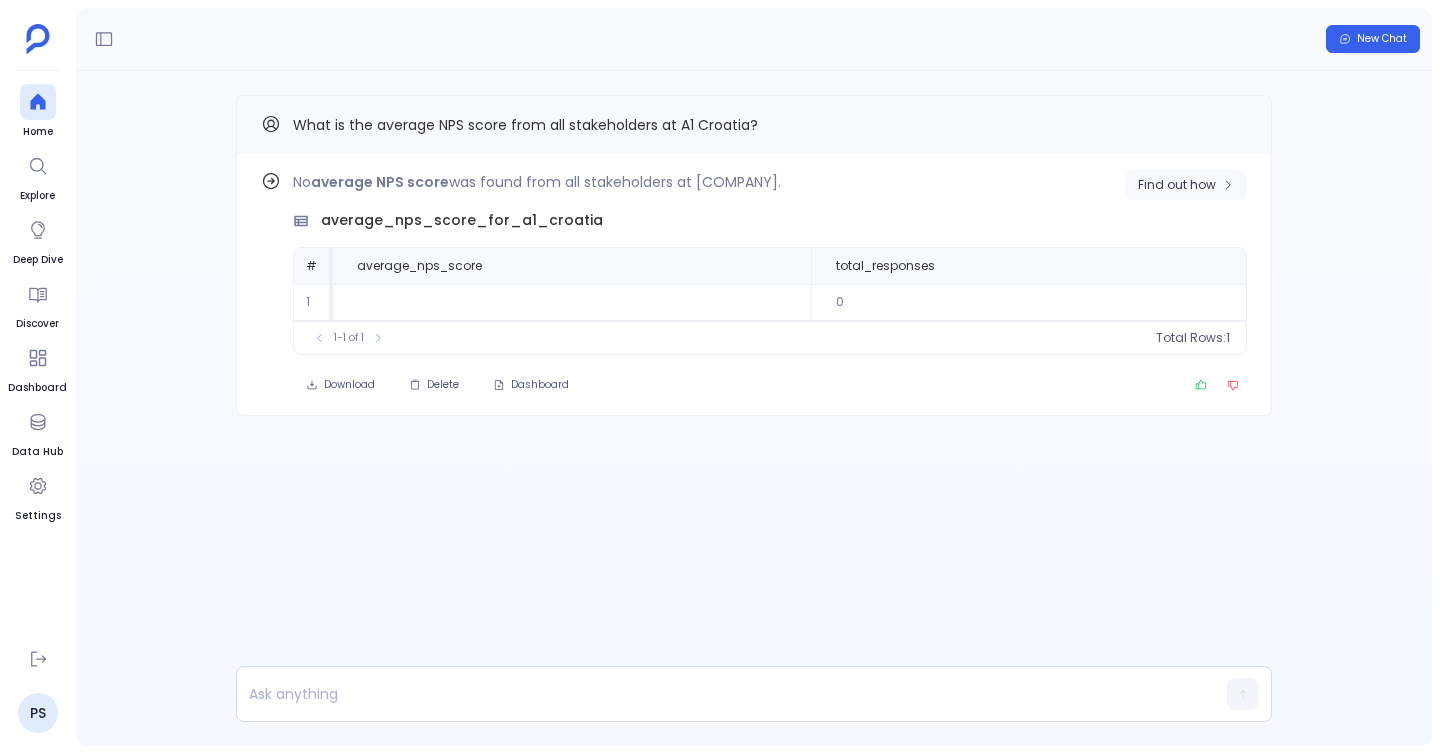 click on "Find out how" at bounding box center (1177, 185) 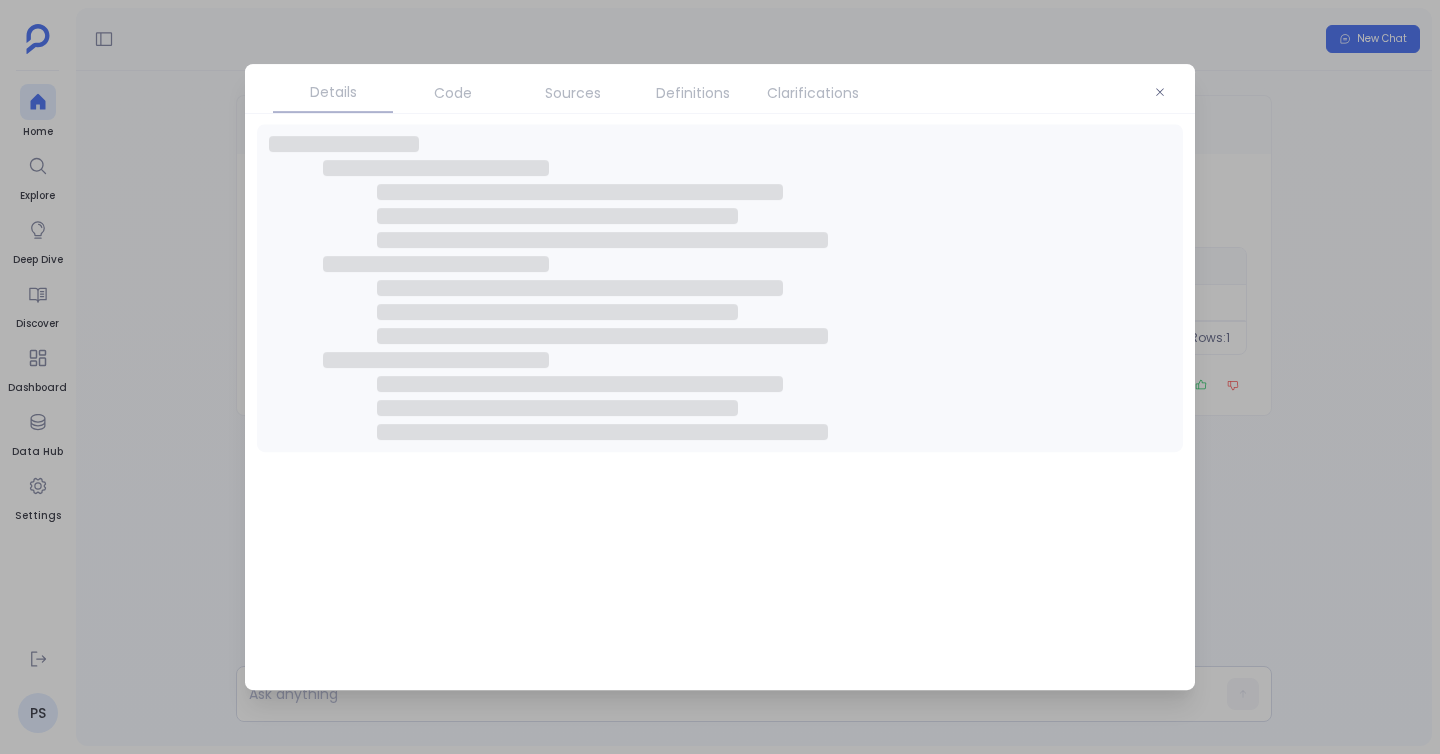 click on "Details Code Sources Definitions Clarifications" at bounding box center [720, 89] 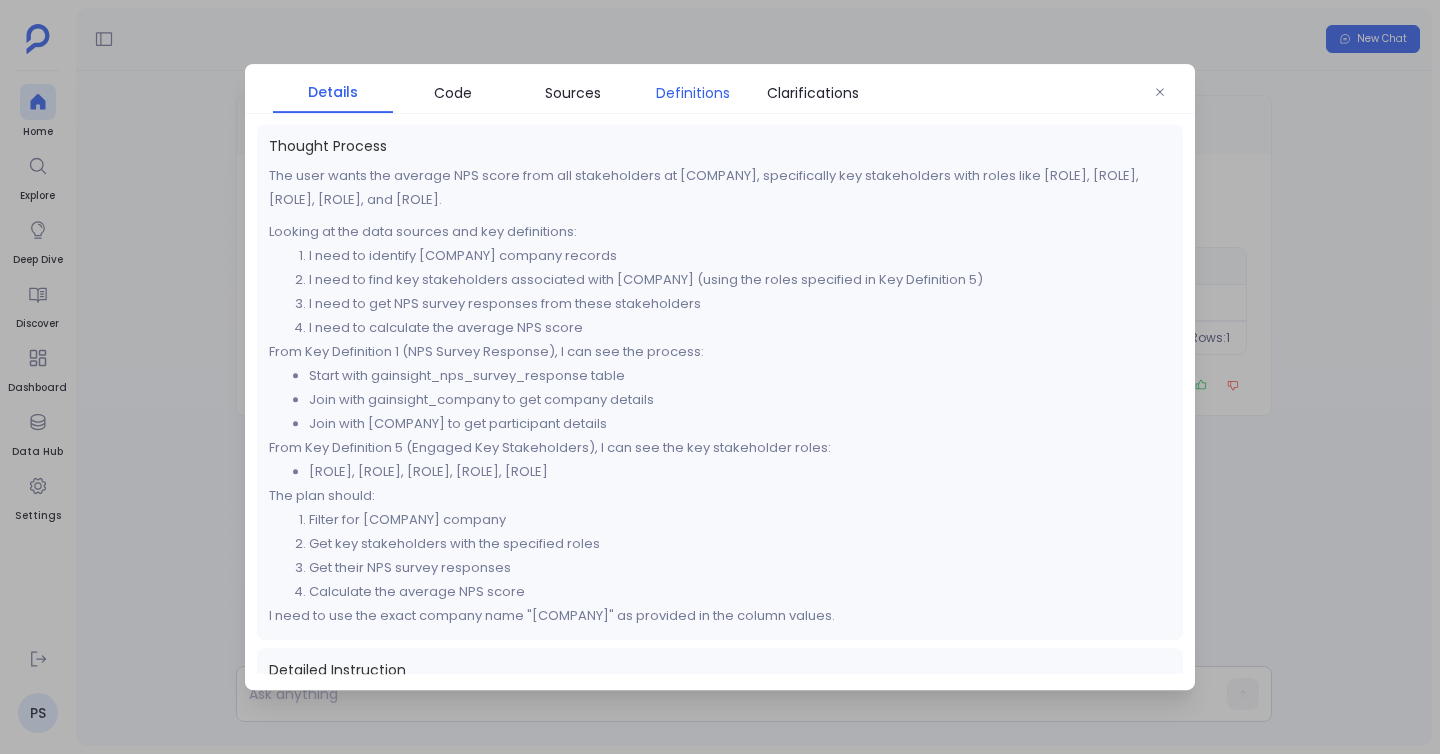 click on "Definitions" at bounding box center [693, 93] 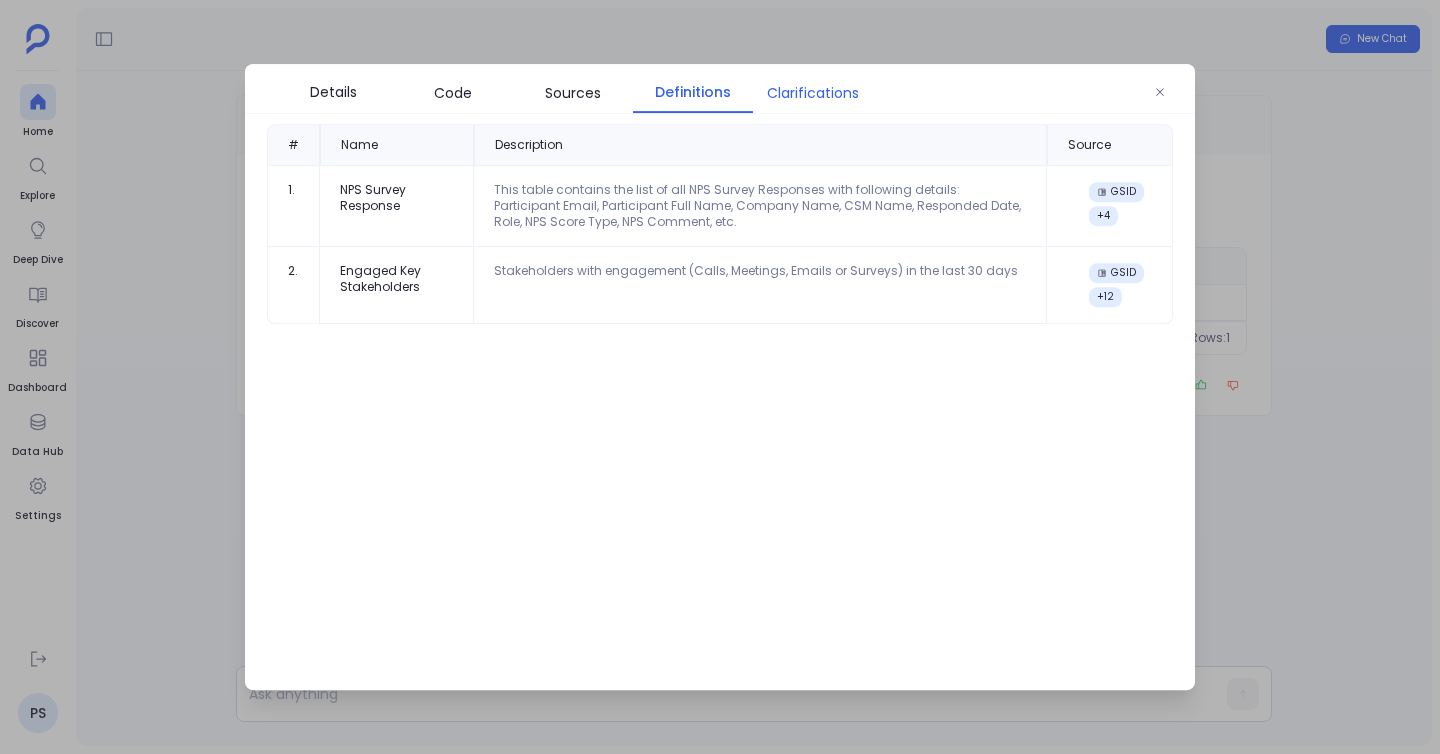 click on "Clarifications" at bounding box center [813, 93] 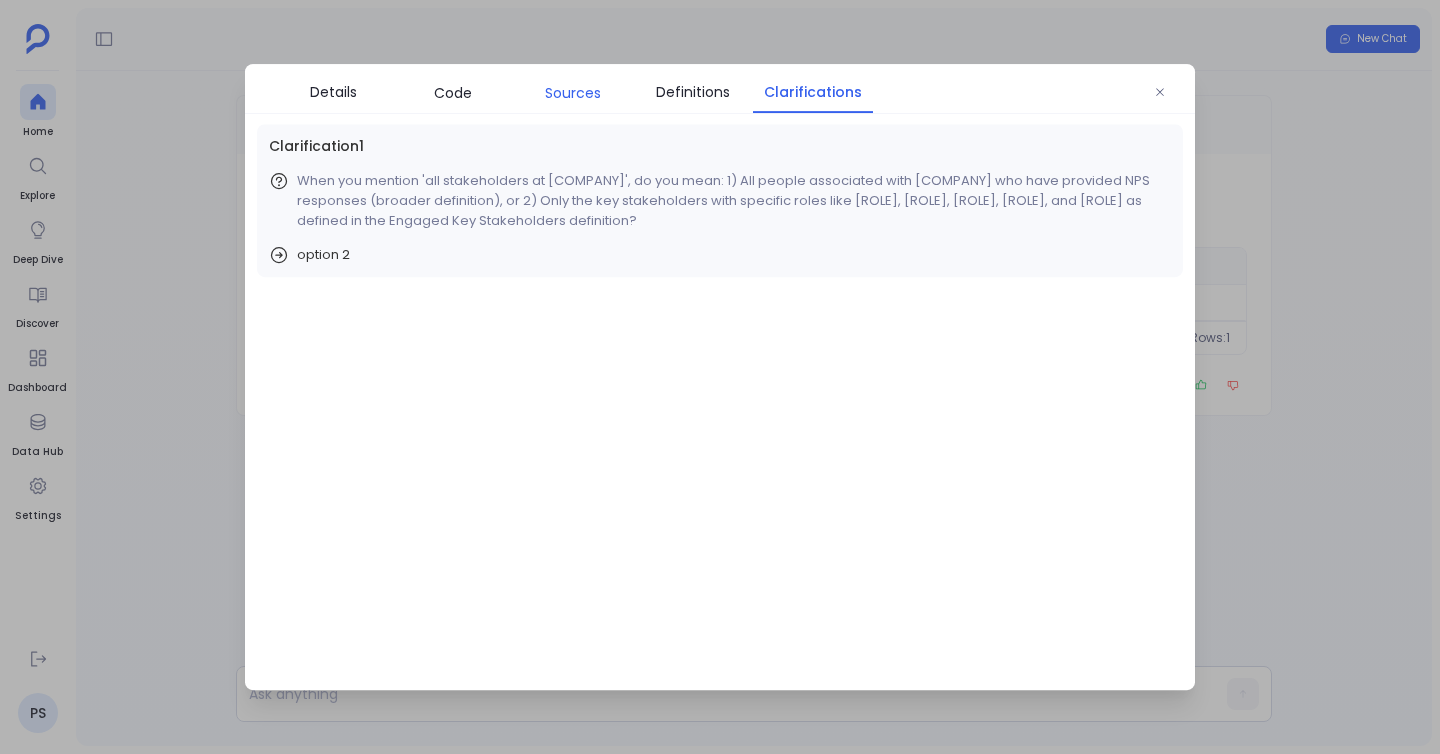 click on "Sources" at bounding box center (573, 93) 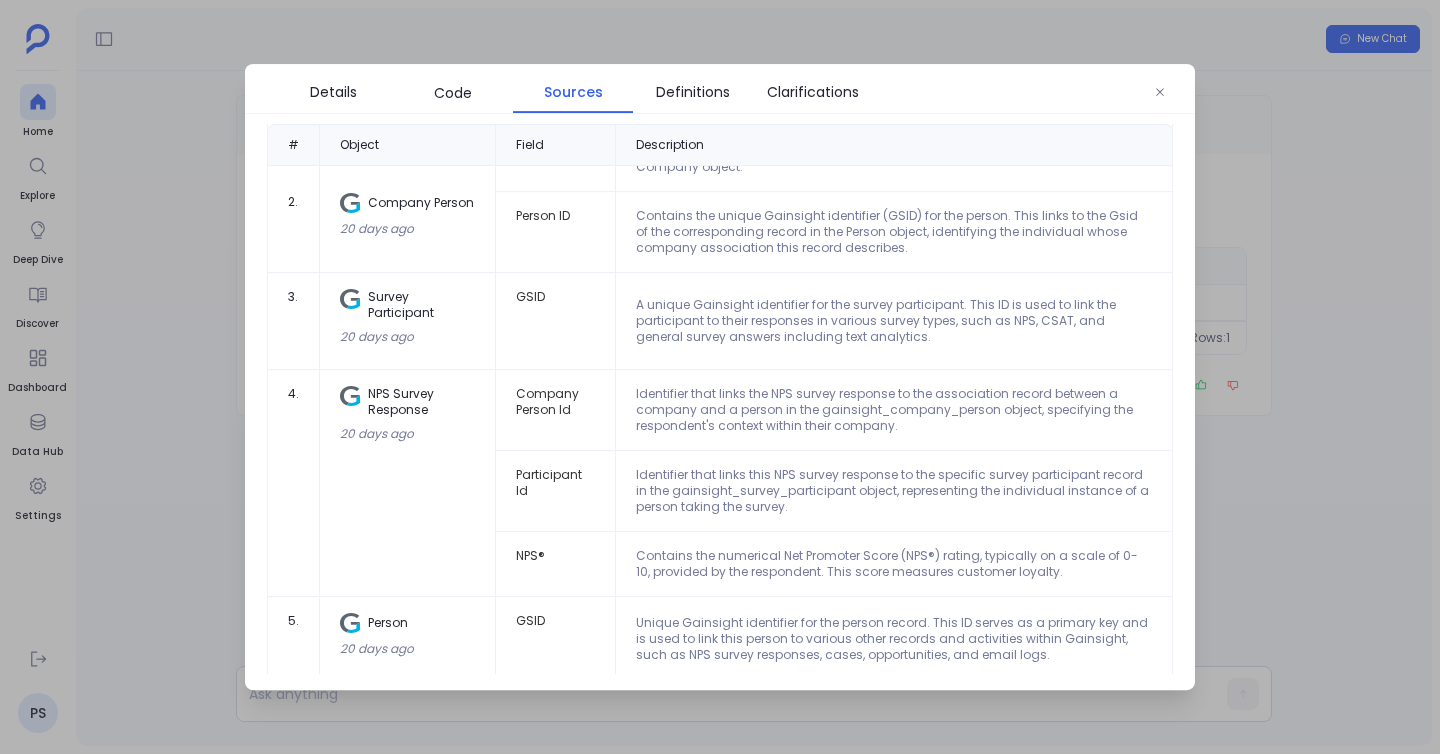 scroll, scrollTop: 367, scrollLeft: 0, axis: vertical 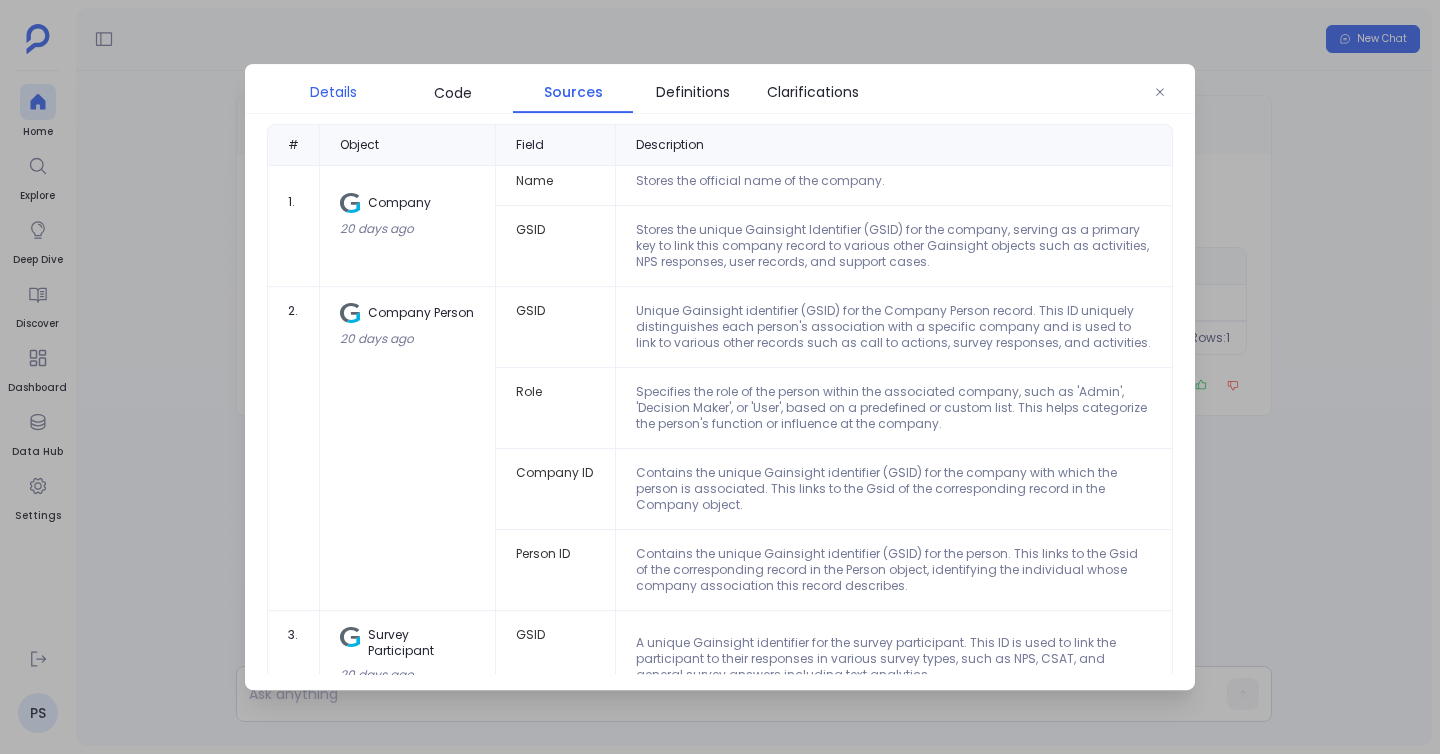 click on "Details" at bounding box center [333, 92] 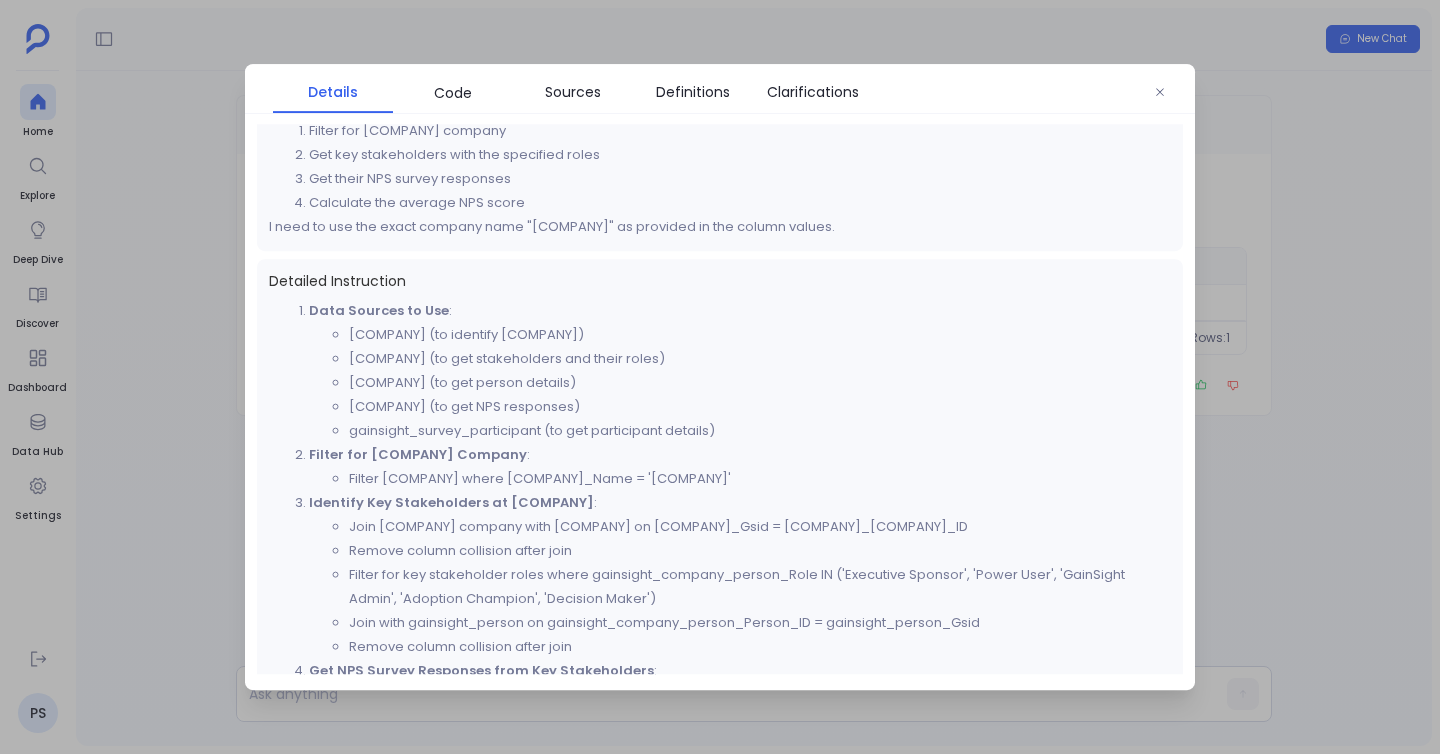 scroll, scrollTop: 395, scrollLeft: 0, axis: vertical 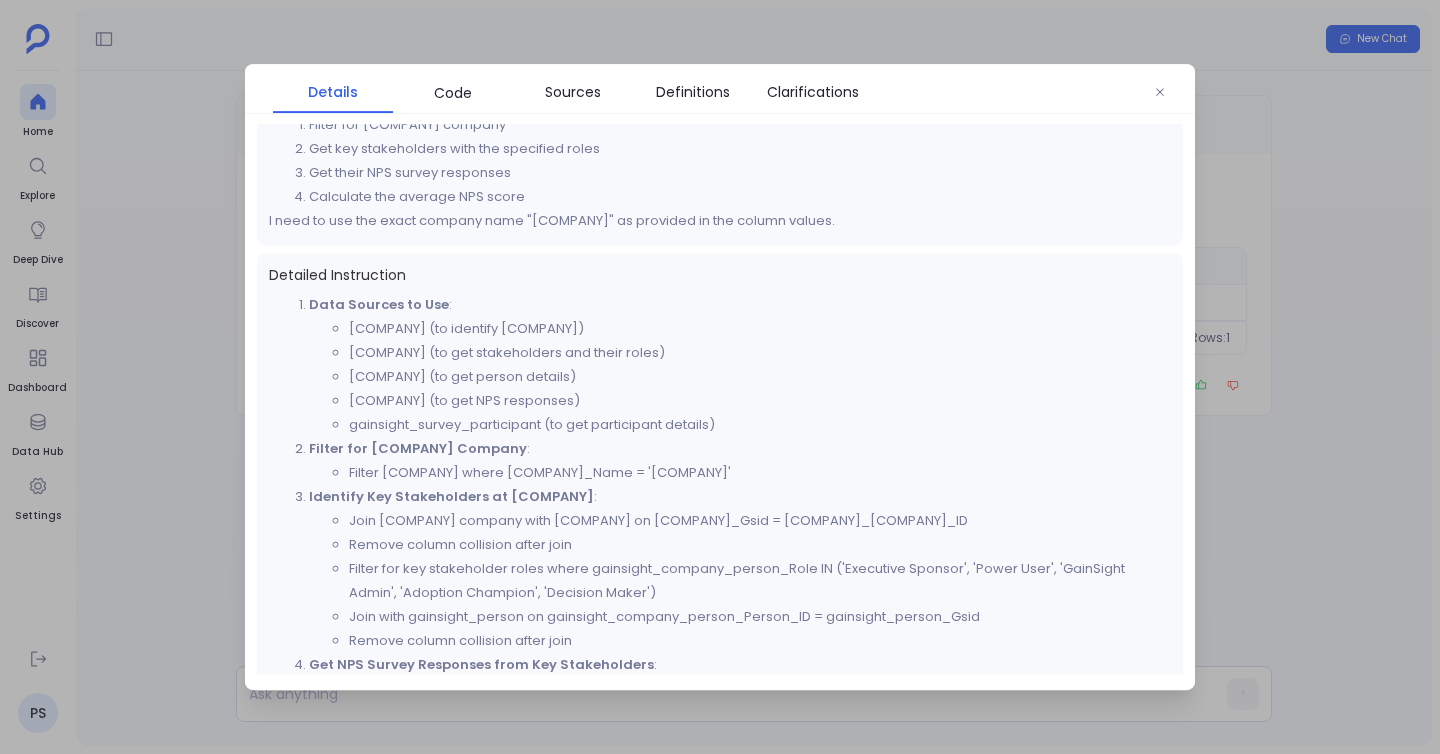 click at bounding box center (720, 377) 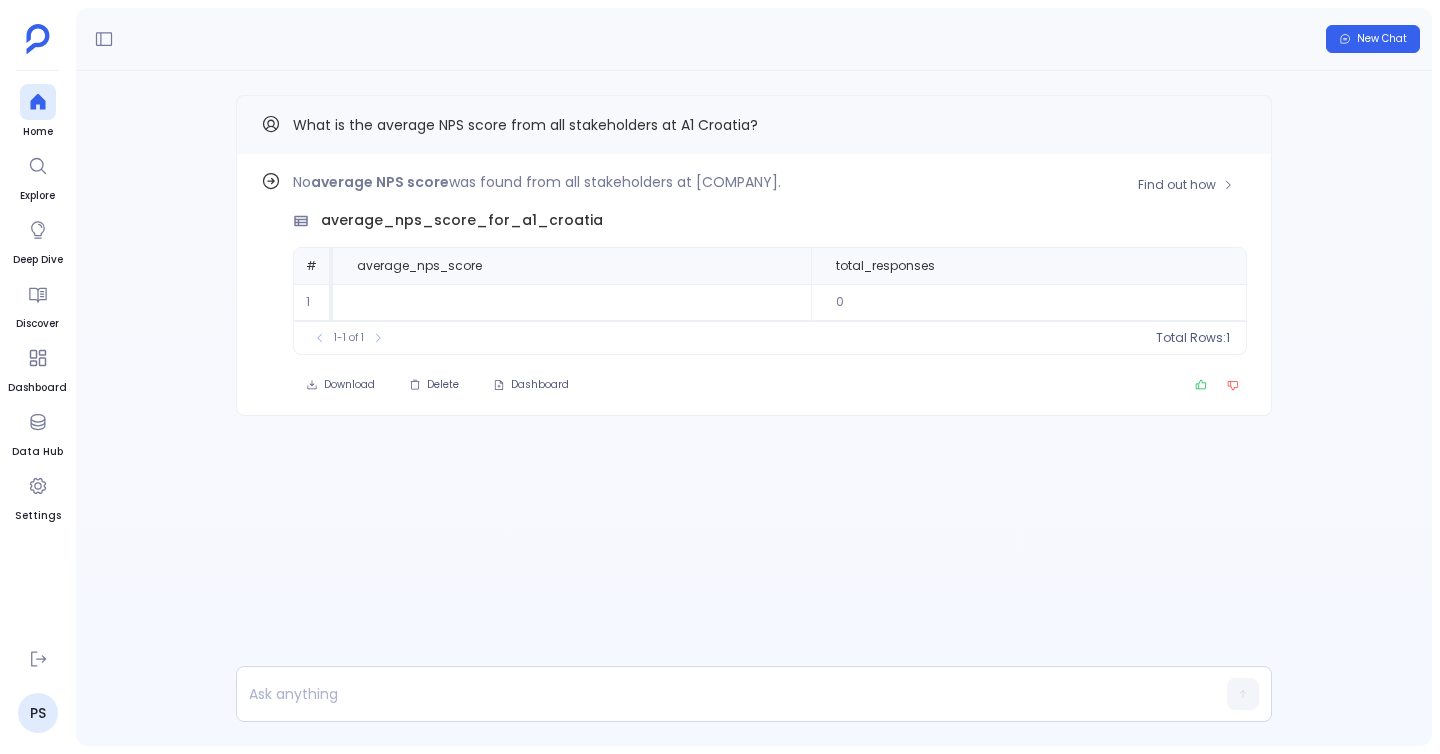 click on "Find out how No  average NPS score  was found from all stakeholders at A1 Croatia. average_nps_score_for_a1_croatia # average_nps_score total_responses 1 0
To pick up a draggable item, press the space bar.
While dragging, use the arrow keys to move the item.
Press space again to drop the item in its new position, or press escape to cancel.
1-1 of 1 Total Rows:  1 Download Delete Dashboard" at bounding box center (754, 285) 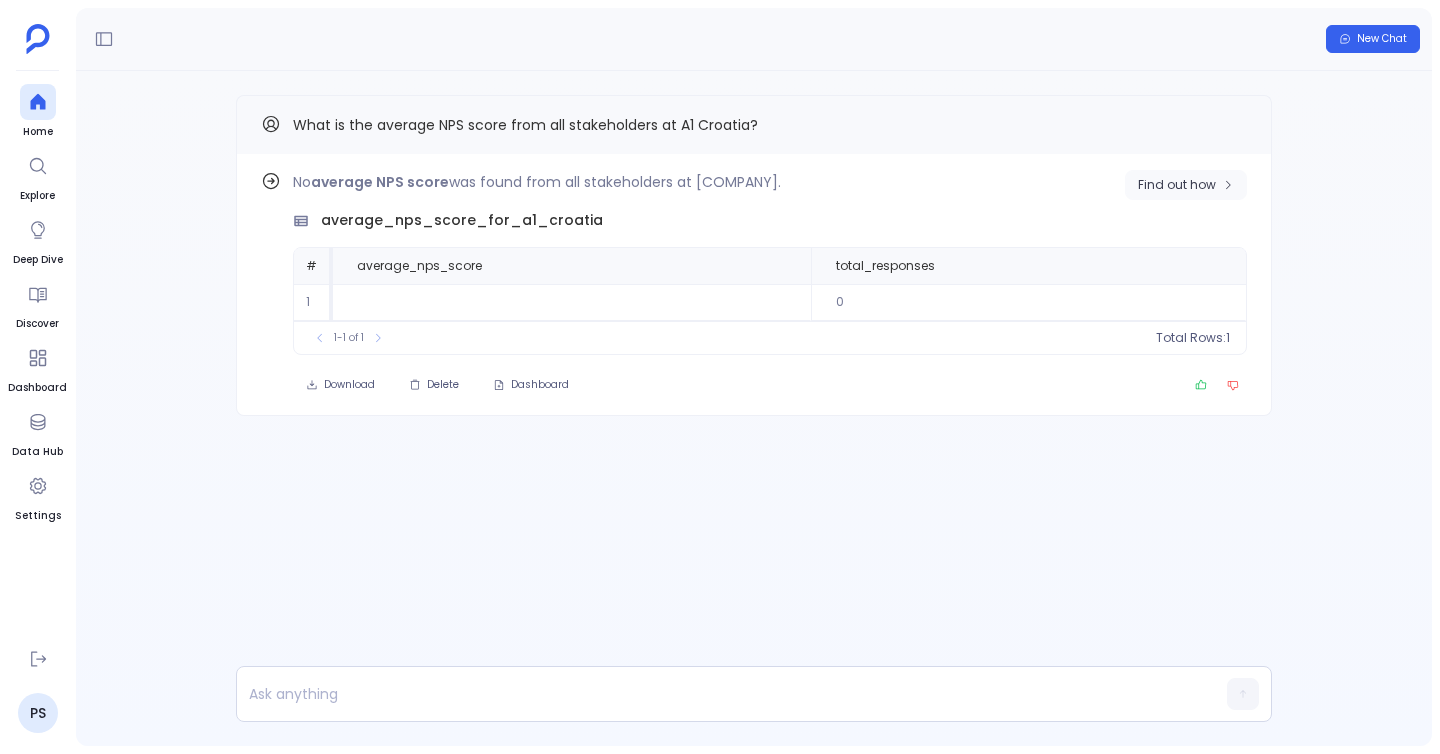 click on "Find out how" at bounding box center [1177, 185] 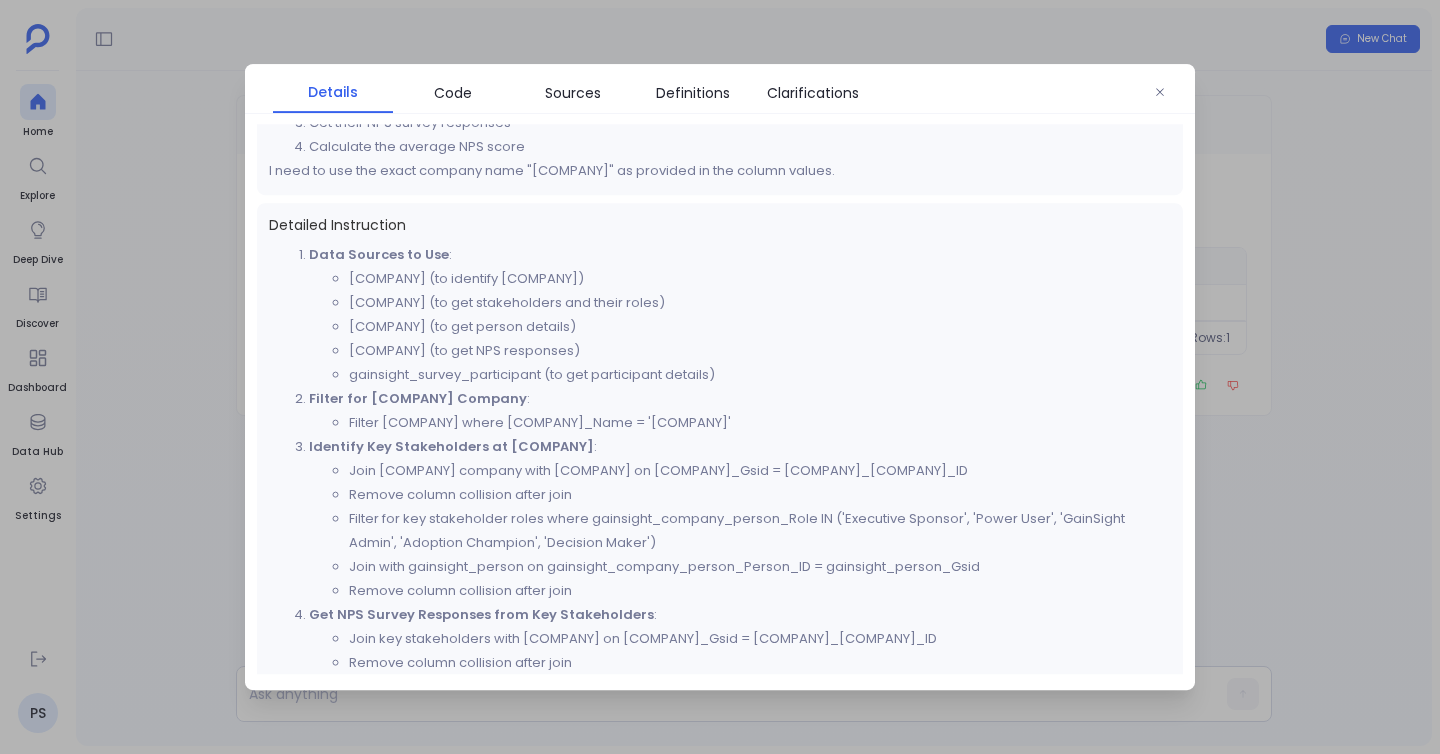 scroll, scrollTop: 469, scrollLeft: 0, axis: vertical 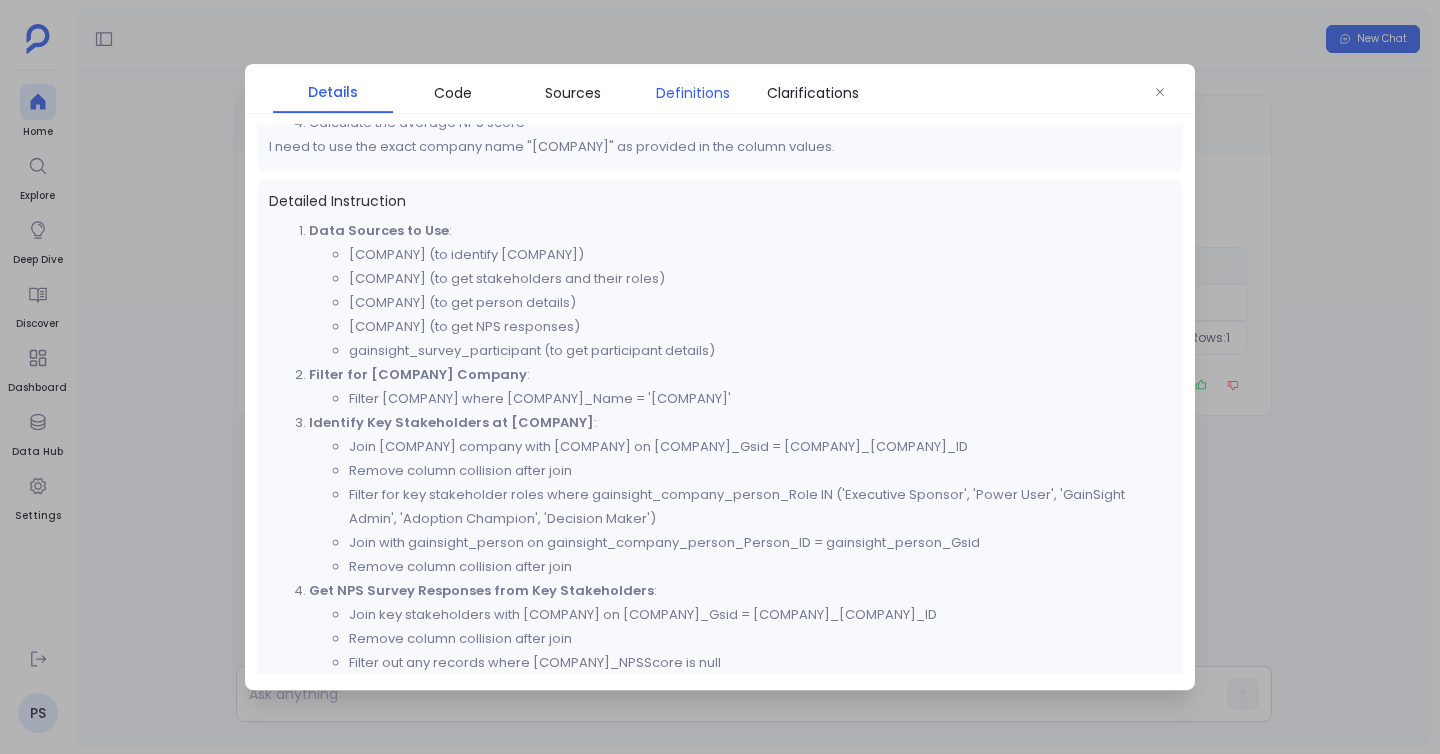 click on "Definitions" at bounding box center (693, 93) 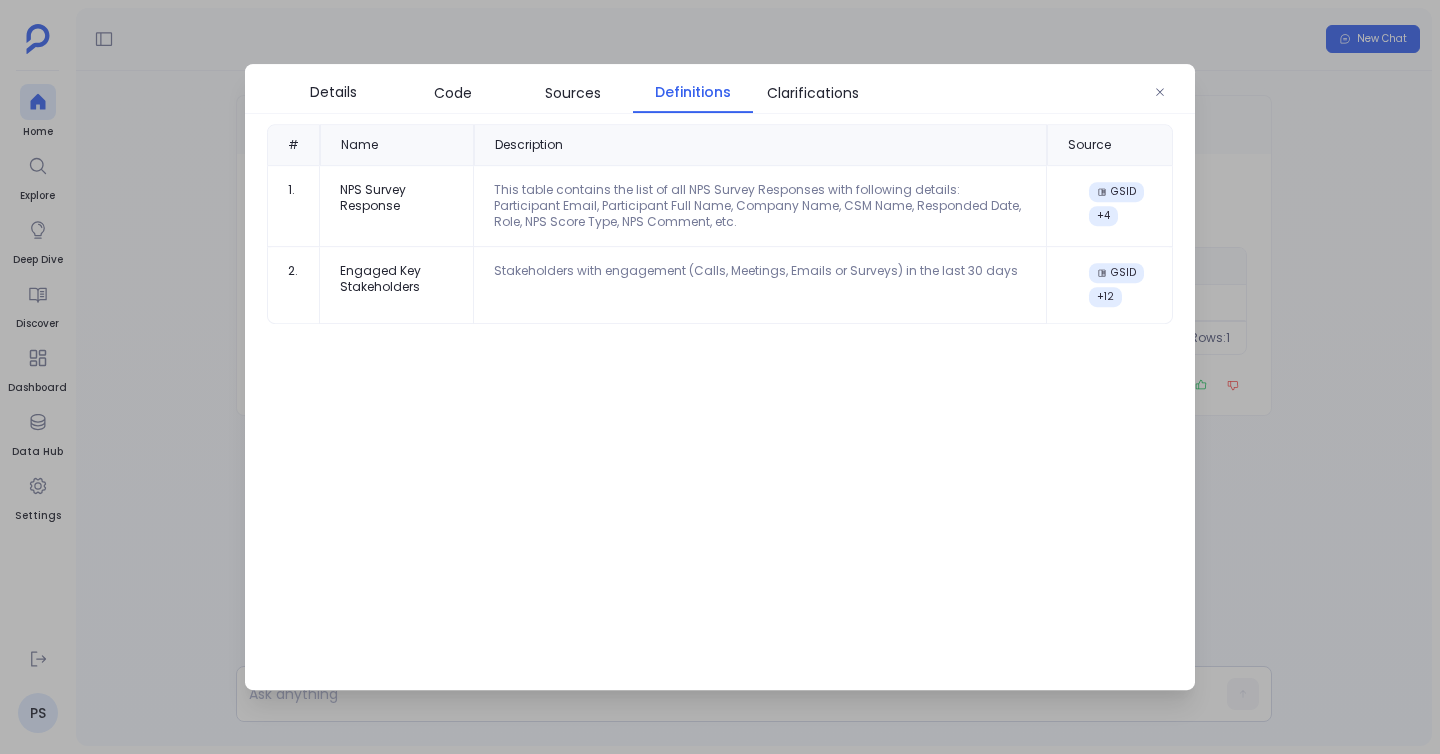 scroll, scrollTop: 0, scrollLeft: 0, axis: both 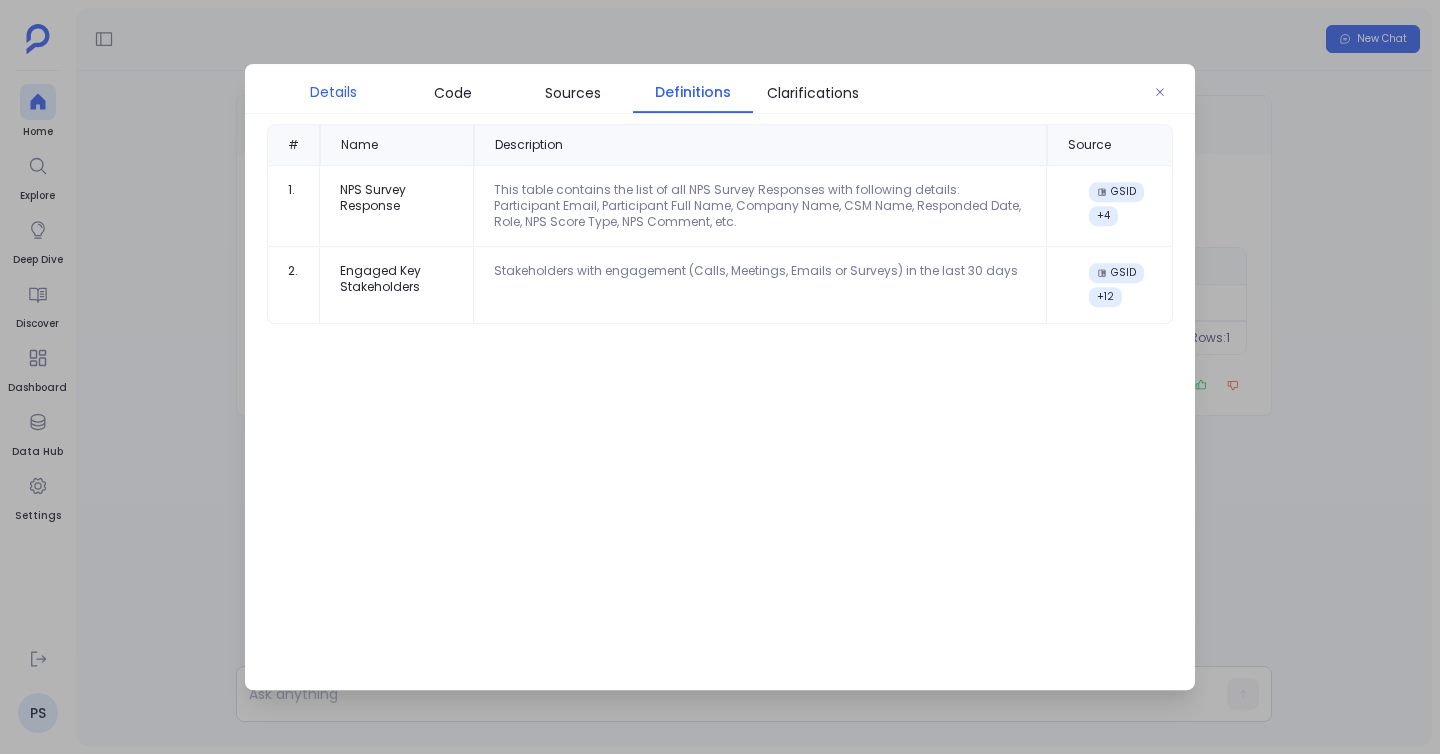 click on "Details" at bounding box center [333, 92] 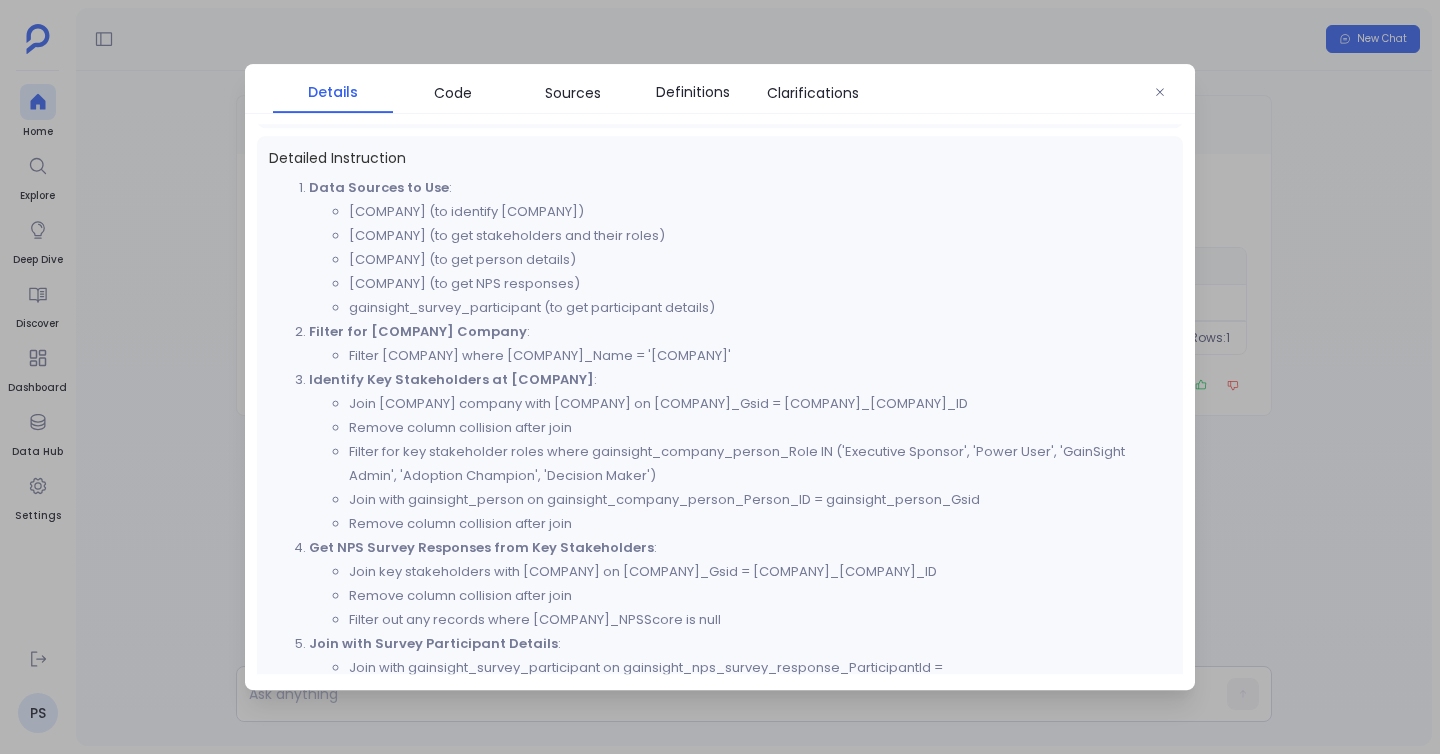 scroll, scrollTop: 513, scrollLeft: 0, axis: vertical 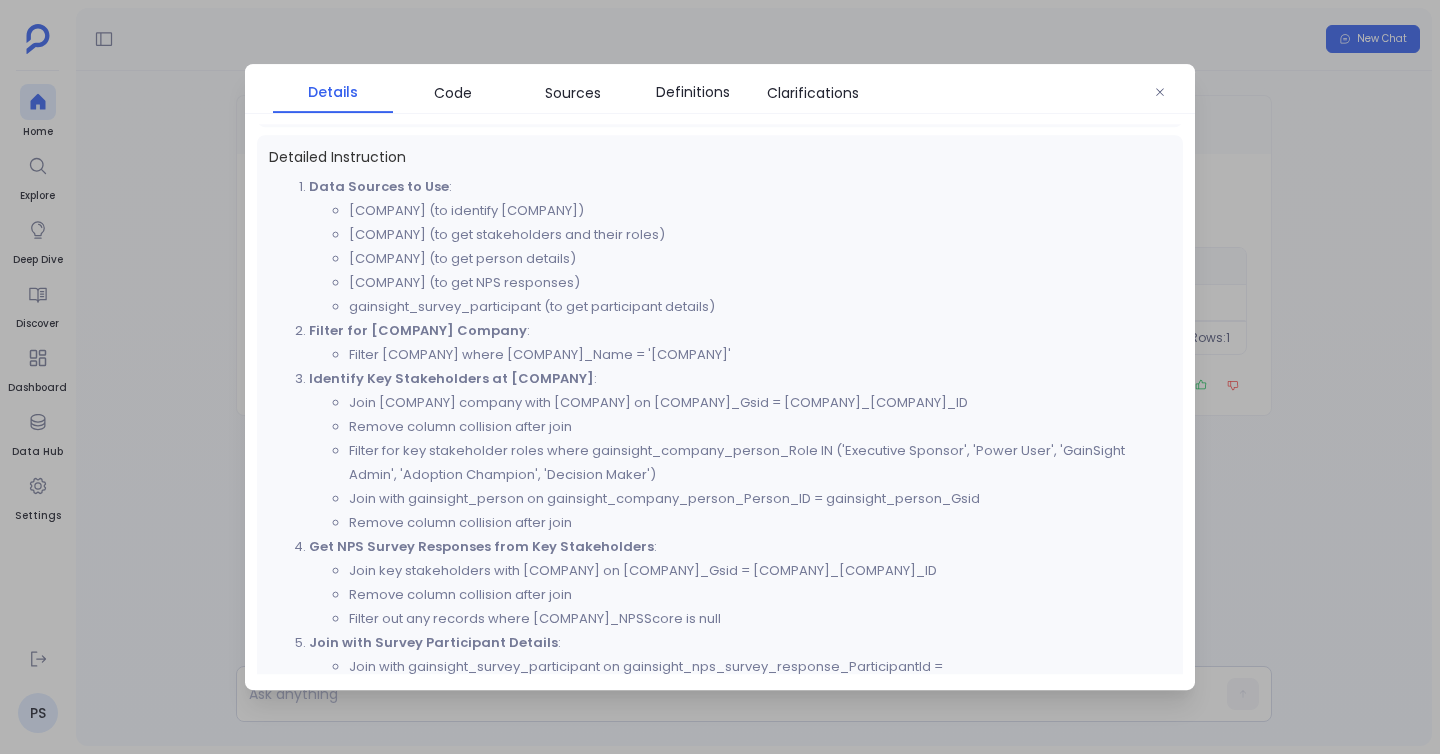 click at bounding box center [720, 377] 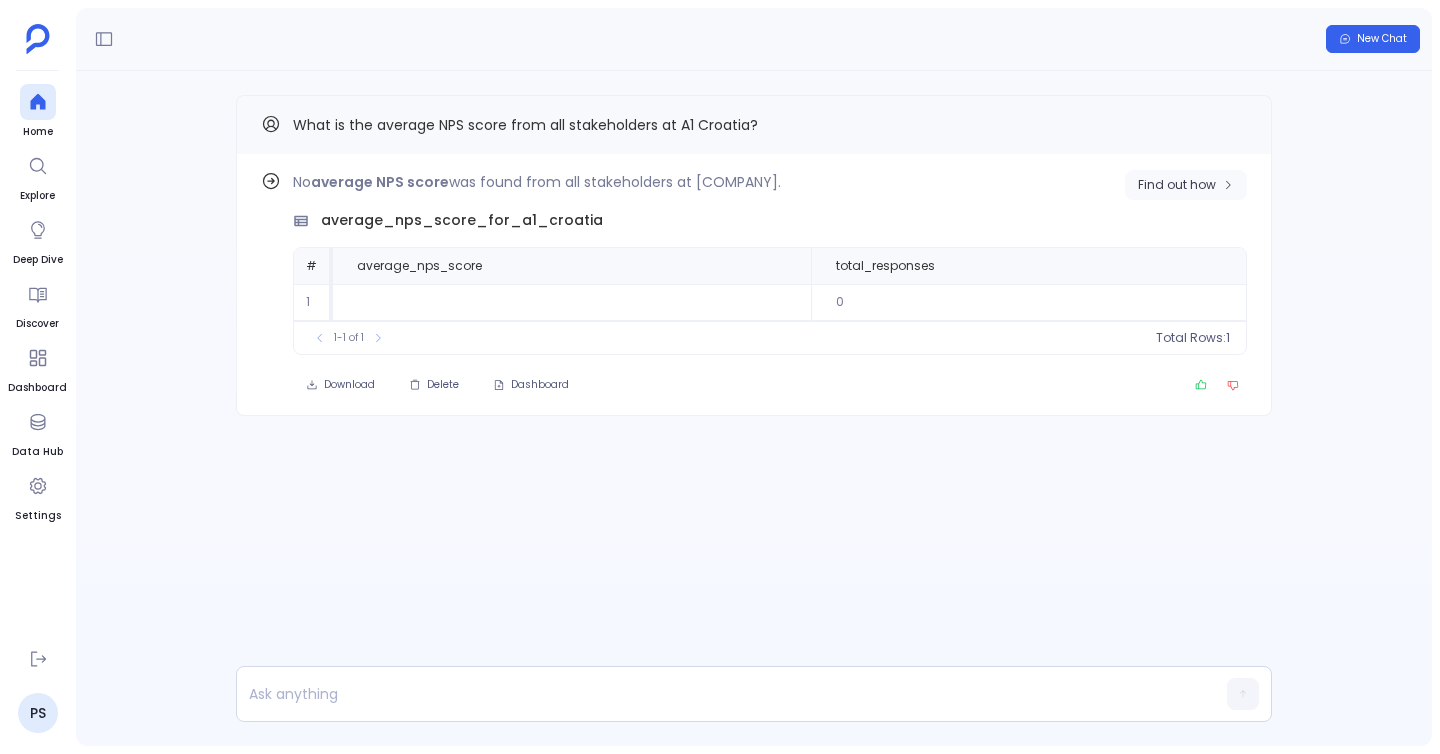 click on "Find out how" at bounding box center [1186, 185] 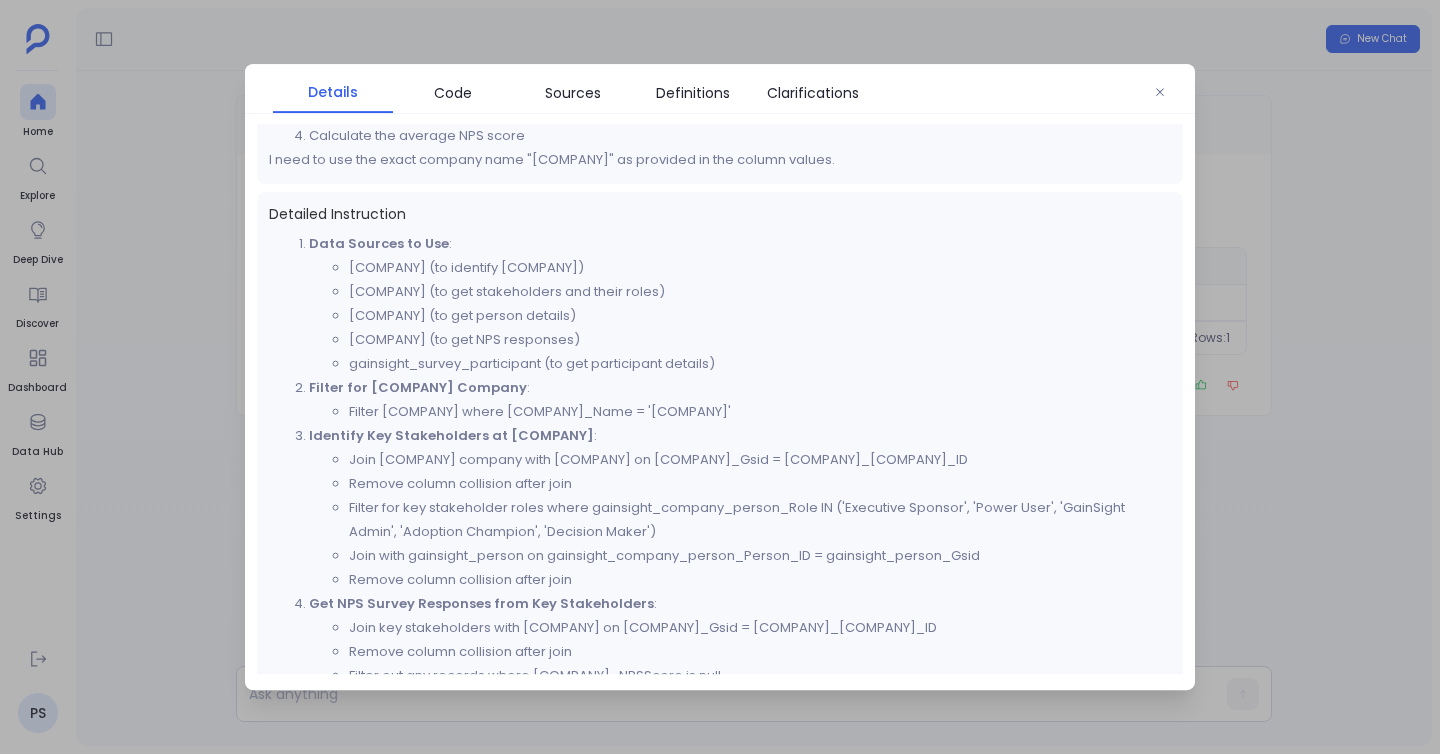 scroll, scrollTop: 461, scrollLeft: 0, axis: vertical 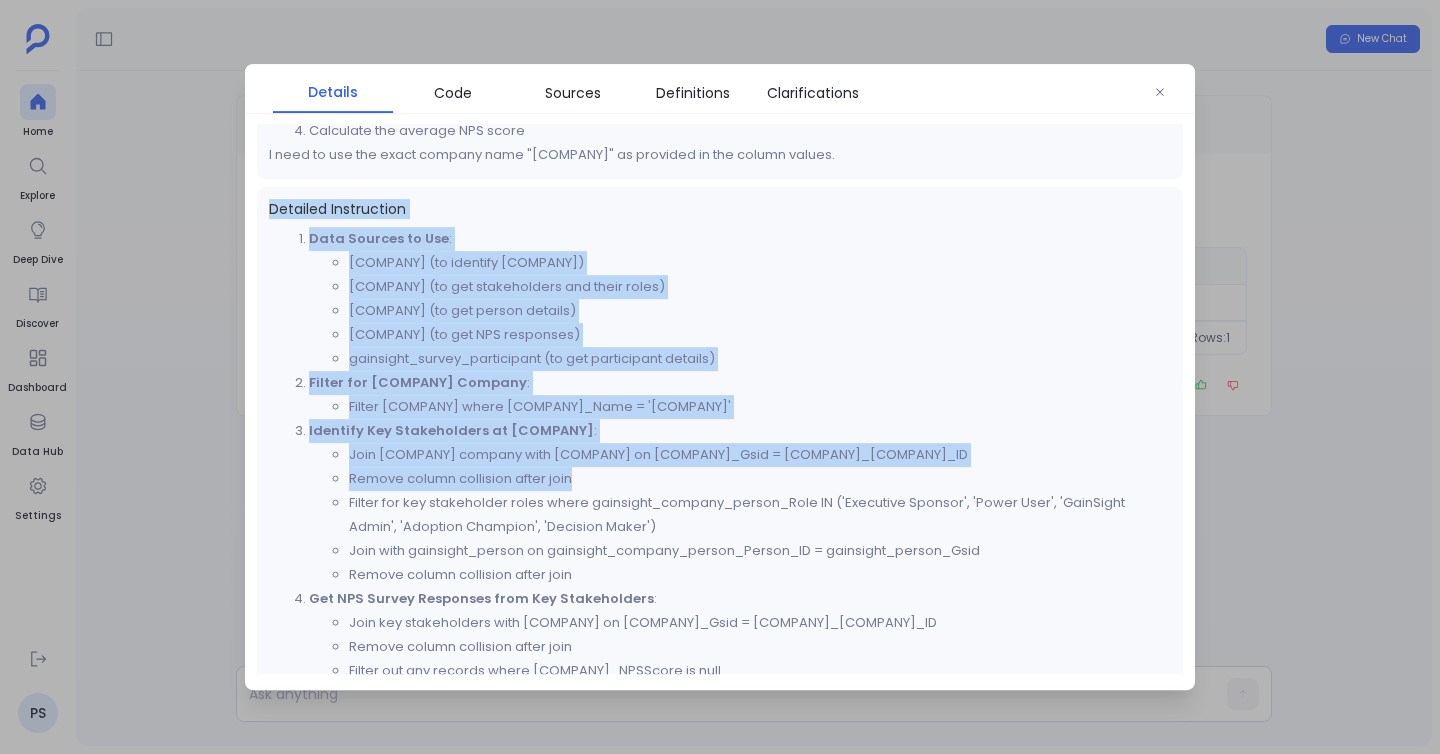 drag, startPoint x: 264, startPoint y: 193, endPoint x: 599, endPoint y: 514, distance: 463.96768 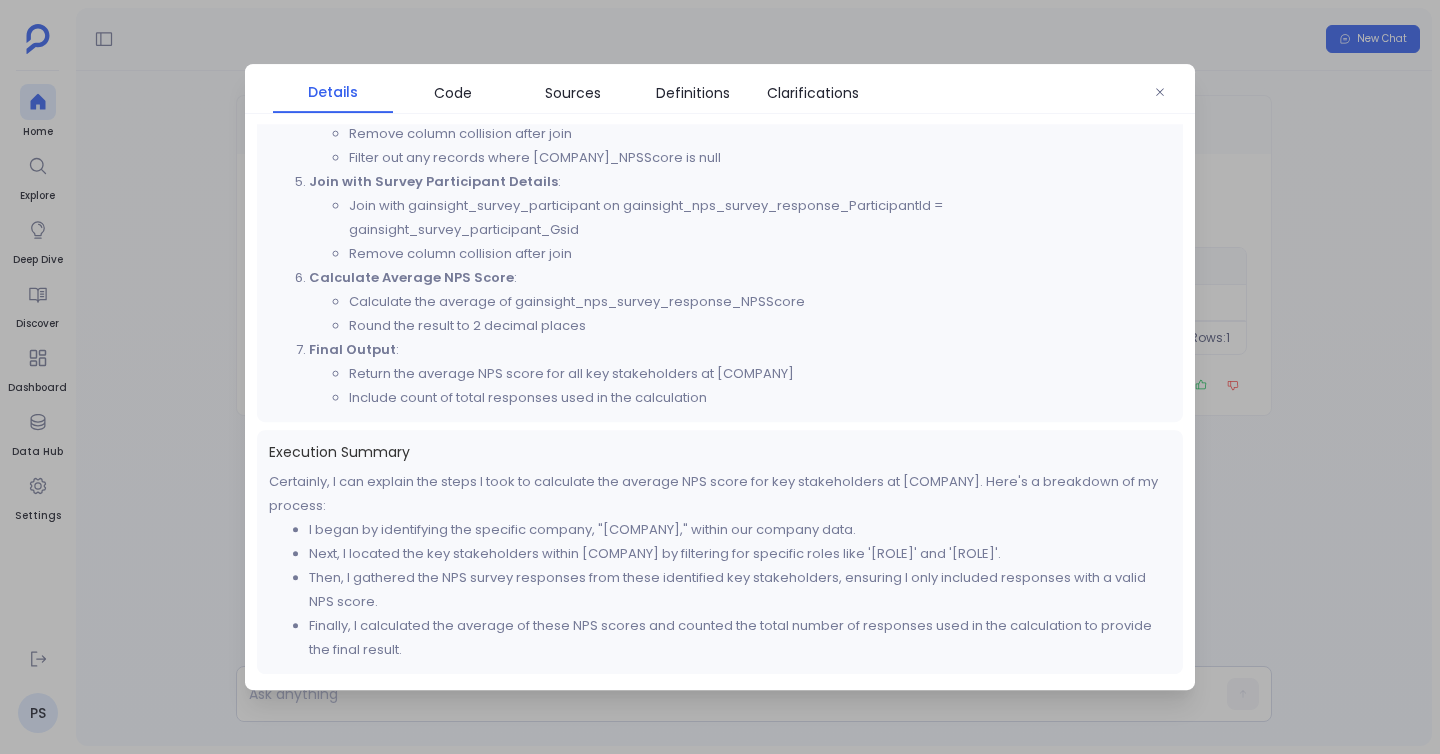 scroll, scrollTop: 1022, scrollLeft: 0, axis: vertical 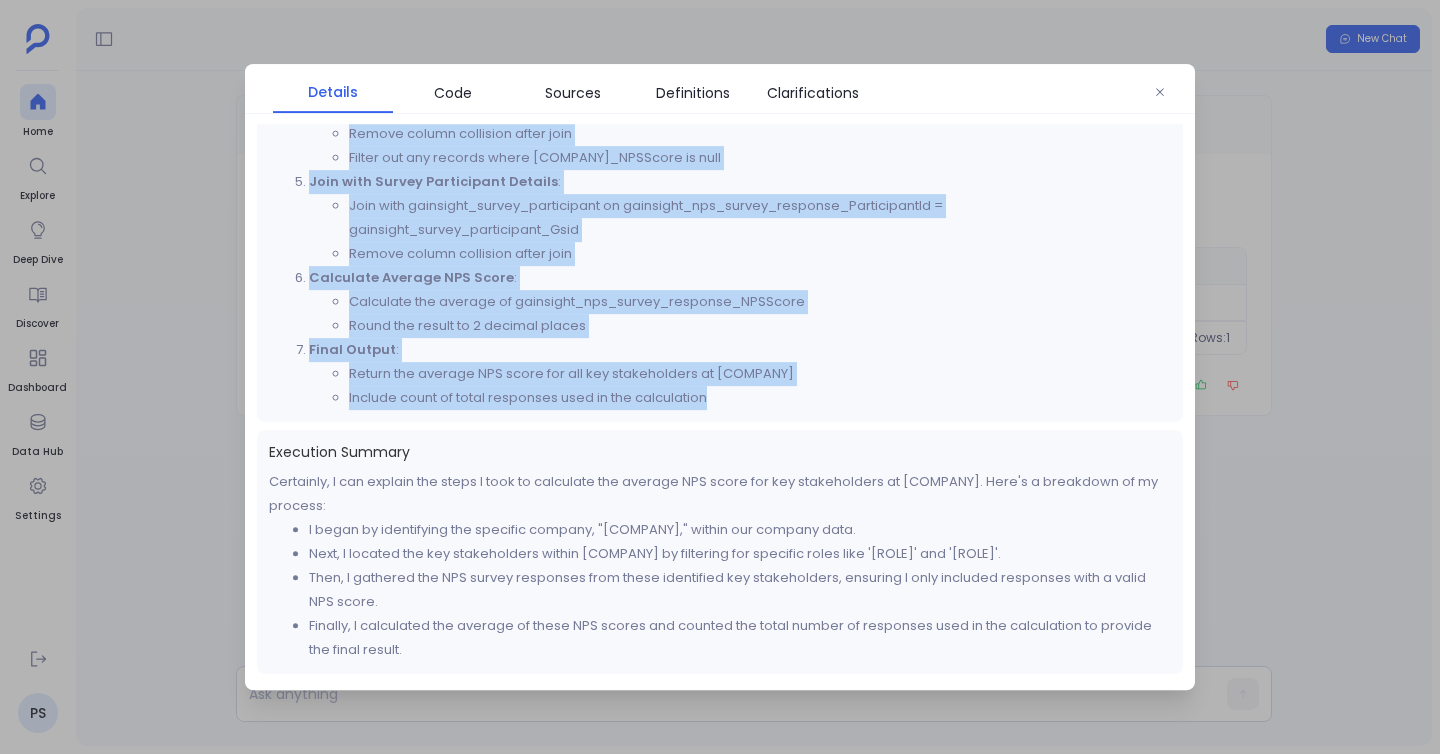 click on "Detailed Instruction
Data Sources to Use :
gainsight_company (to identify A1 Croatia)
gainsight_company_person (to get stakeholders and their roles)
gainsight_person (to get person details)
gainsight_nps_survey_response (to get NPS responses)
gainsight_survey_participant (to get participant details)
Filter for A1 Croatia Company :
Filter gainsight_company where gainsight_company_Name = 'A1 Croatia'
Identify Key Stakeholders at A1 Croatia :
Join A1 Croatia company with gainsight_company_person on gainsight_company_Gsid = gainsight_company_person_Company_ID
Remove column collision after join
Filter for key stakeholder roles where gainsight_company_person_Role IN ('Executive Sponsor', 'Power User', 'GainSight Admin', 'Adoption Champion', 'Decision Maker')
Join with gainsight_person on gainsight_company_person_Person_ID = gainsight_person_Gsid
Remove column collision after join
Get NPS Survey Responses from Key Stakeholders :
:" at bounding box center (720, 48) 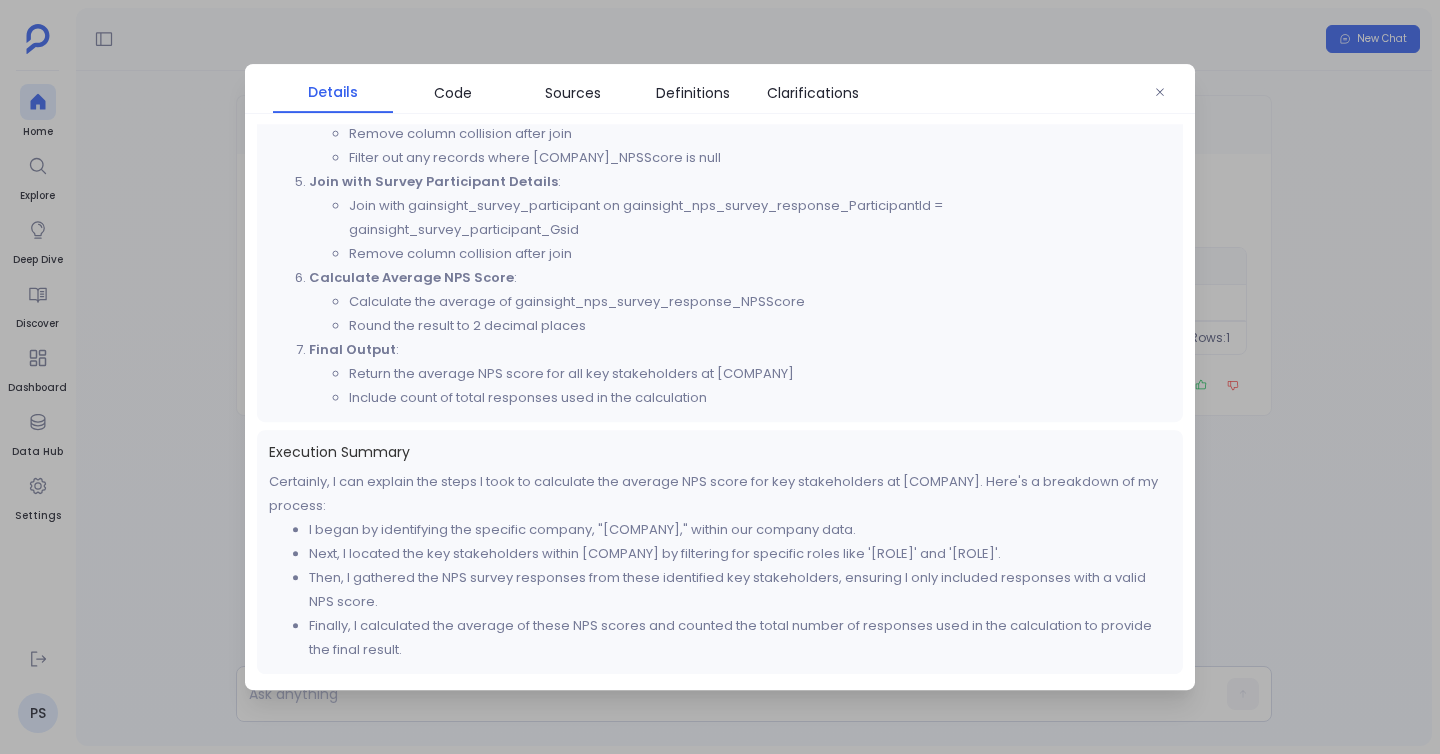 click at bounding box center [720, 377] 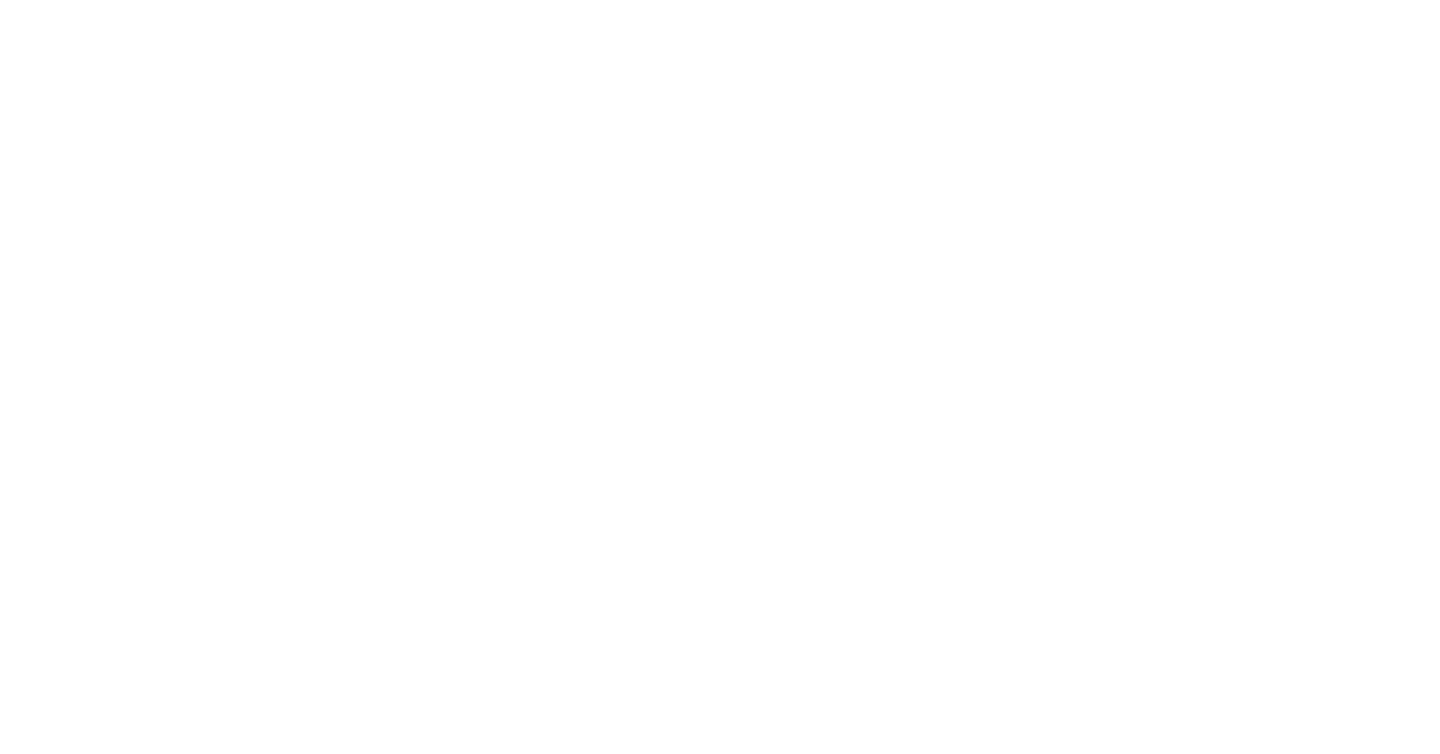 scroll, scrollTop: 0, scrollLeft: 0, axis: both 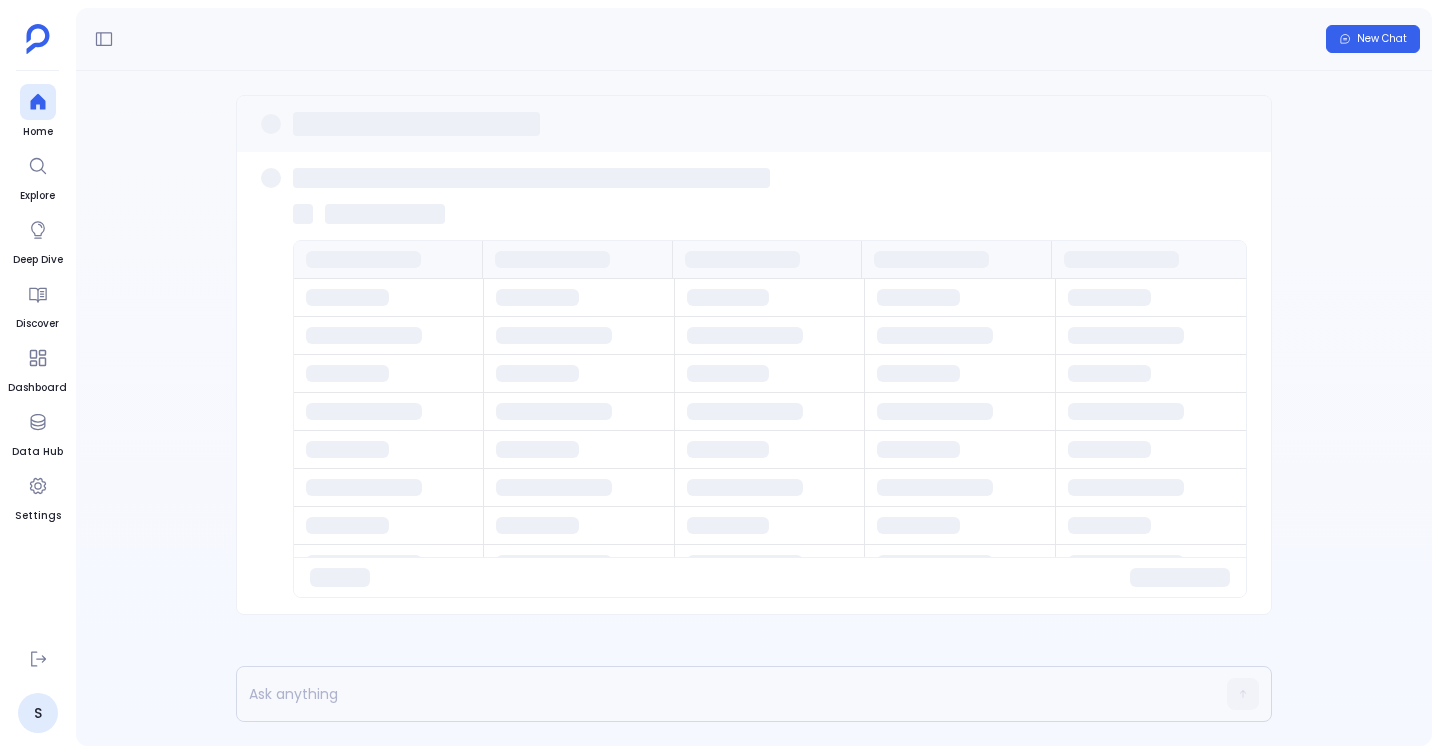 click at bounding box center [754, 124] 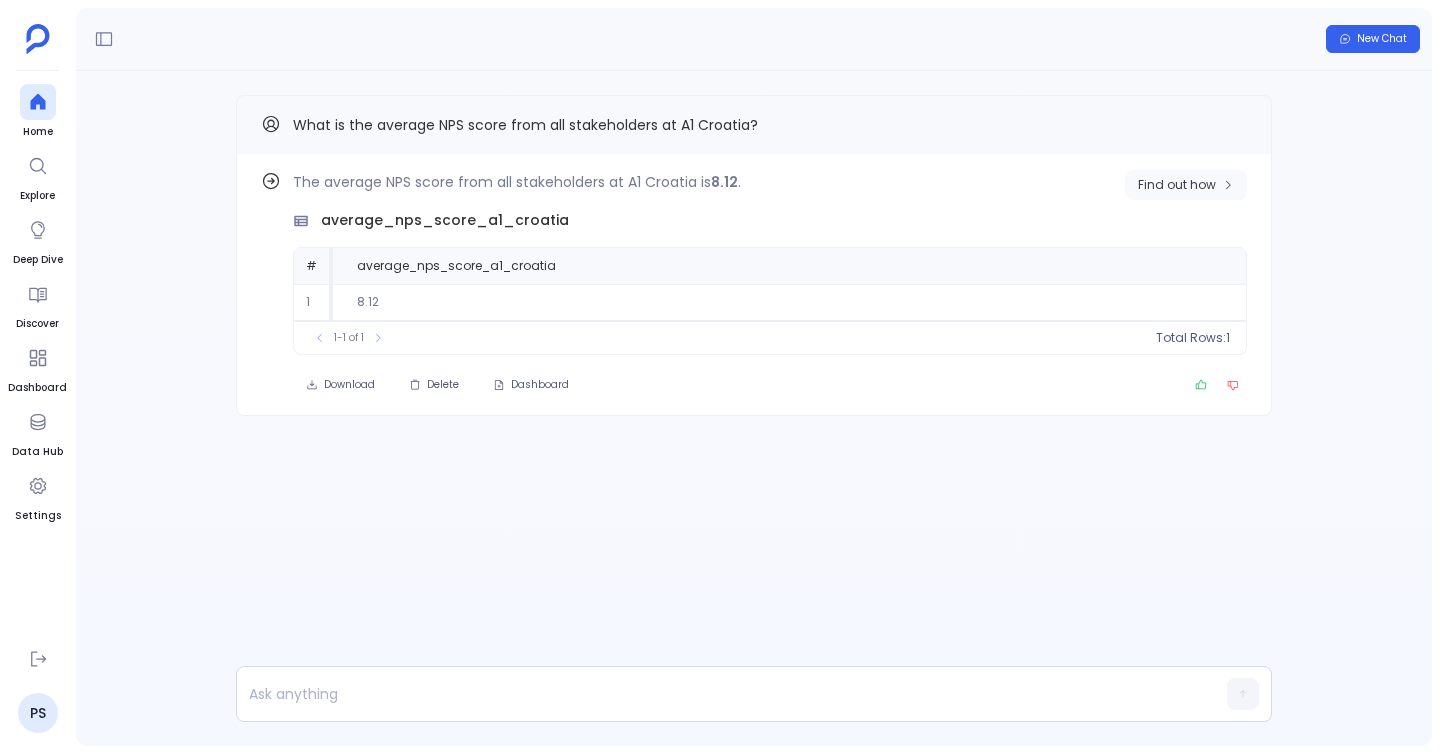 click on "Find out how" at bounding box center (1186, 185) 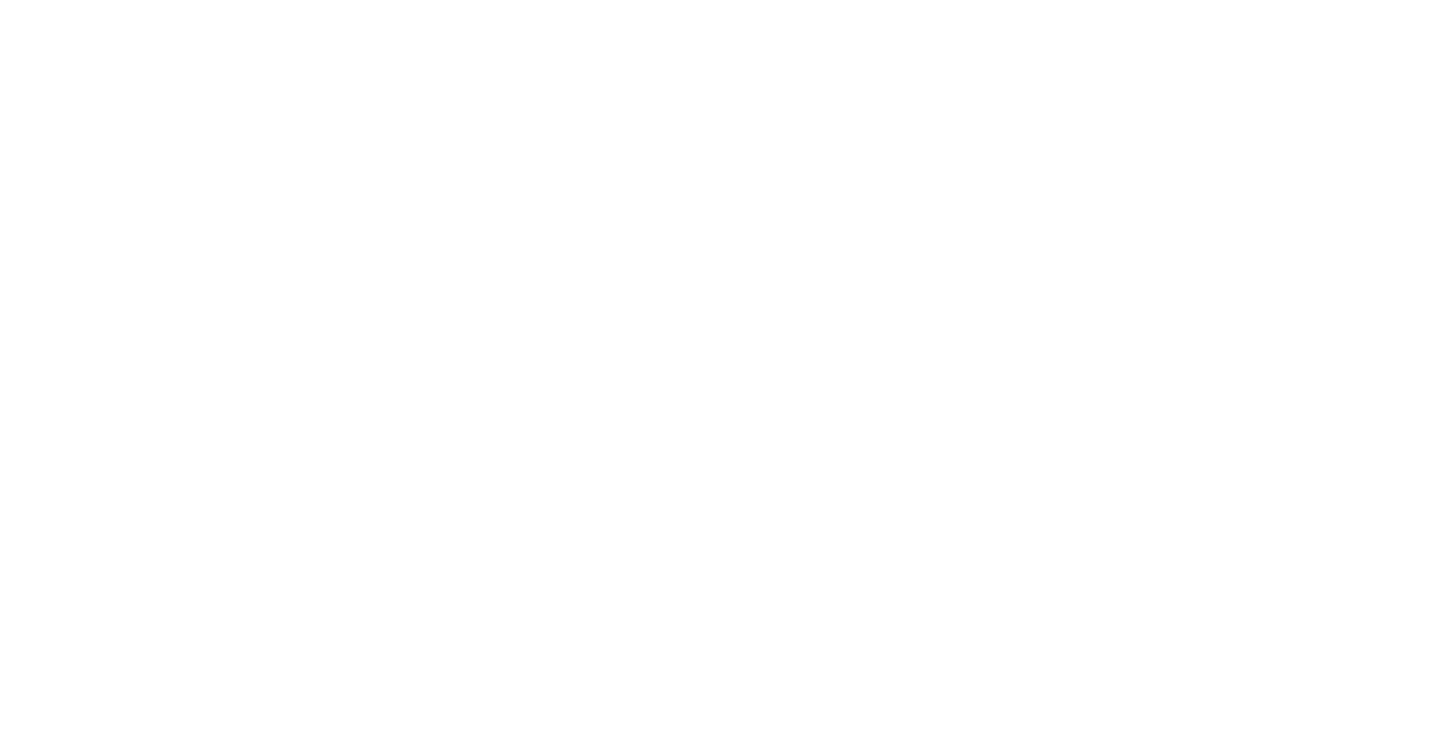 scroll, scrollTop: 0, scrollLeft: 0, axis: both 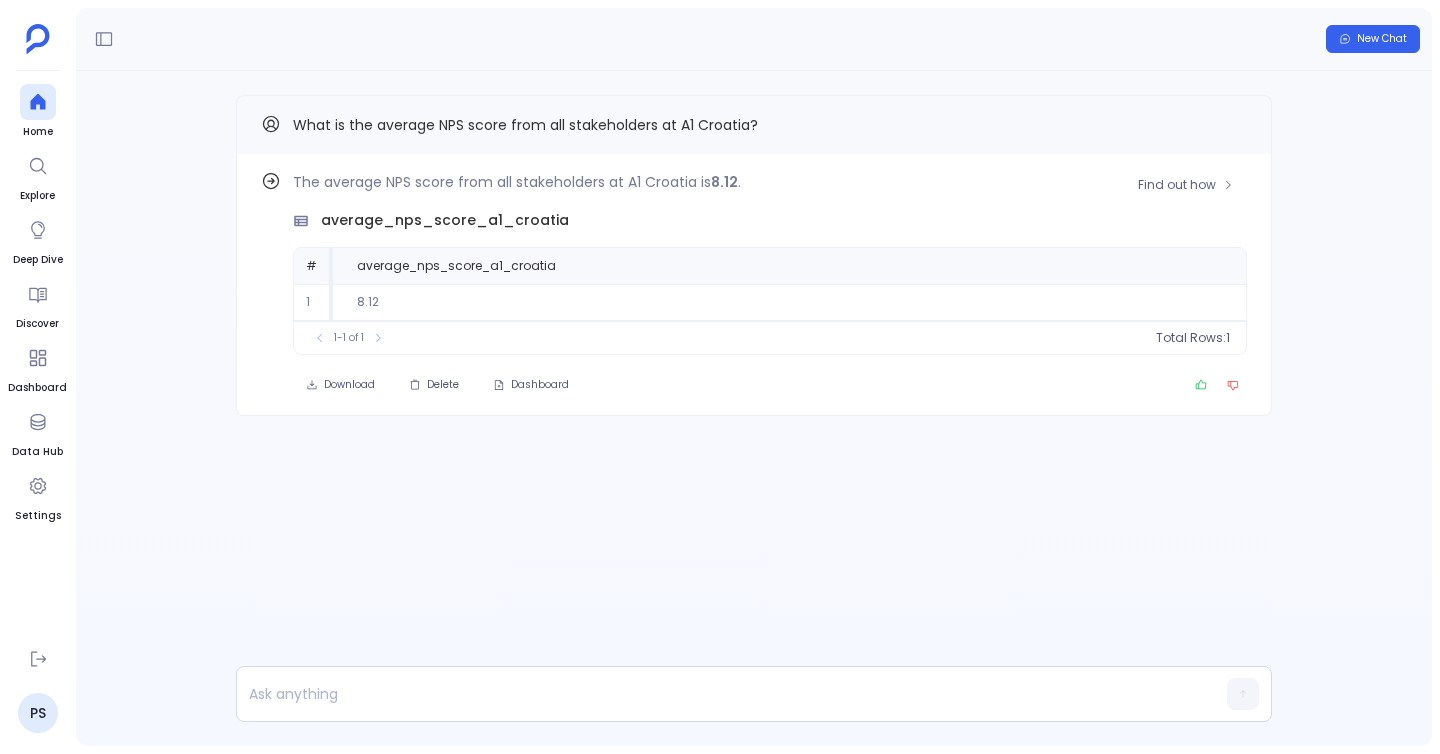 click on "The average NPS score from all stakeholders at A1 Croatia is  8.12 . average_nps_score_a1_croatia # average_nps_score_a1_croatia 1 8.12
To pick up a draggable item, press the space bar.
While dragging, use the arrow keys to move the item.
Press space again to drop the item in its new position, or press escape to cancel.
1-1 of 1 Total Rows:  1" at bounding box center [770, 262] 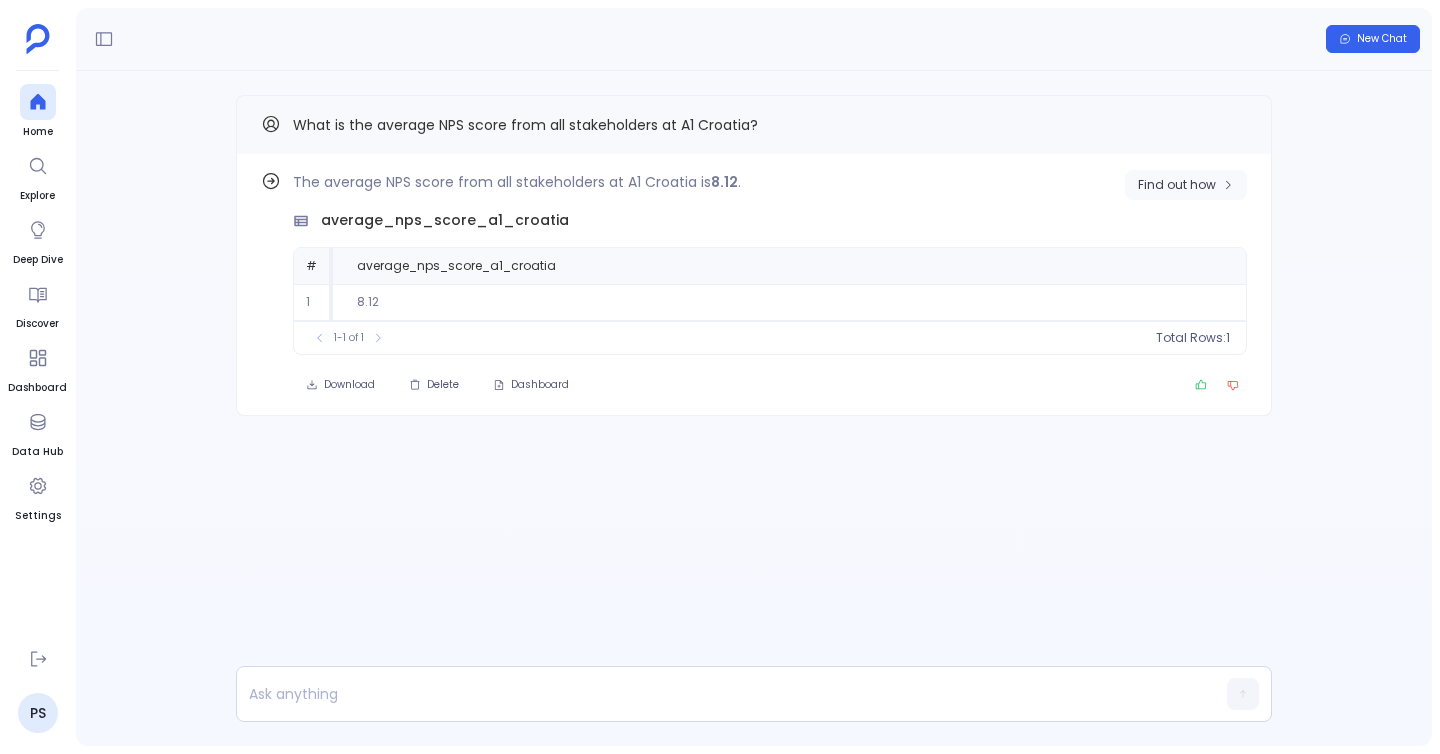 click on "Find out how" at bounding box center (1186, 185) 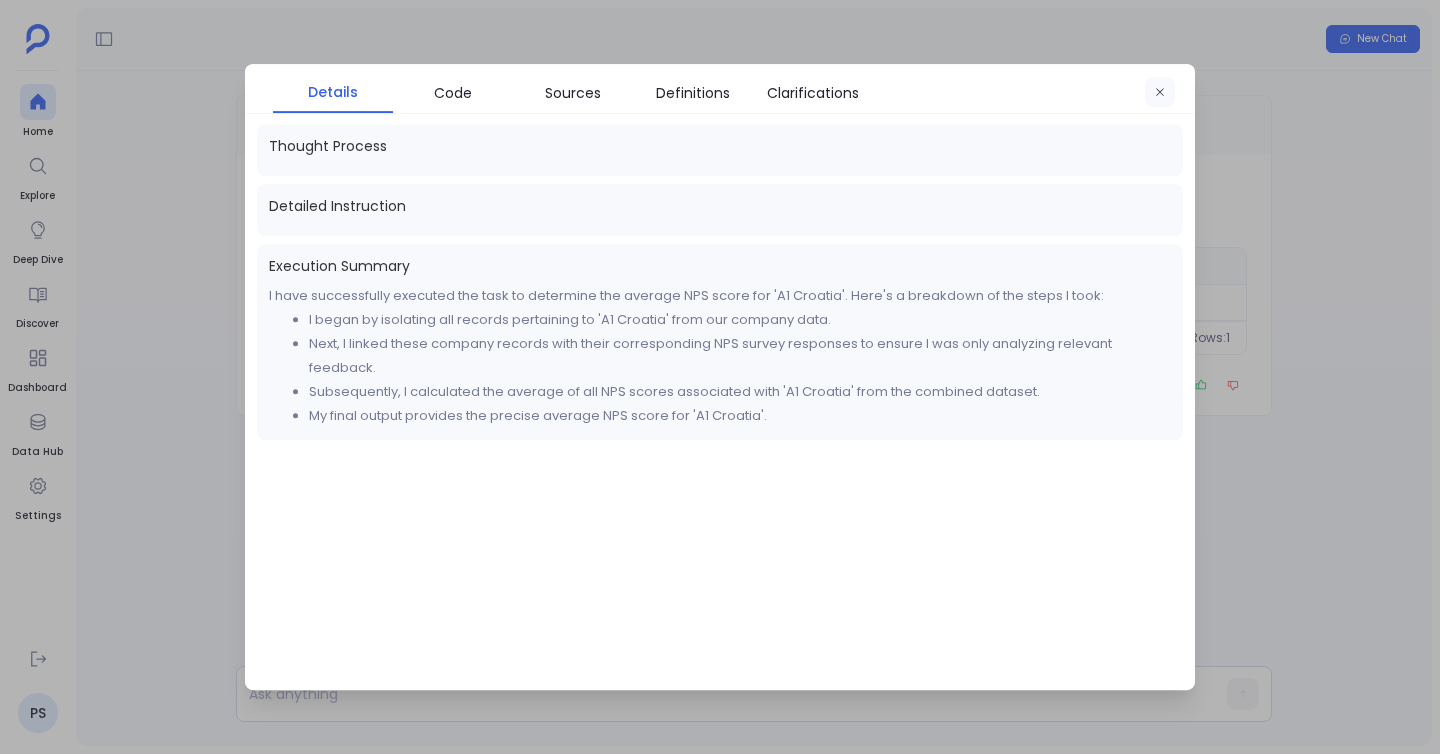 click at bounding box center [1160, 93] 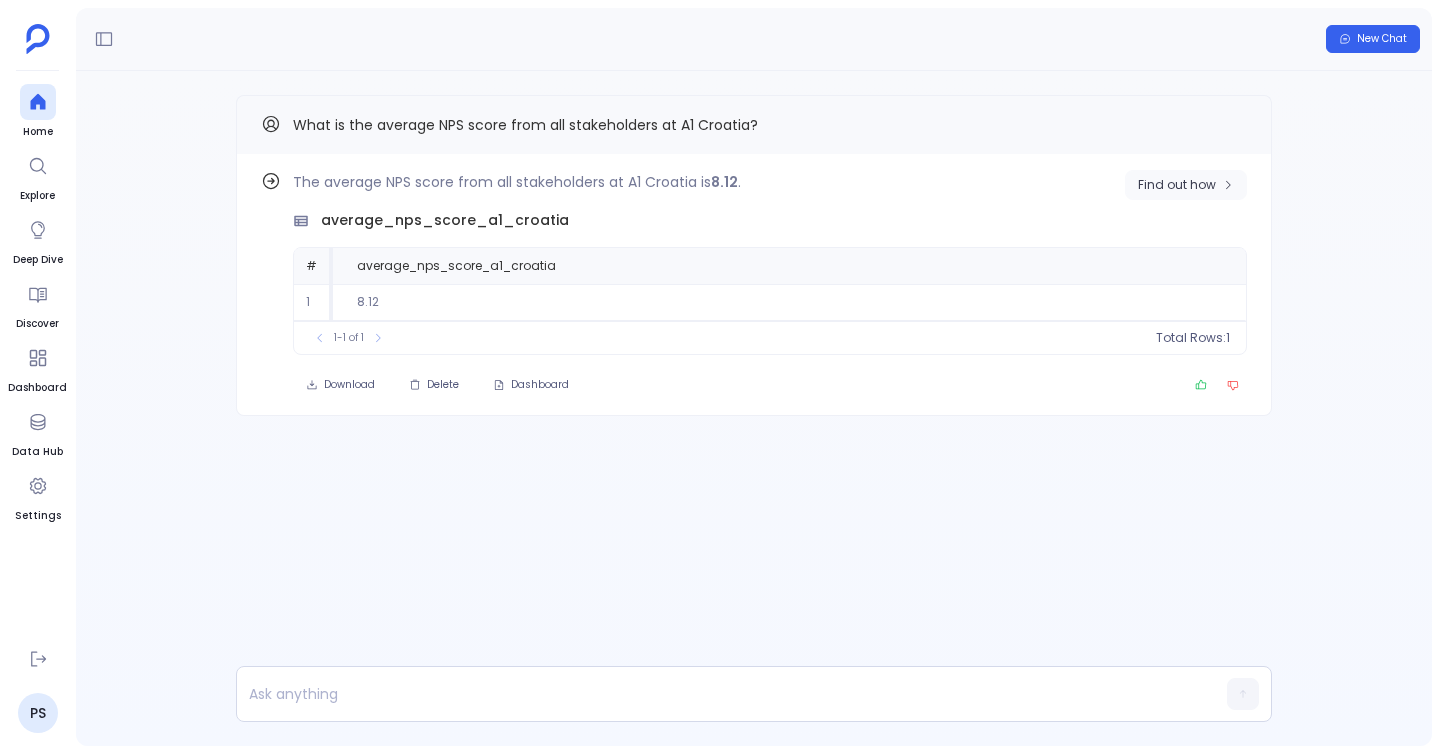 click on "Find out how" at bounding box center (1177, 185) 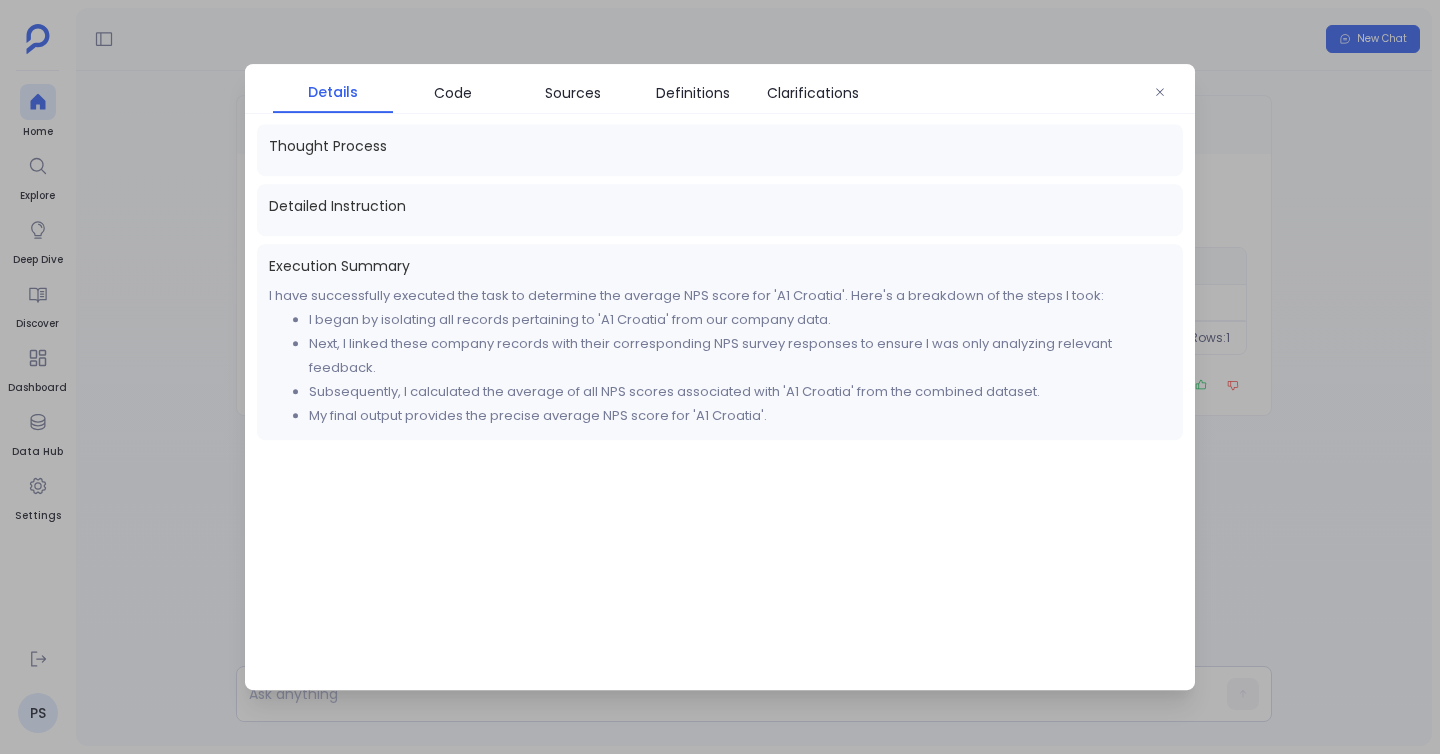 click on "I have successfully executed the task to determine the average NPS score for 'A1 Croatia'. Here's a breakdown of the steps I took:" at bounding box center [720, 296] 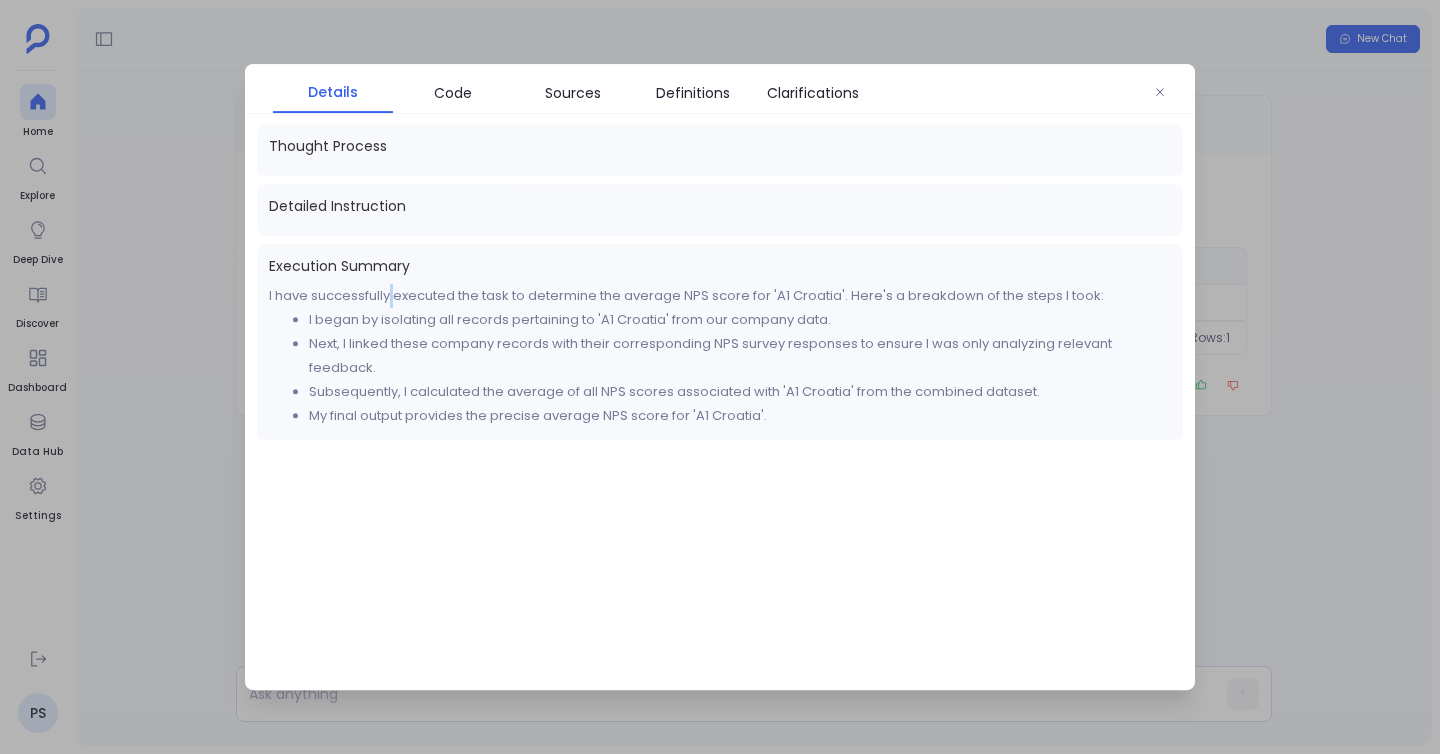 click on "I have successfully executed the task to determine the average NPS score for 'A1 Croatia'. Here's a breakdown of the steps I took:" at bounding box center [720, 296] 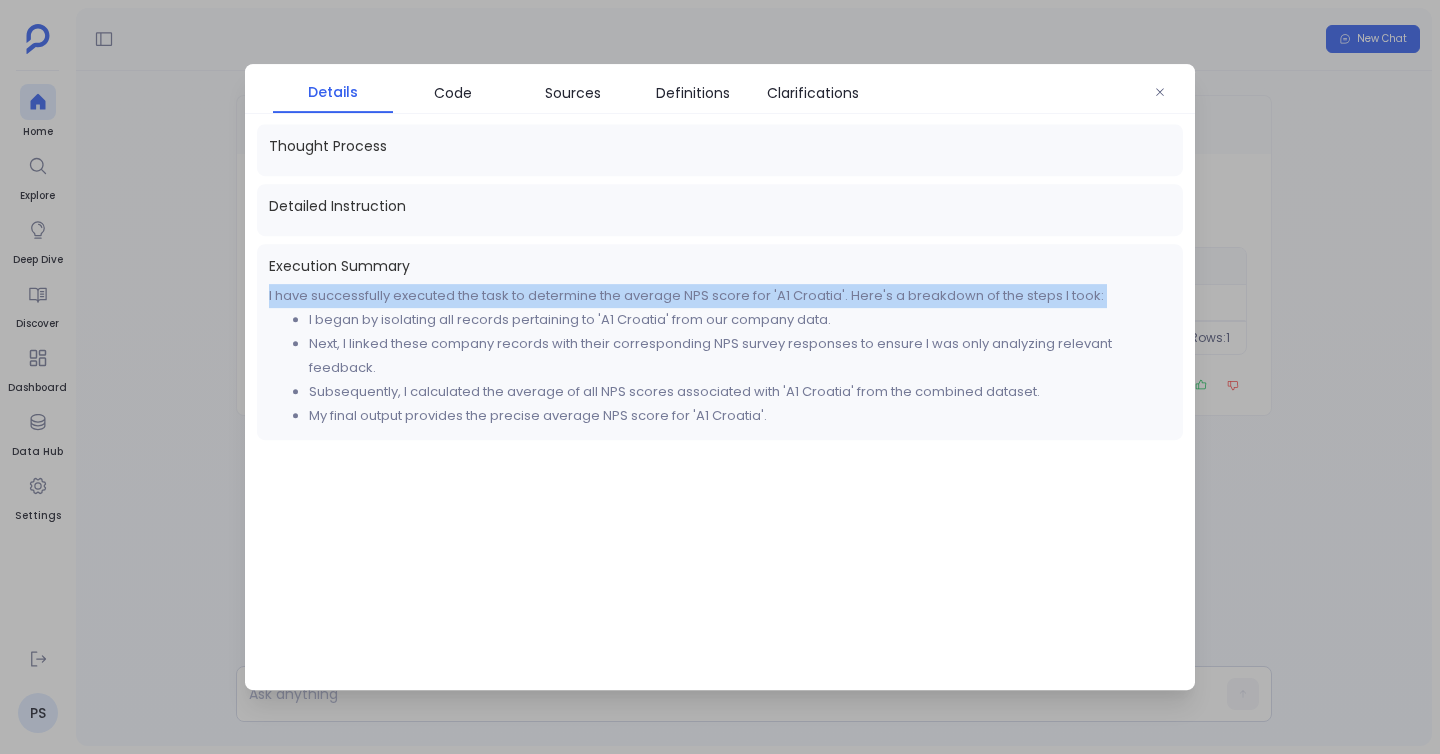 click on "I have successfully executed the task to determine the average NPS score for 'A1 Croatia'. Here's a breakdown of the steps I took:" at bounding box center (720, 296) 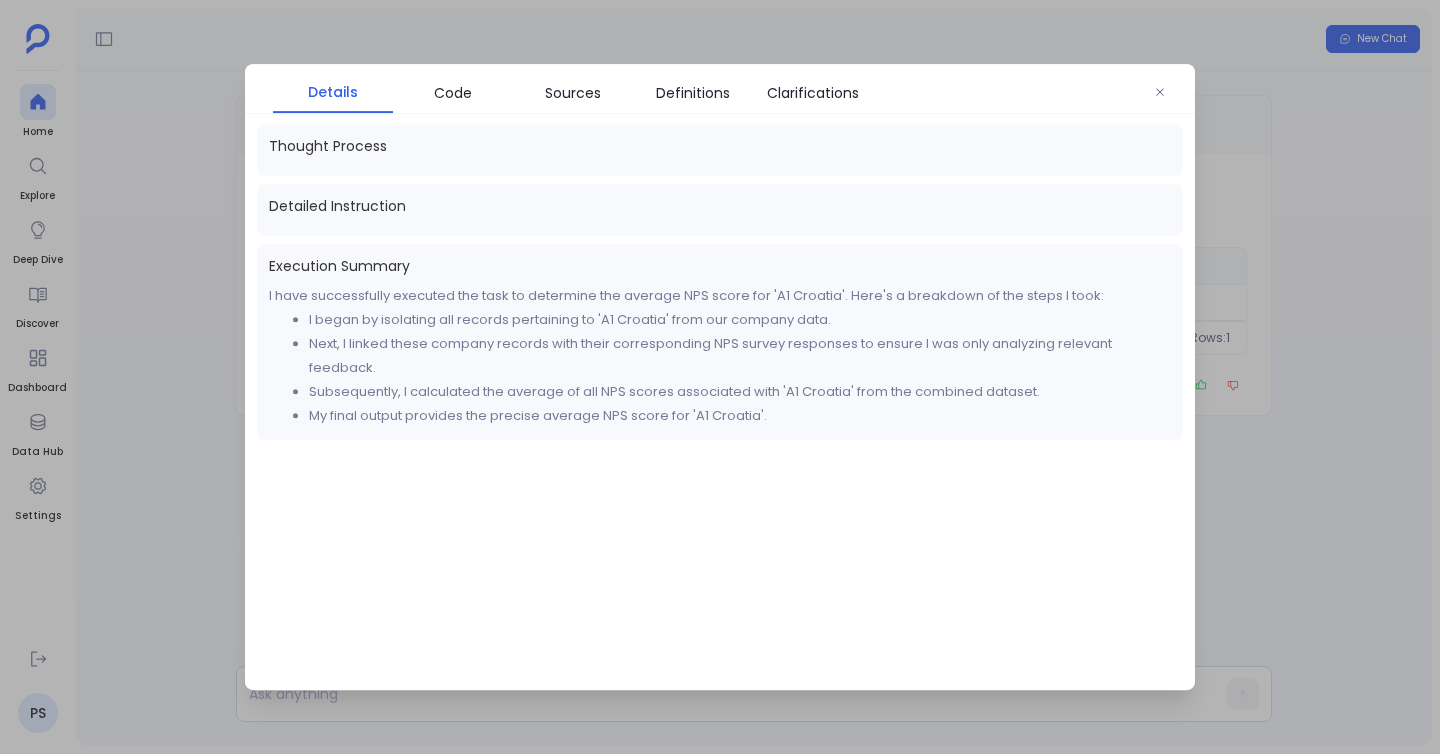 click on "I began by isolating all records pertaining to 'A1 Croatia' from our company data." at bounding box center (740, 320) 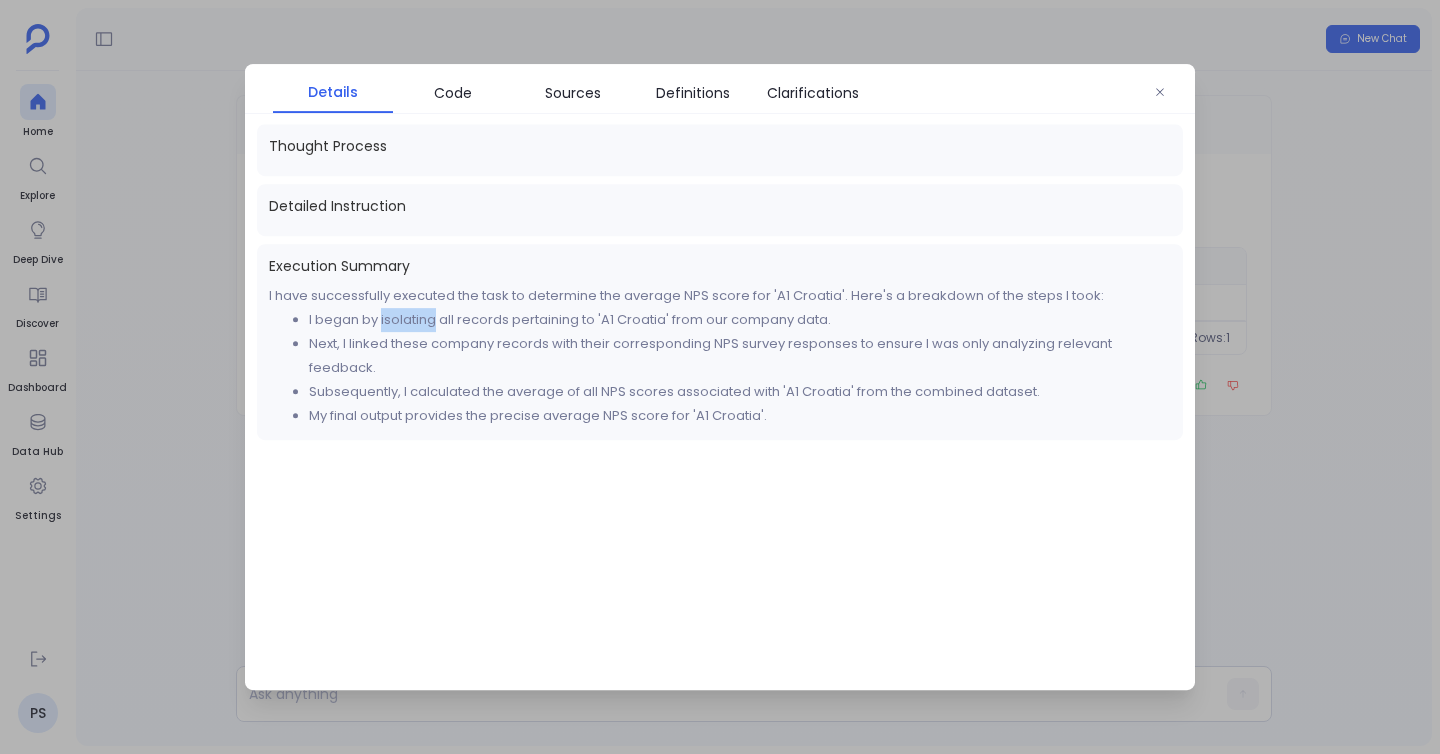 click on "I began by isolating all records pertaining to 'A1 Croatia' from our company data." at bounding box center [740, 320] 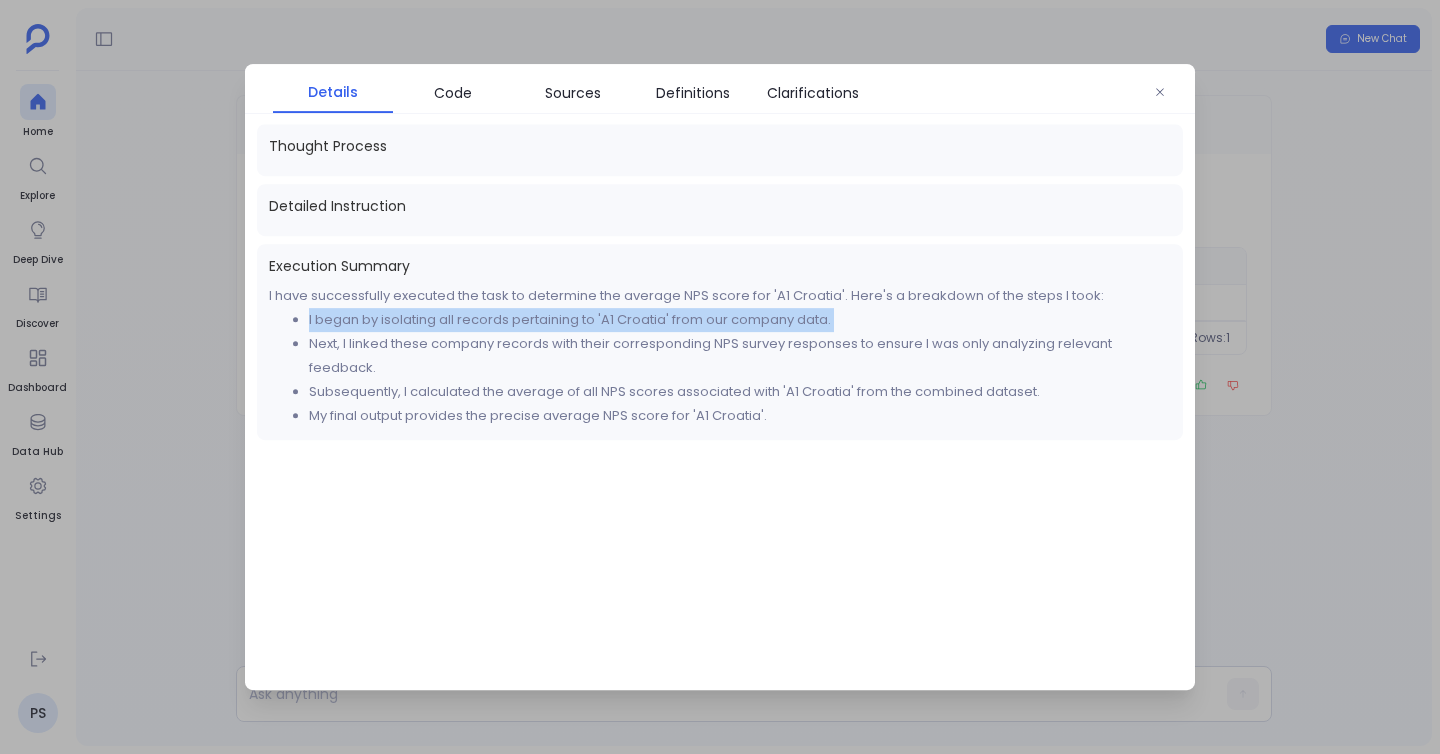 click on "I began by isolating all records pertaining to 'A1 Croatia' from our company data." at bounding box center [740, 320] 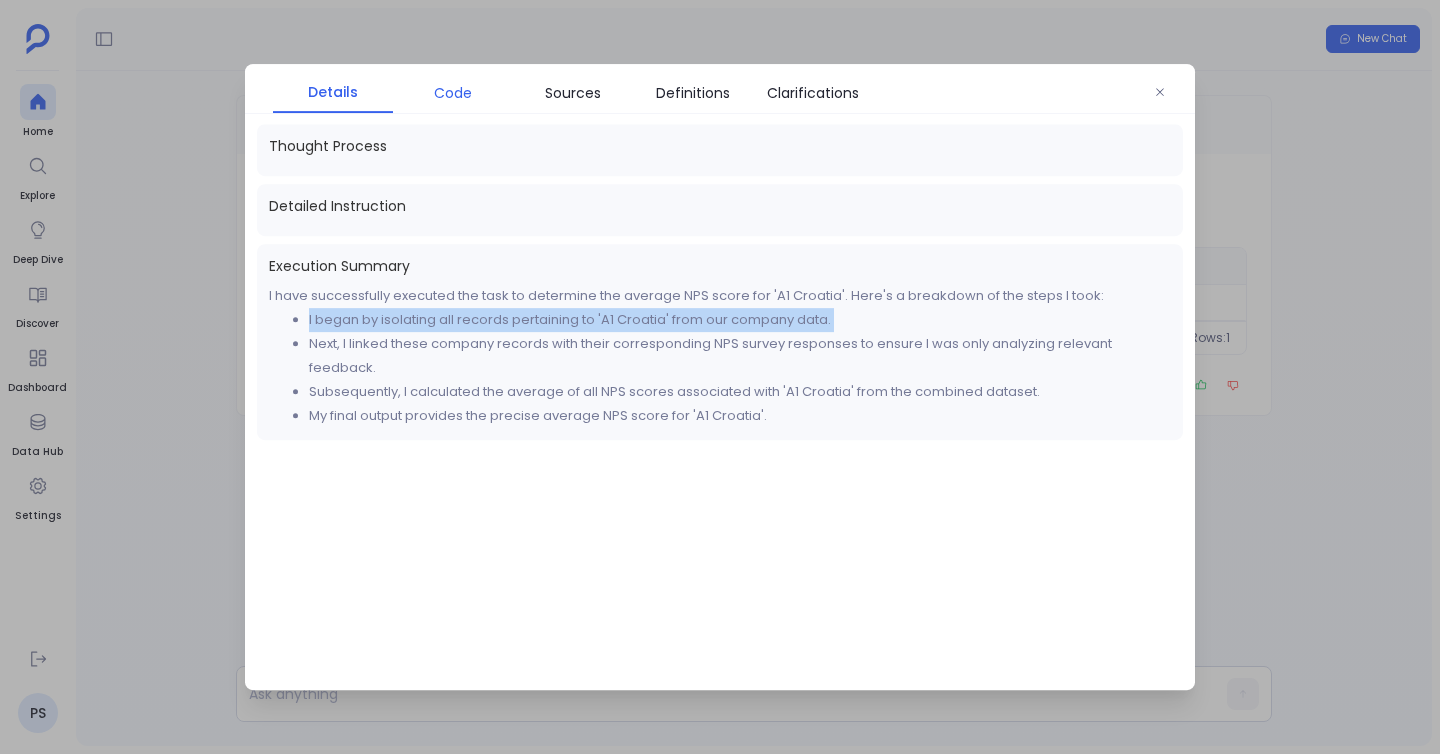 click on "Code" at bounding box center [453, 93] 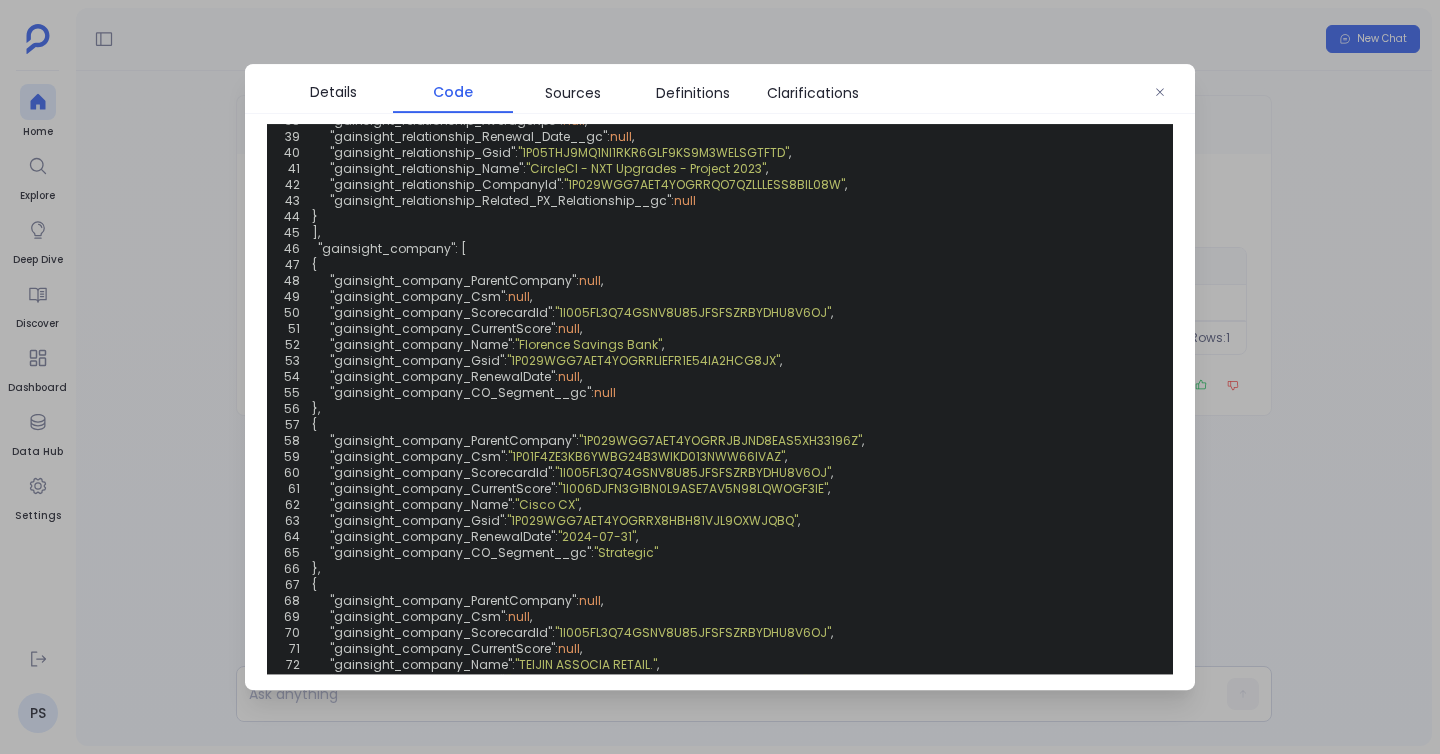 scroll, scrollTop: 0, scrollLeft: 0, axis: both 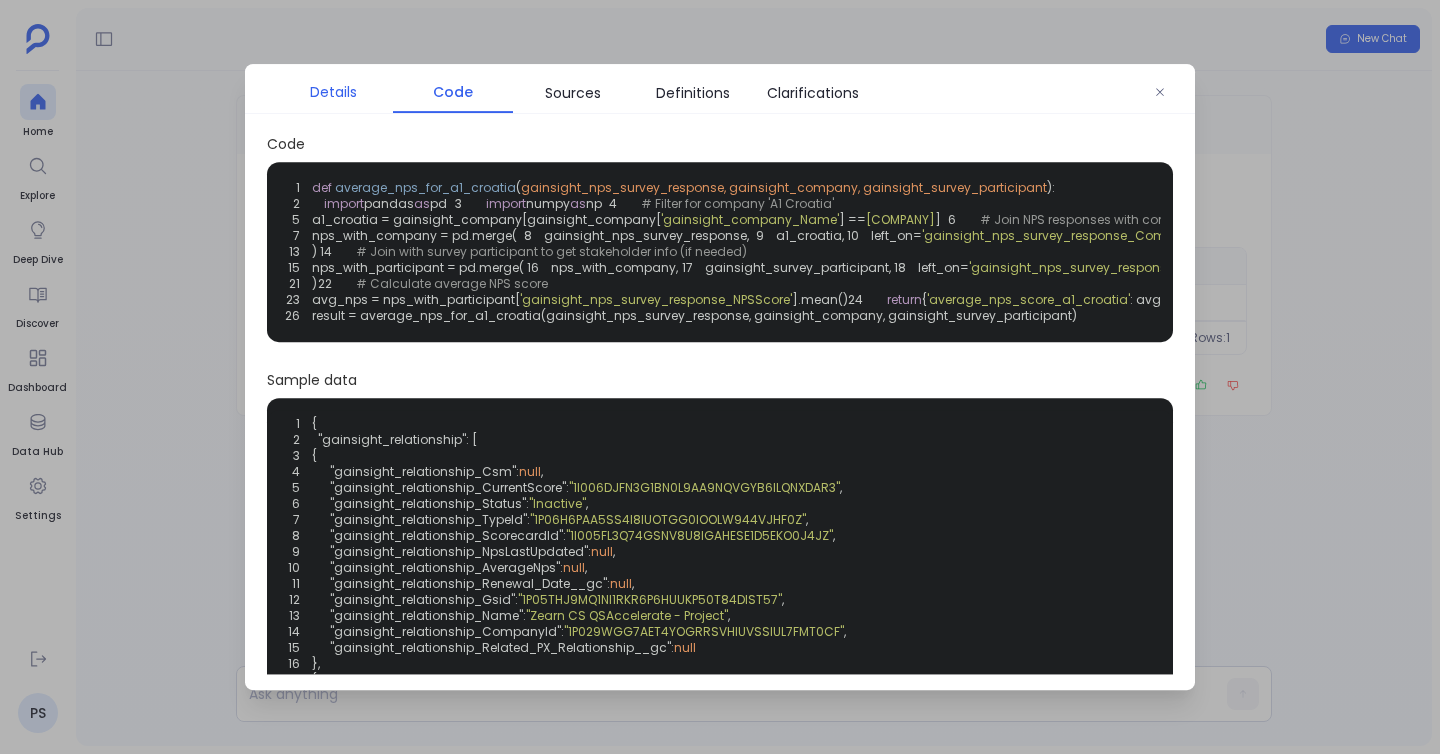click on "Details" at bounding box center [333, 92] 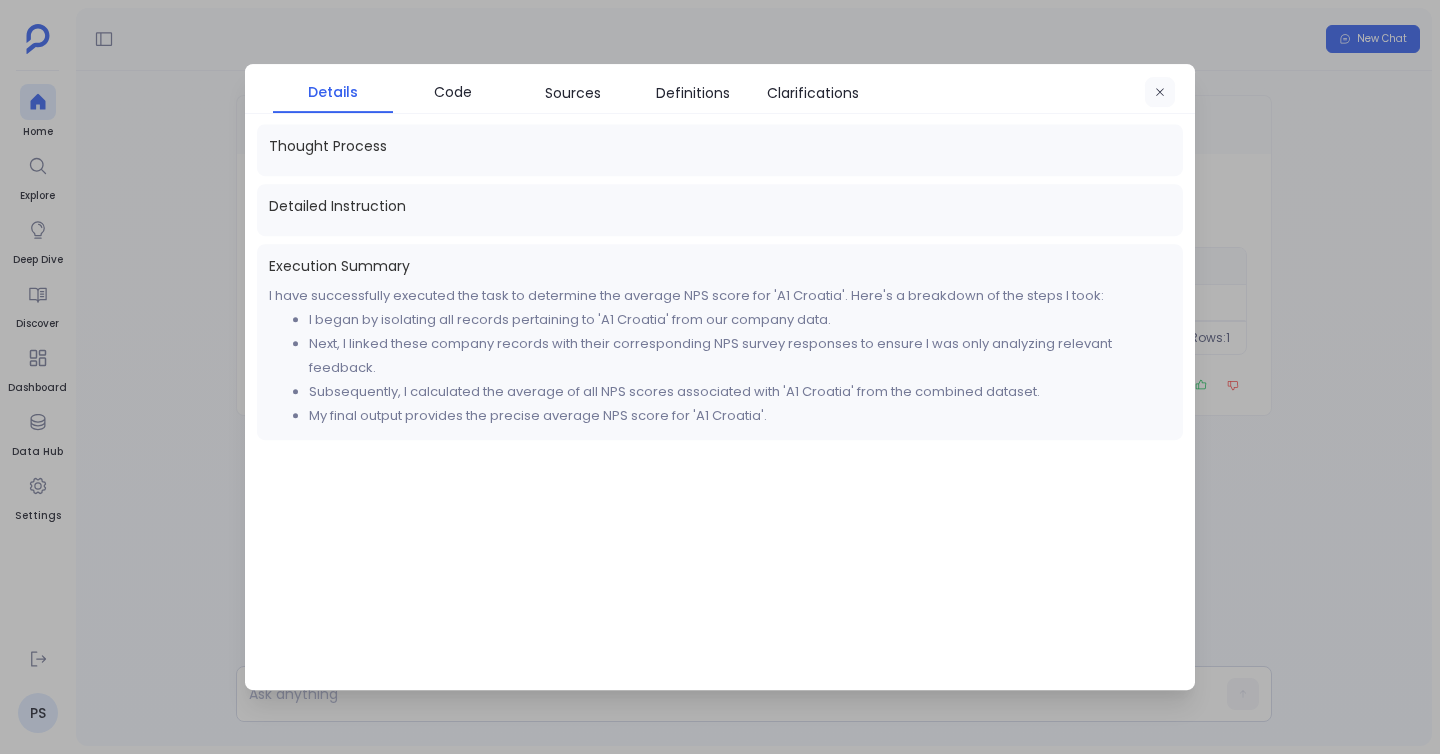 click 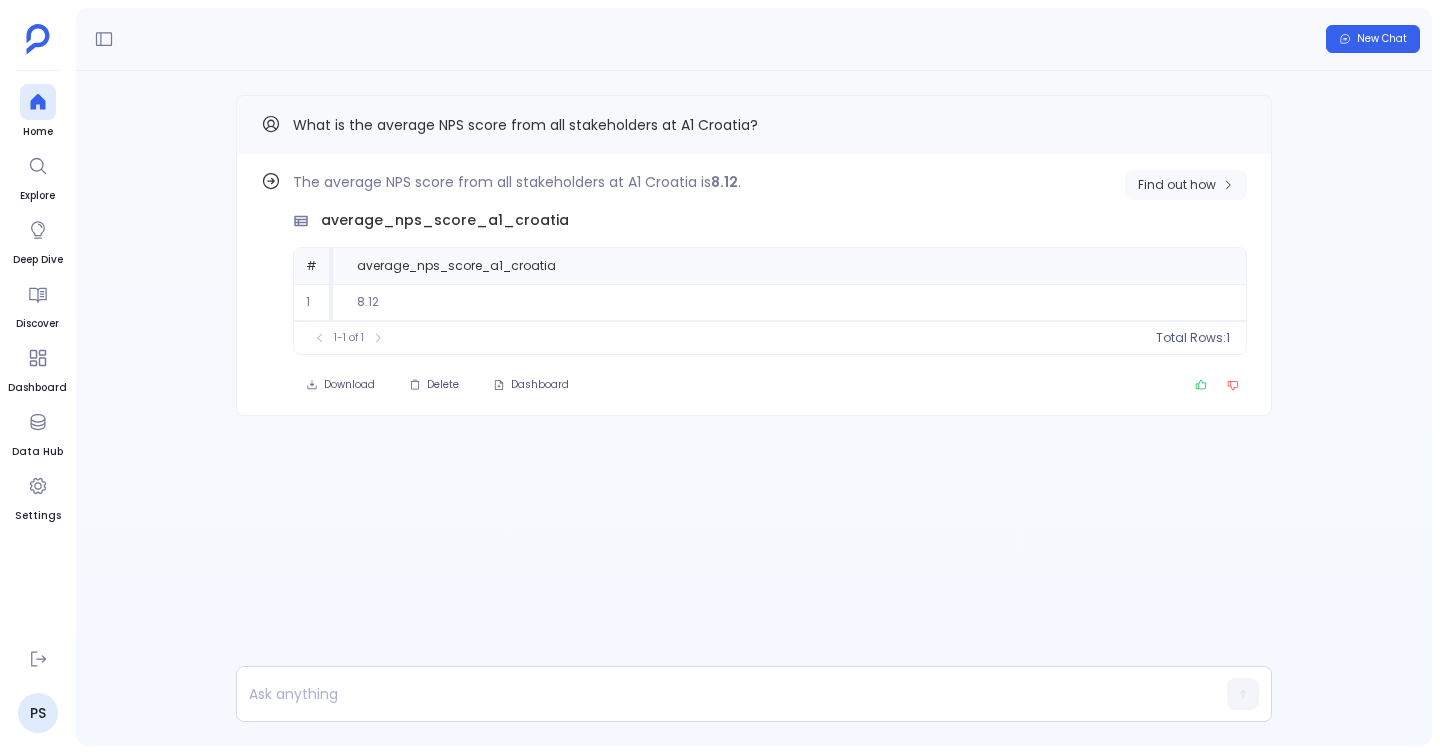click on "Find out how" at bounding box center [1177, 185] 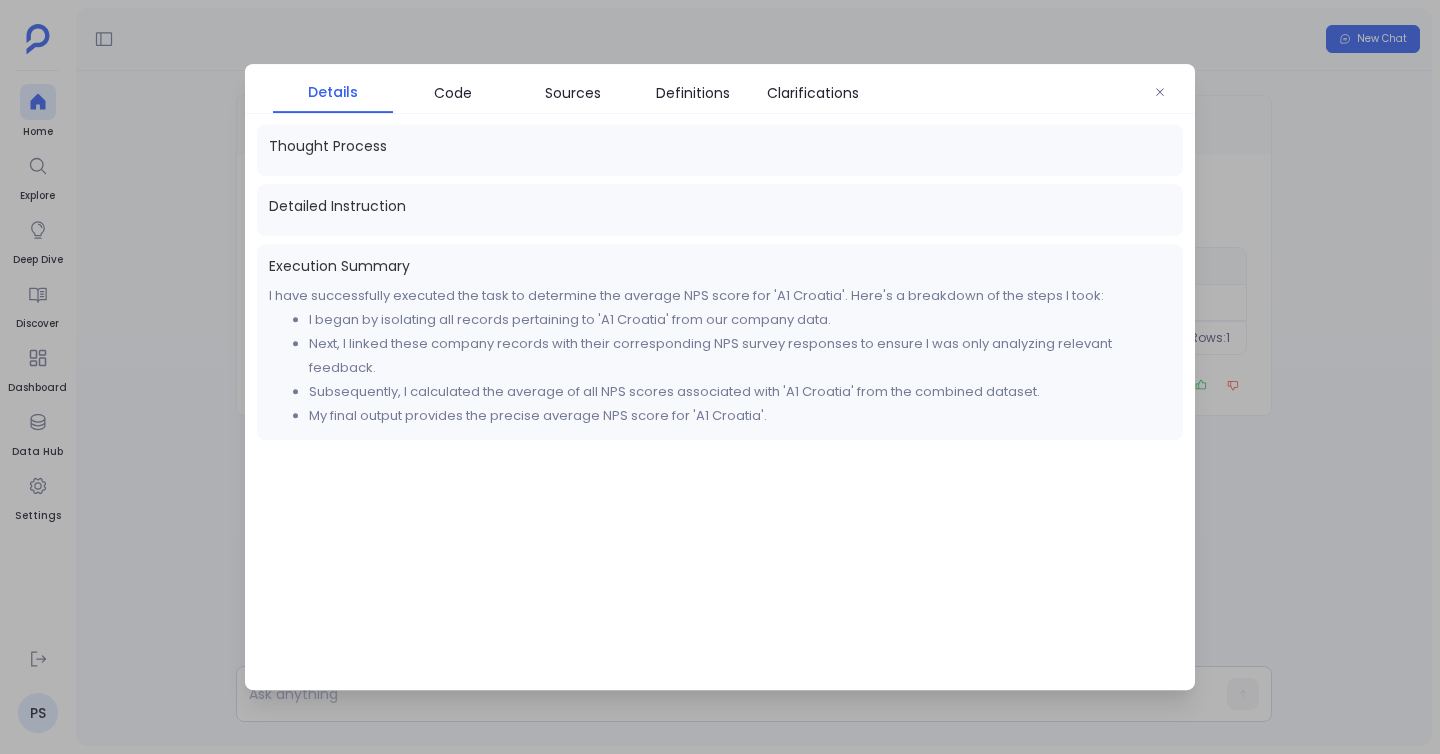click at bounding box center (720, 377) 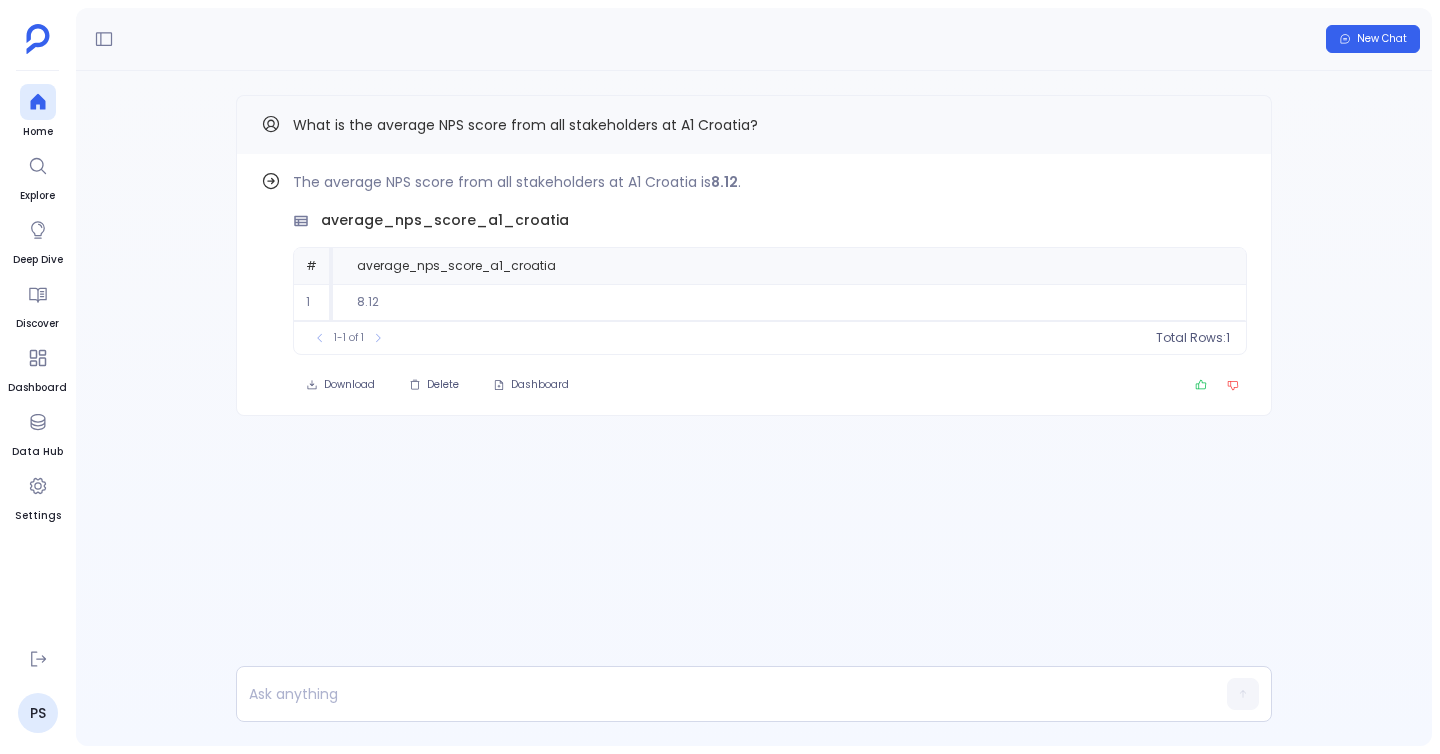 type 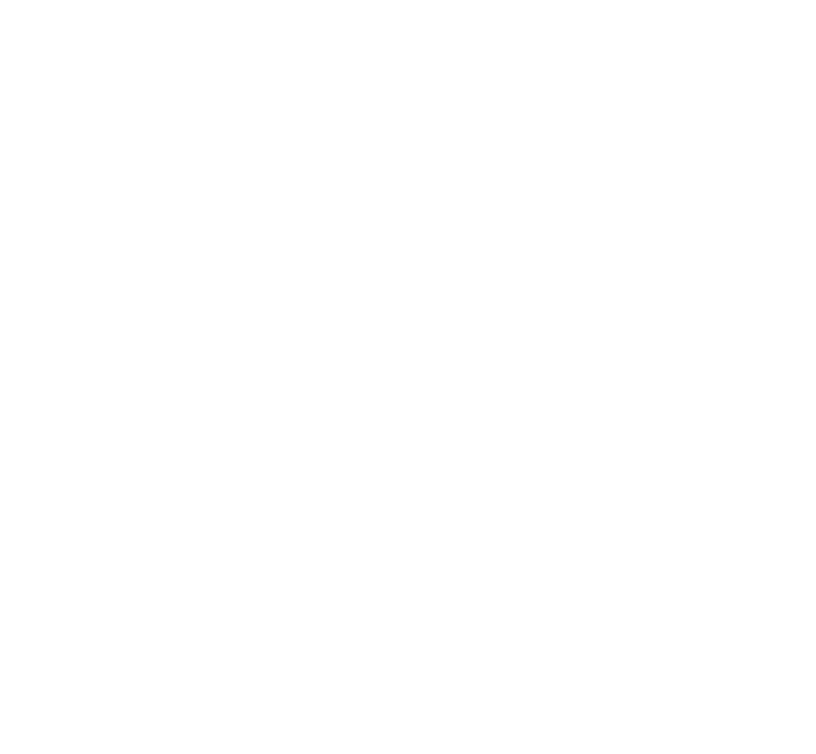 scroll, scrollTop: 0, scrollLeft: 0, axis: both 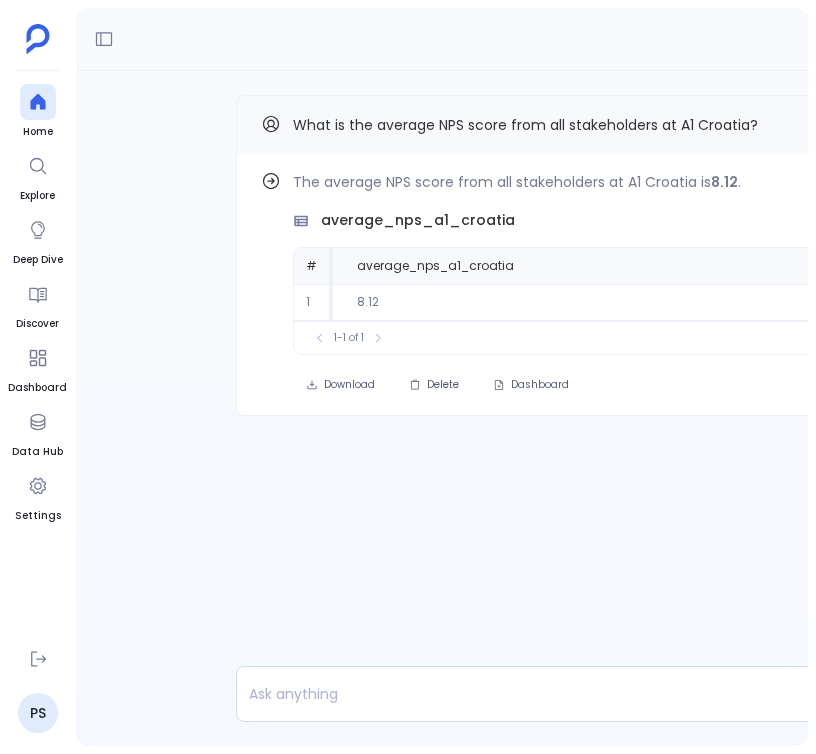 click on "The average NPS score from all stakeholders at [COMPANY] is  [SCORE] . average_nps_[company] # average_nps_[company] 1 [SCORE]
To pick up a draggable item, press the space bar.
While dragging, use the arrow keys to move the item.
Press space again to drop the item in its new position, or press escape to cancel.
1-1 of 1 Total Rows:  1" at bounding box center [617, 262] 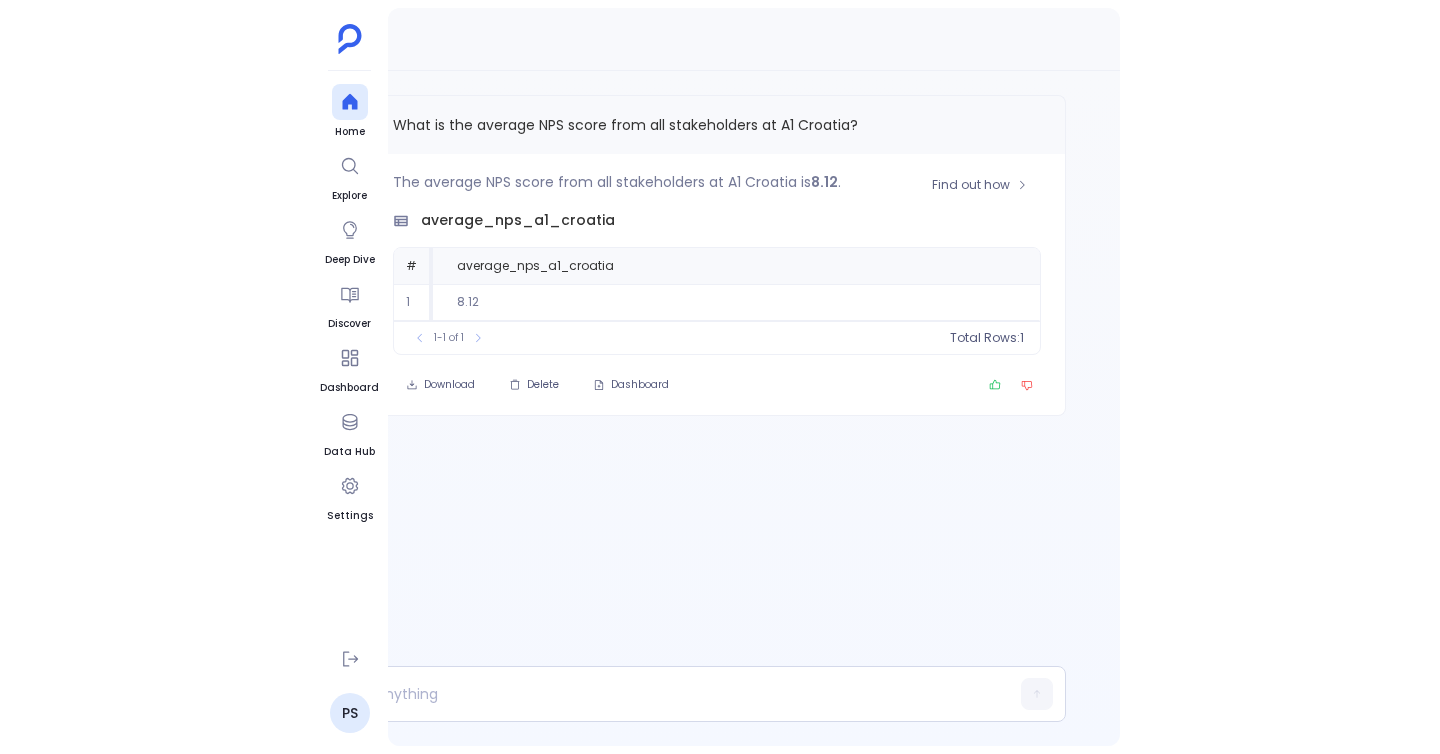 scroll, scrollTop: 0, scrollLeft: 318, axis: horizontal 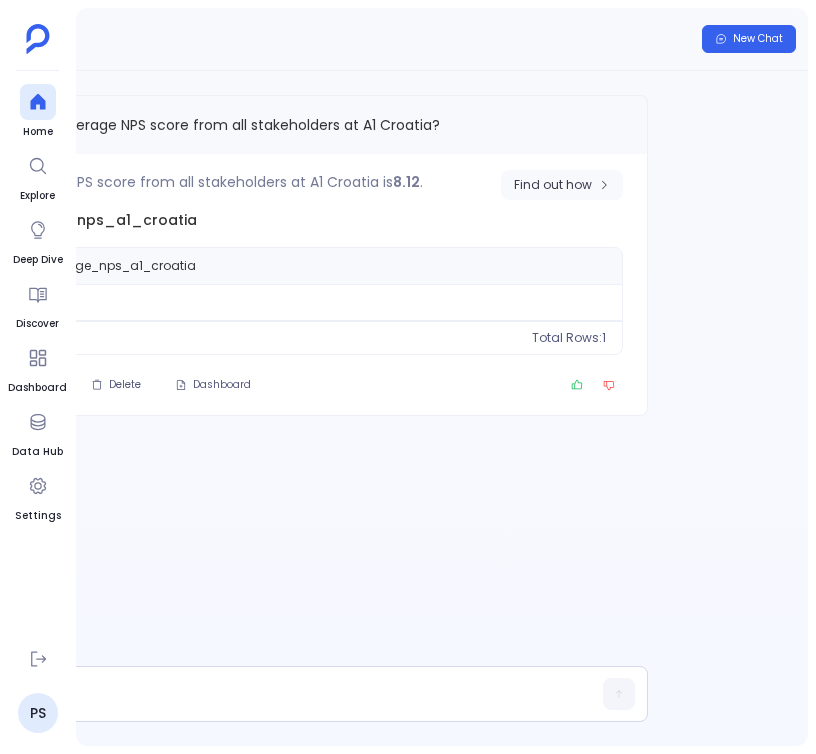 click on "Find out how" at bounding box center [553, 185] 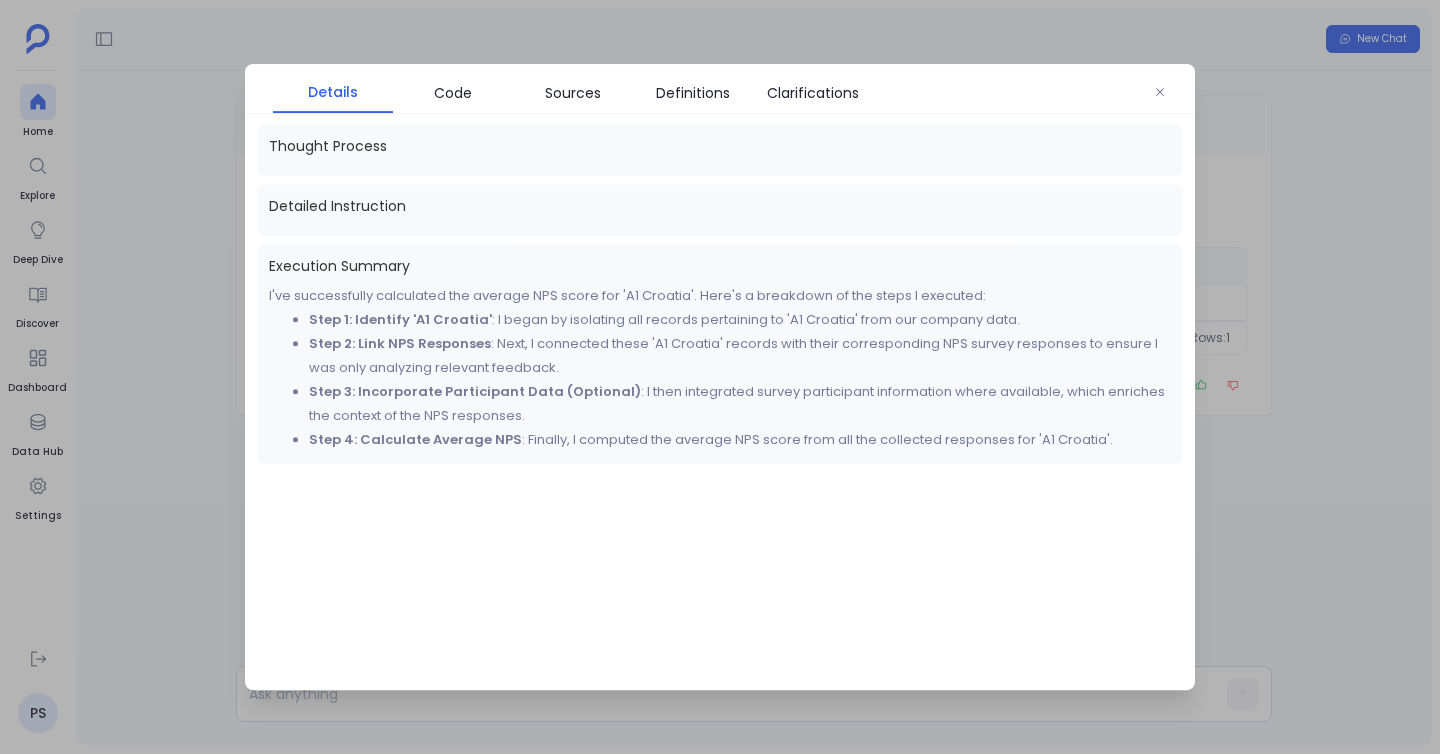 scroll, scrollTop: 0, scrollLeft: 0, axis: both 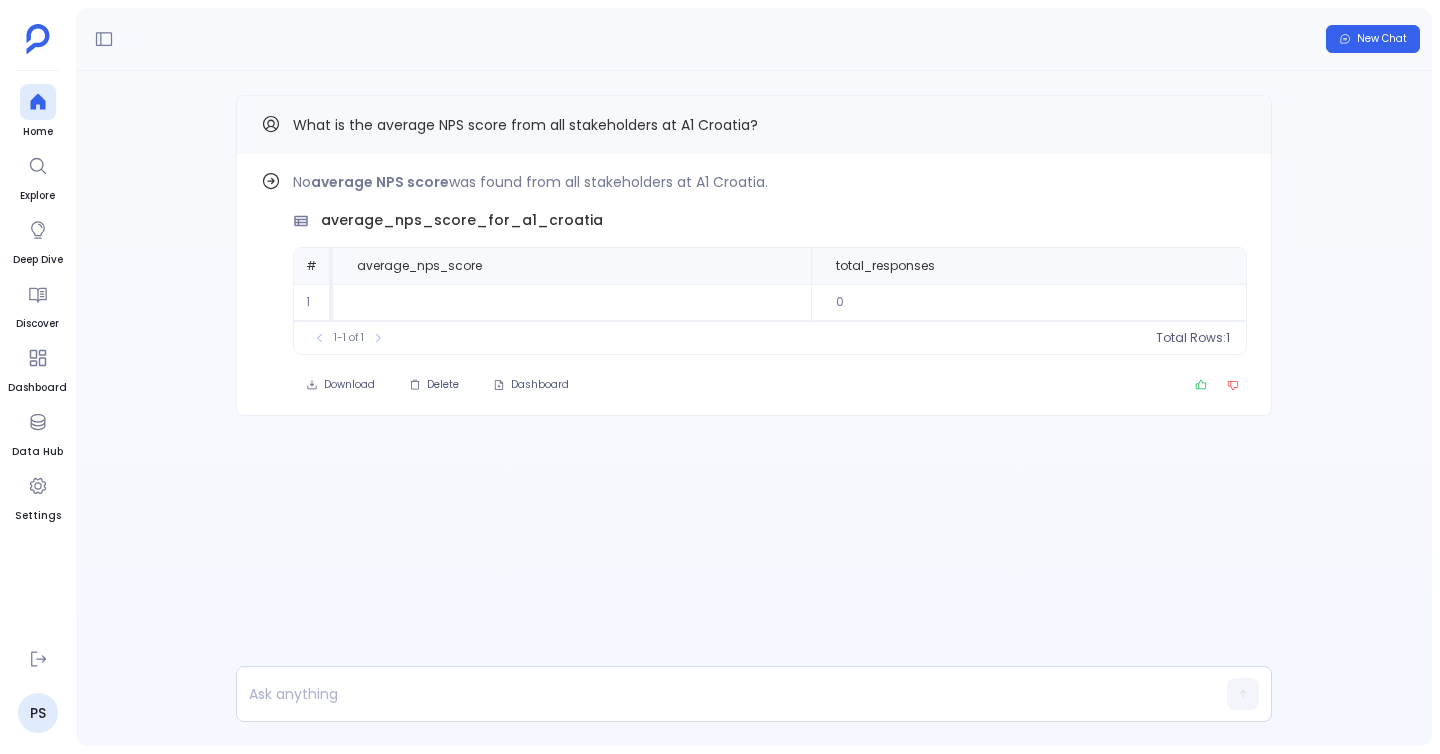 click on "What is the average NPS score from all stakeholders at A1 Croatia?" at bounding box center (754, 124) 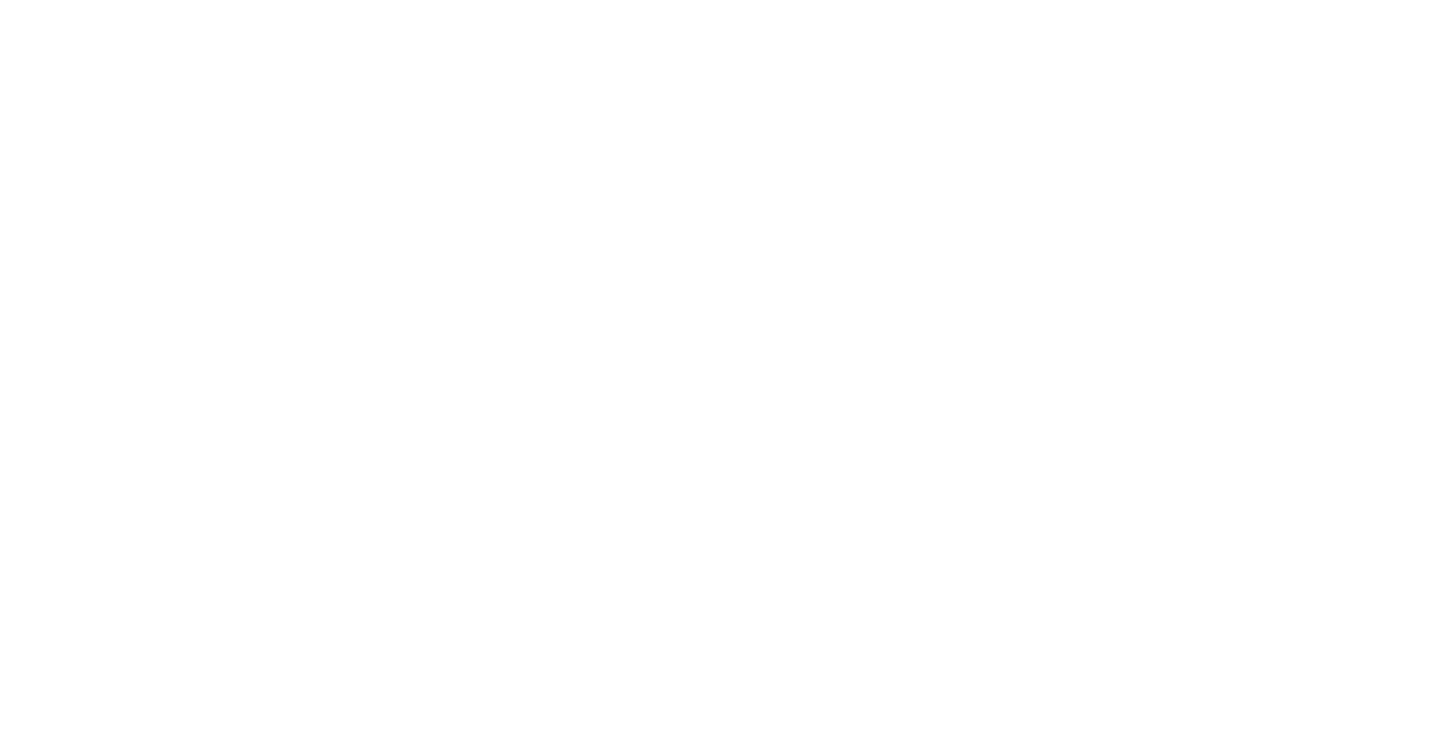 scroll, scrollTop: 0, scrollLeft: 0, axis: both 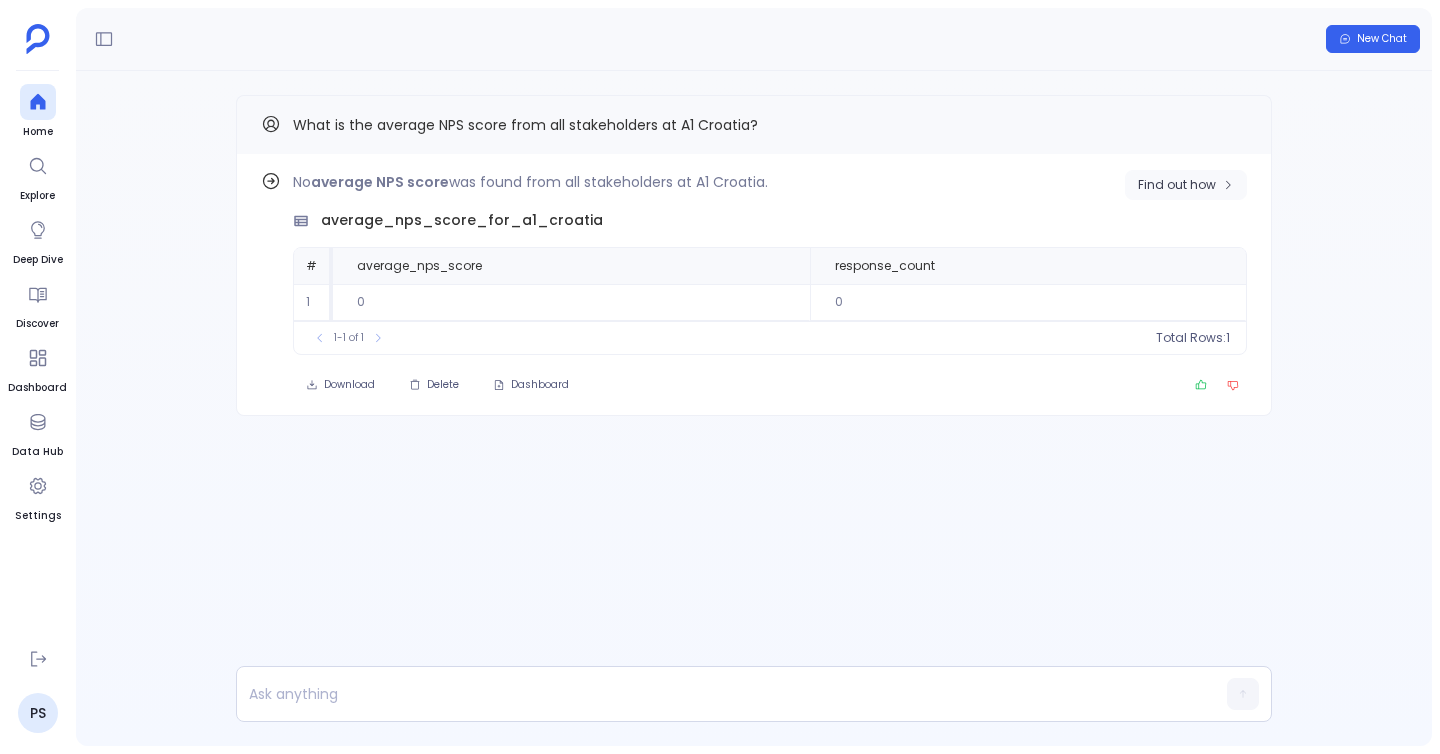 click on "Find out how" at bounding box center (1177, 185) 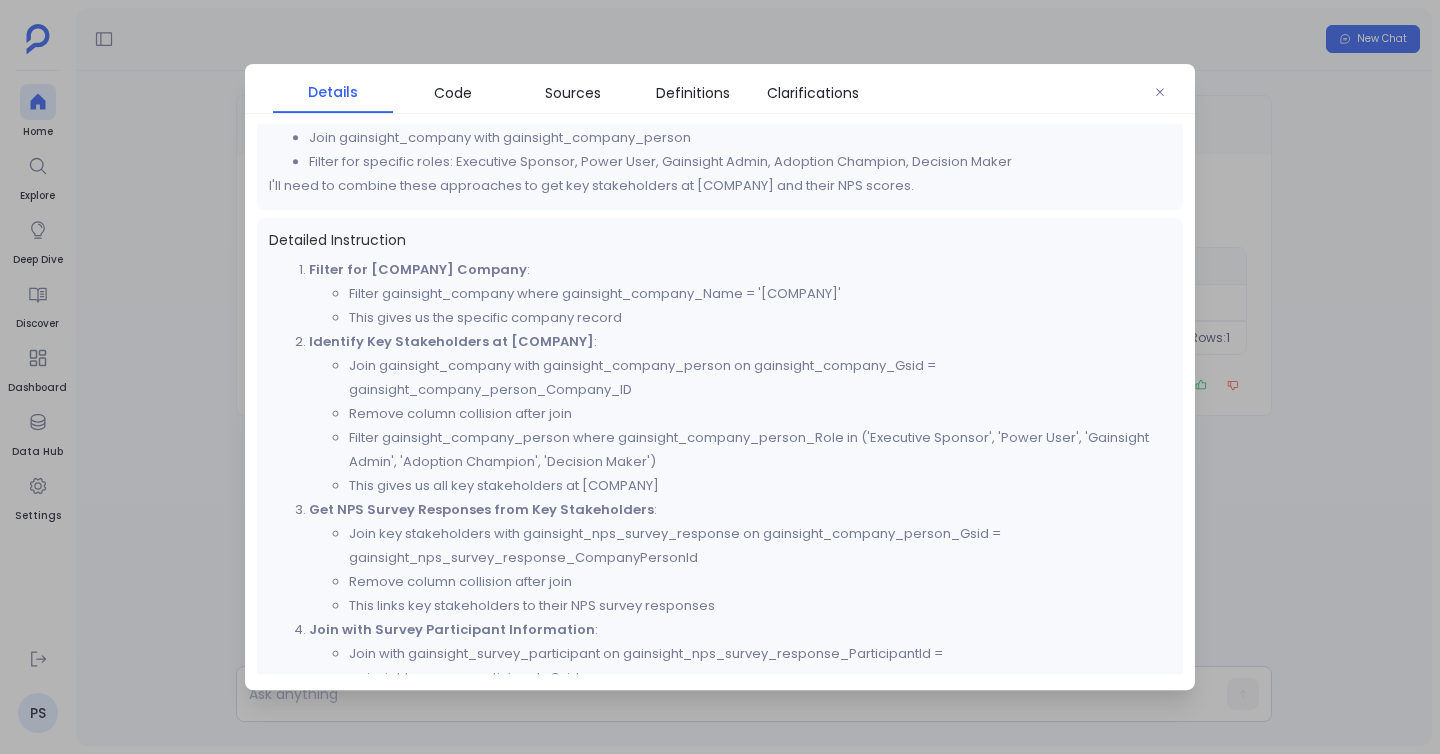 scroll, scrollTop: 512, scrollLeft: 0, axis: vertical 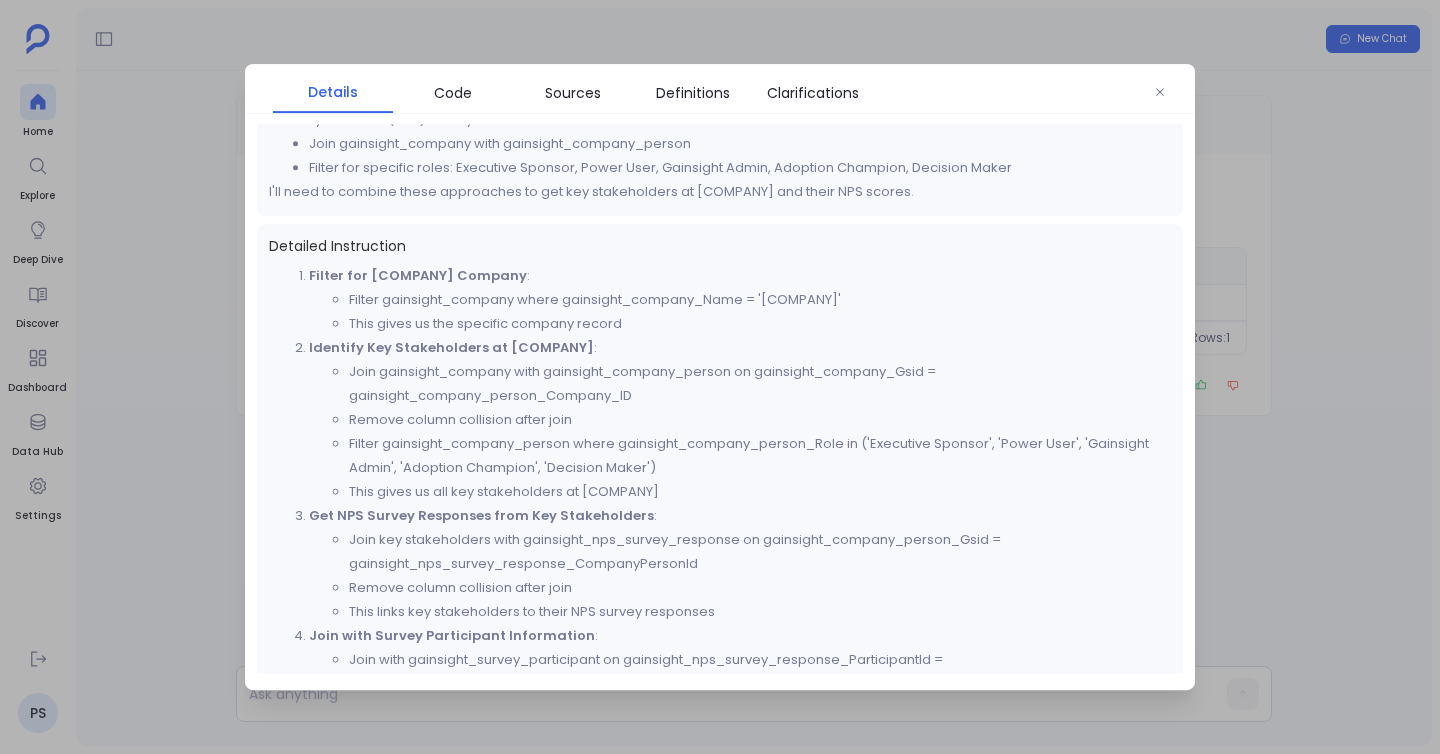 click at bounding box center [720, 377] 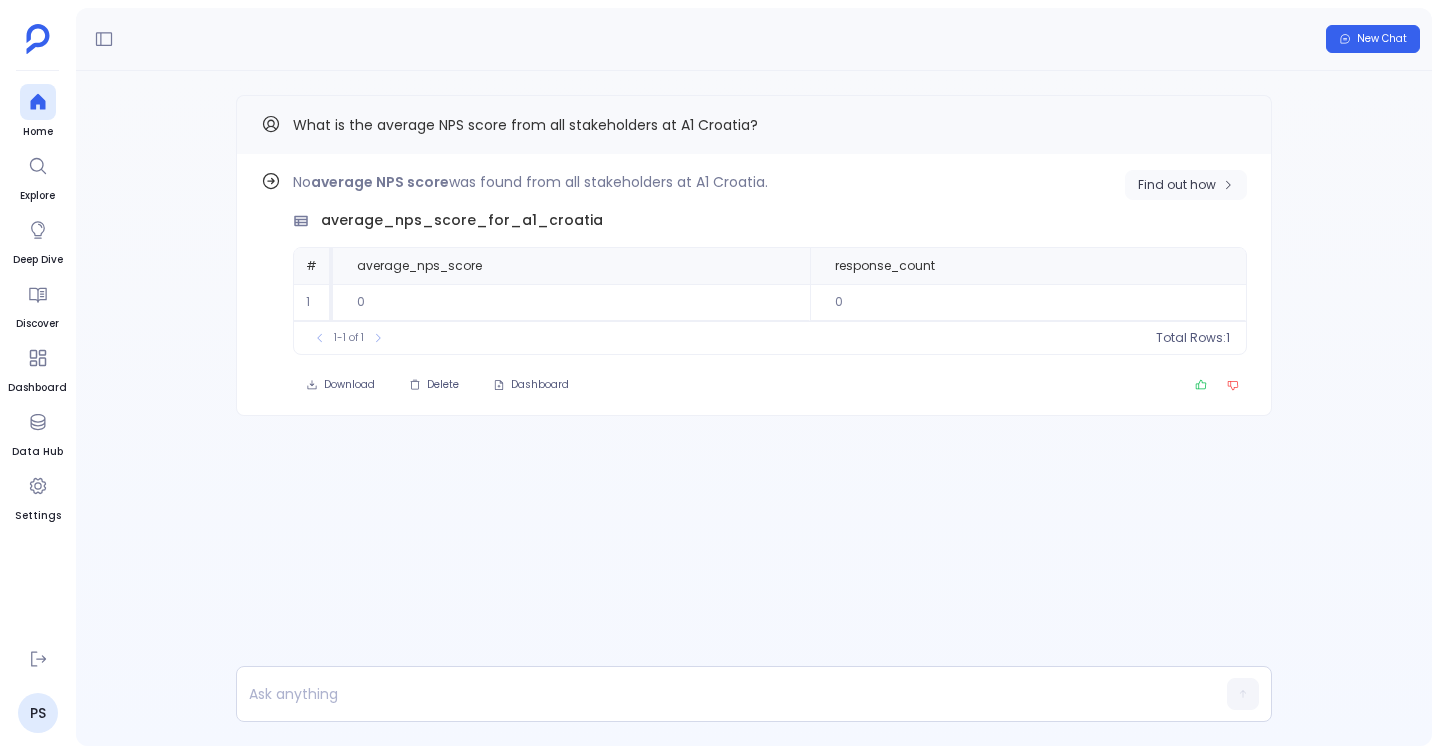 click on "Find out how" at bounding box center (1177, 185) 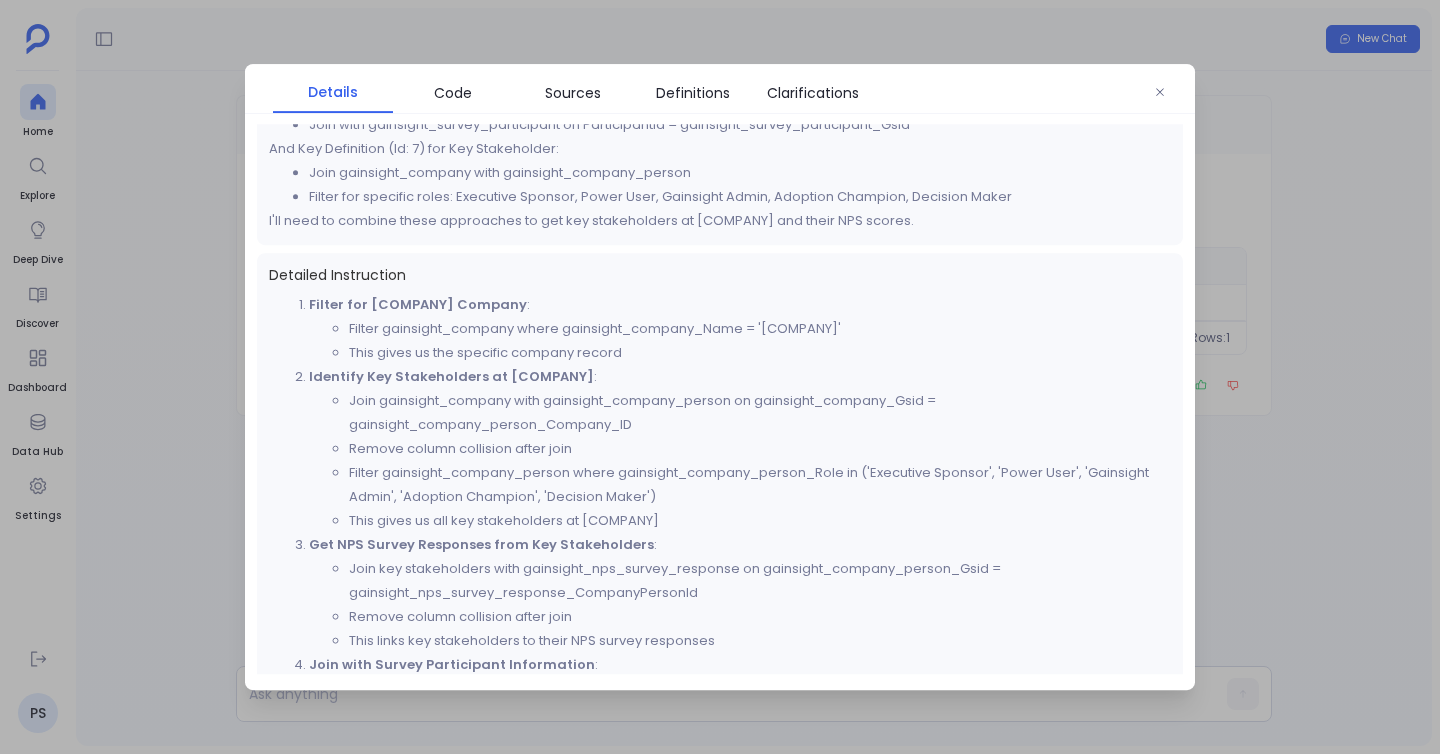 scroll, scrollTop: 530, scrollLeft: 0, axis: vertical 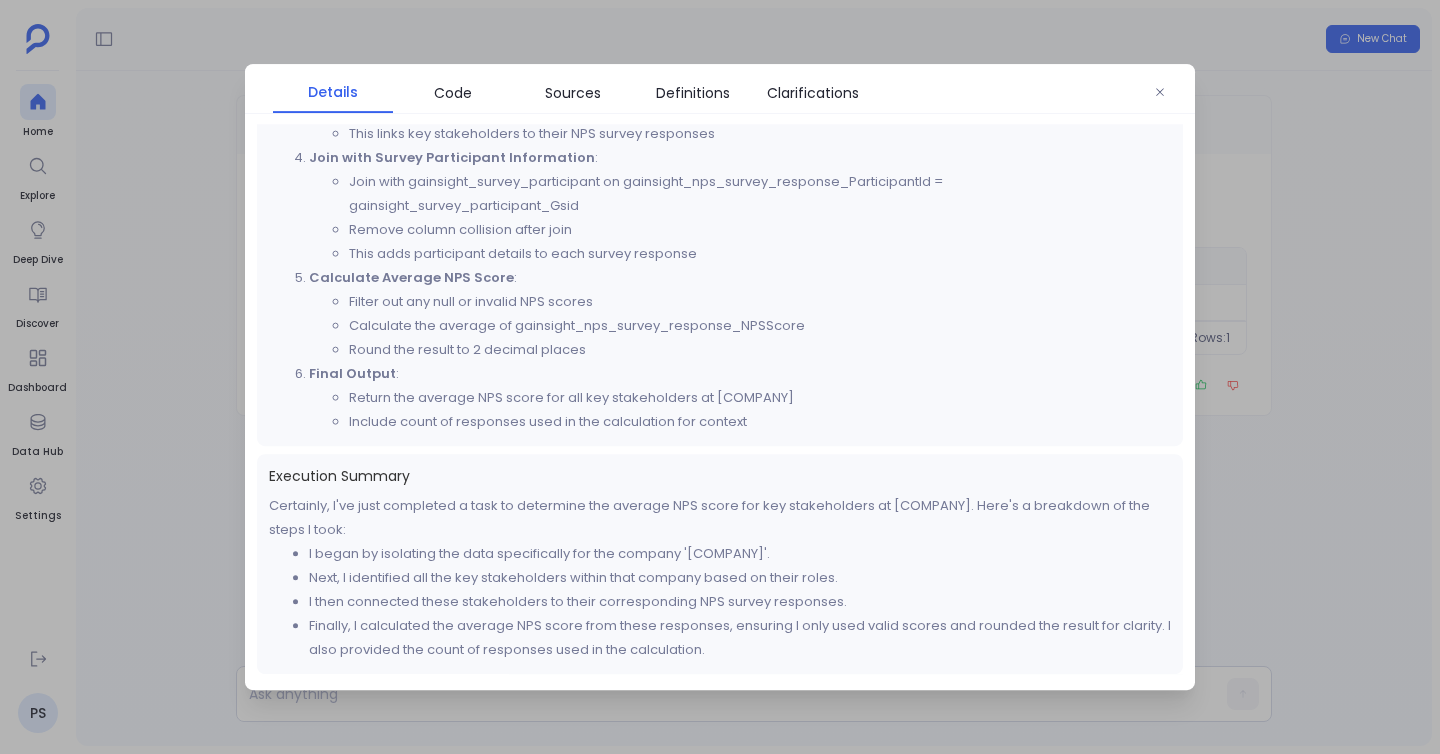 drag, startPoint x: 268, startPoint y: 227, endPoint x: 801, endPoint y: 706, distance: 716.61005 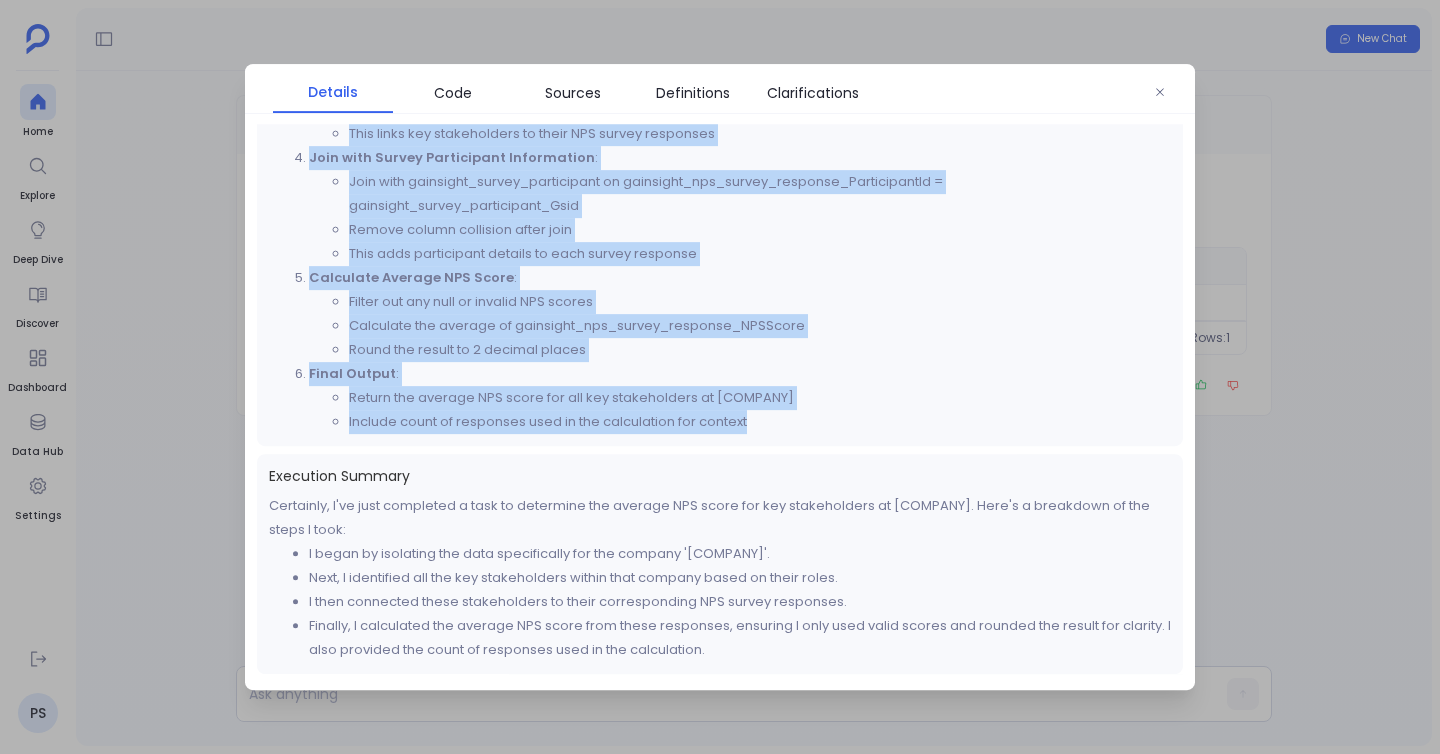 click on "Include count of responses used in the calculation for context" at bounding box center [760, 422] 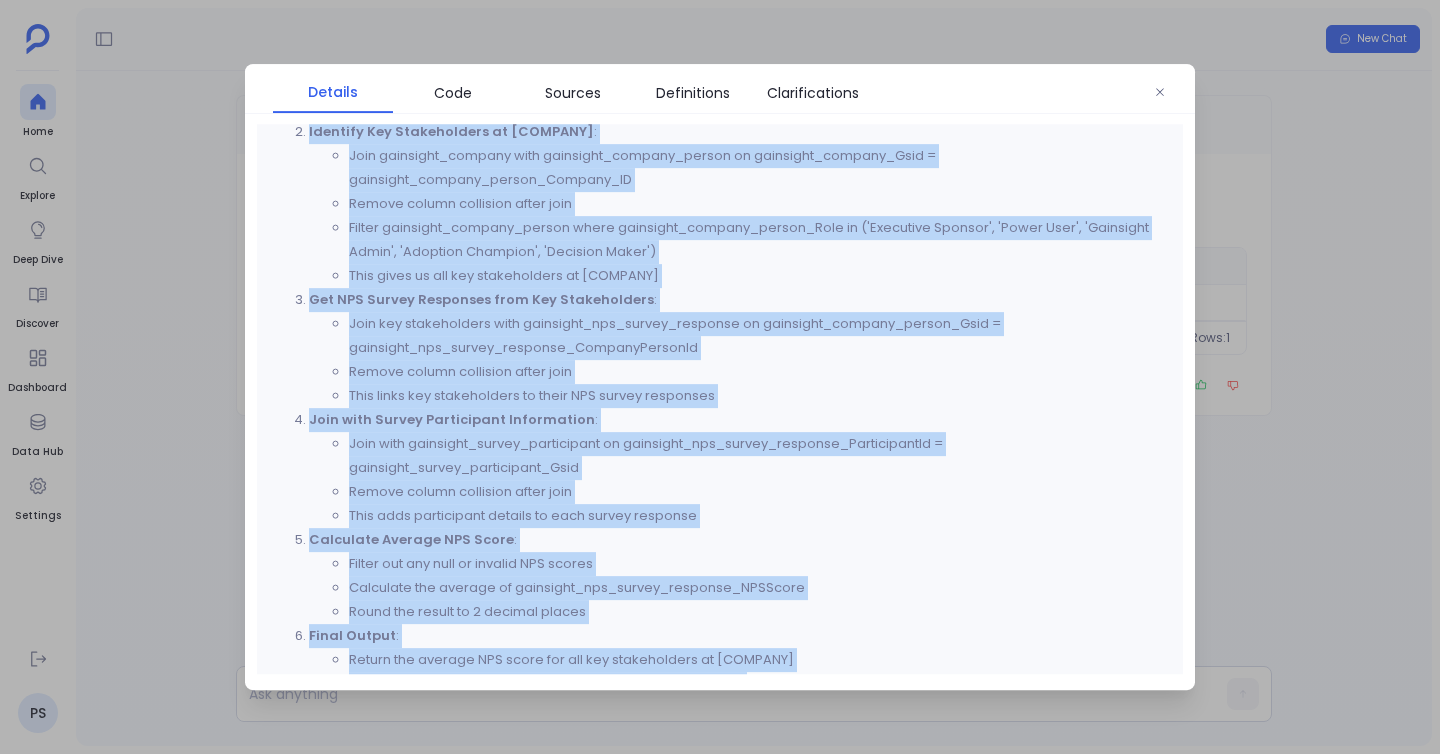 scroll, scrollTop: 738, scrollLeft: 0, axis: vertical 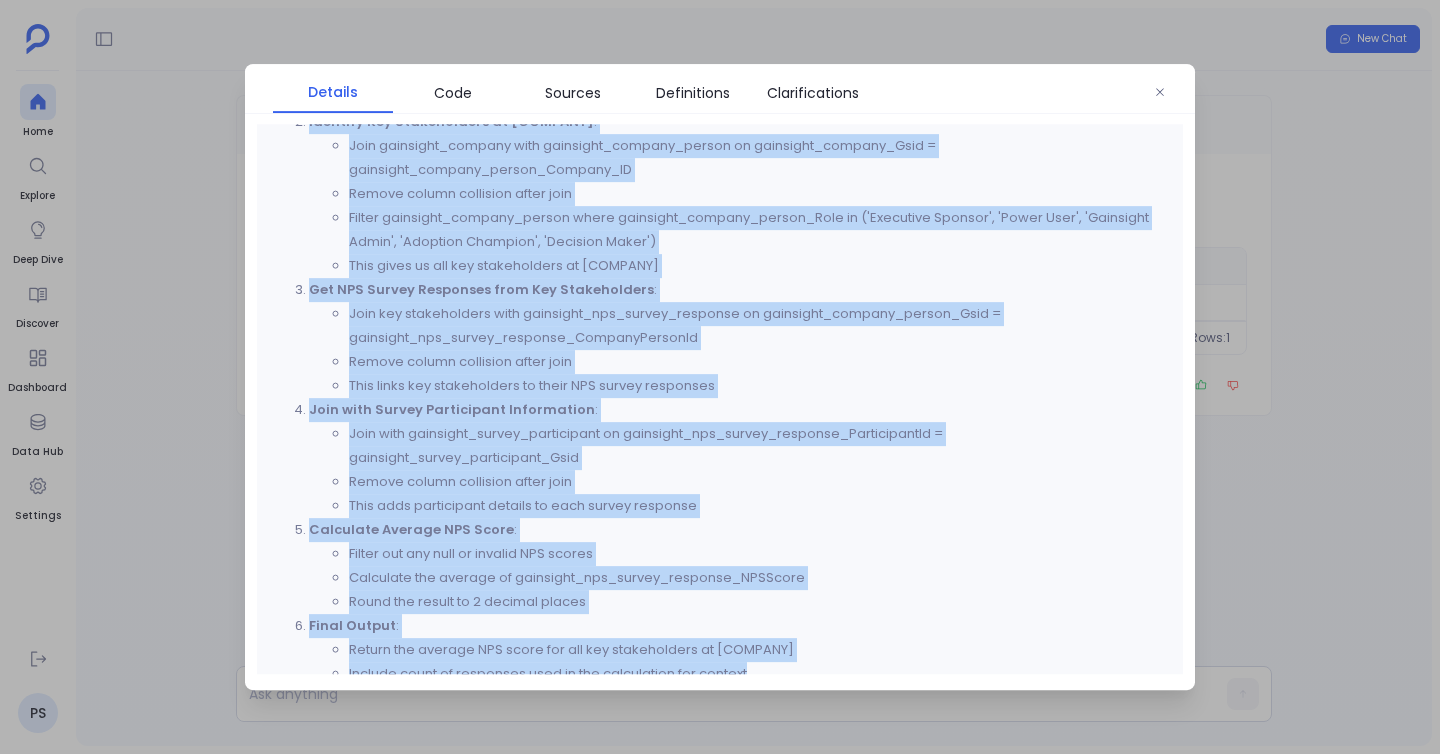 click on "Join with gainsight_survey_participant on gainsight_nps_survey_response_ParticipantId = gainsight_survey_participant_Gsid" at bounding box center (760, 446) 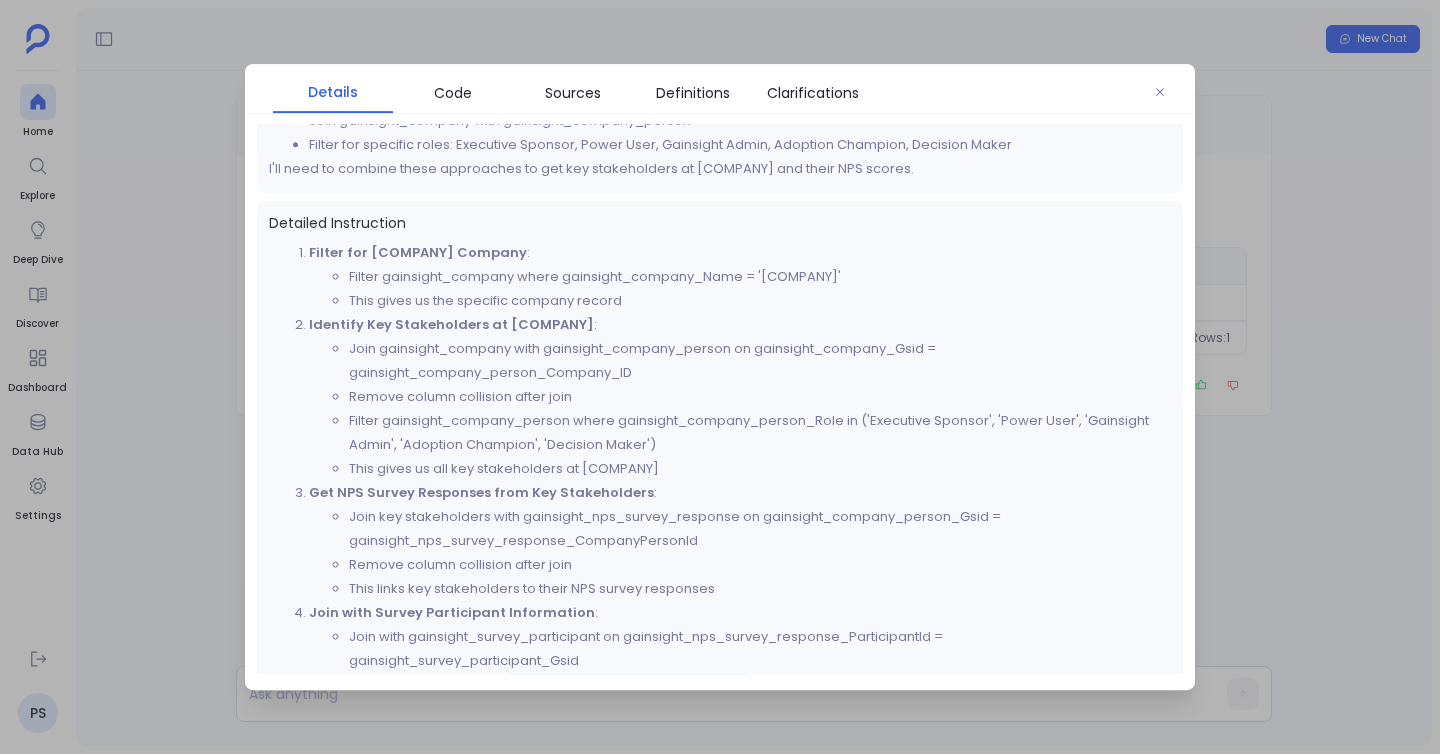 scroll, scrollTop: 533, scrollLeft: 0, axis: vertical 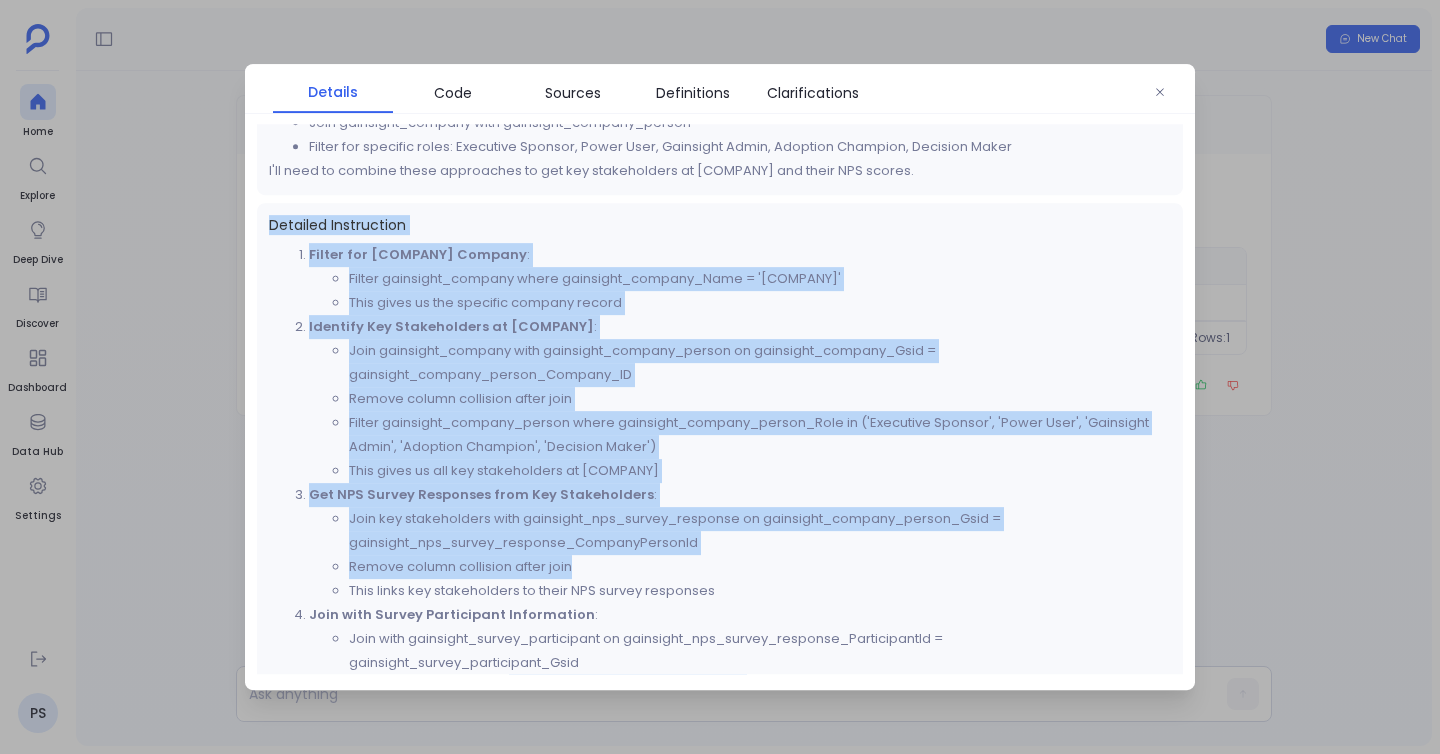 drag, startPoint x: 264, startPoint y: 221, endPoint x: 704, endPoint y: 579, distance: 567.24243 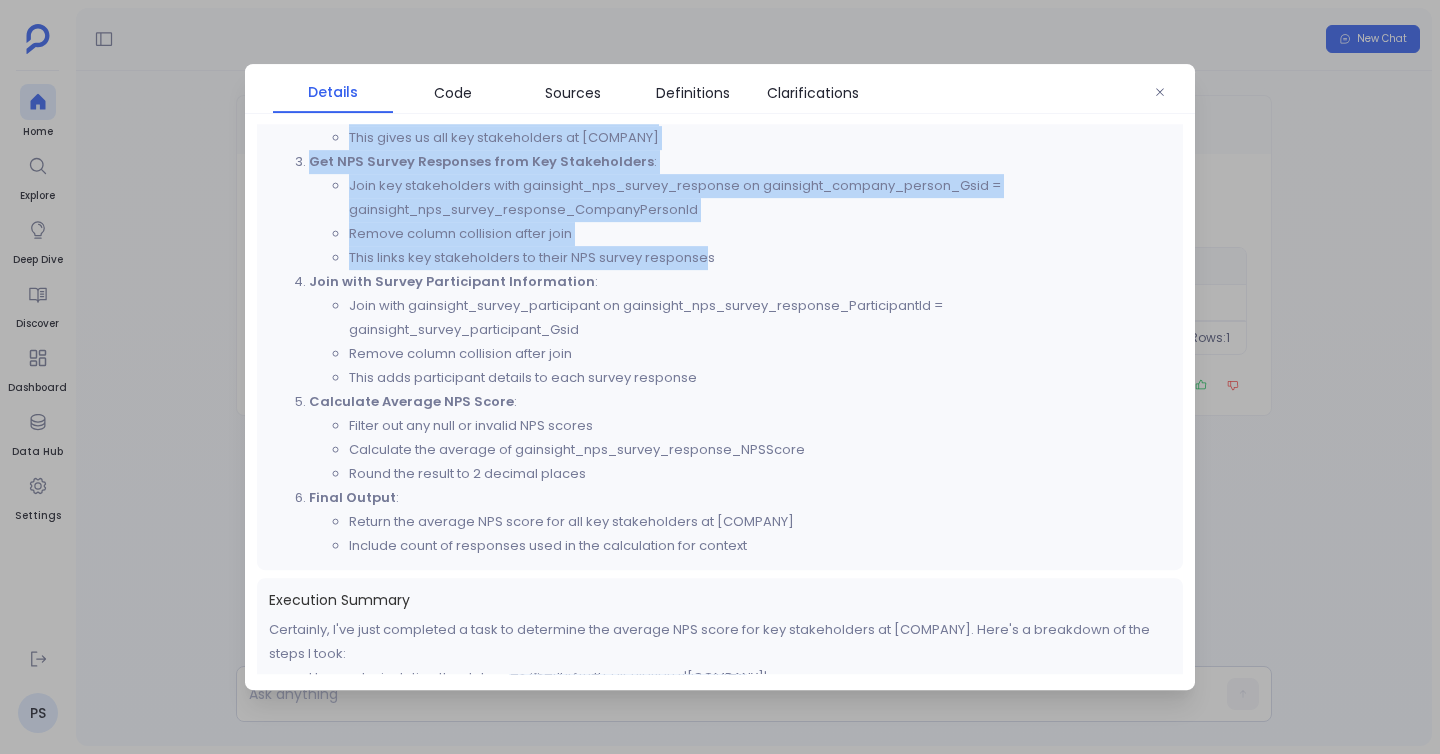 scroll, scrollTop: 990, scrollLeft: 0, axis: vertical 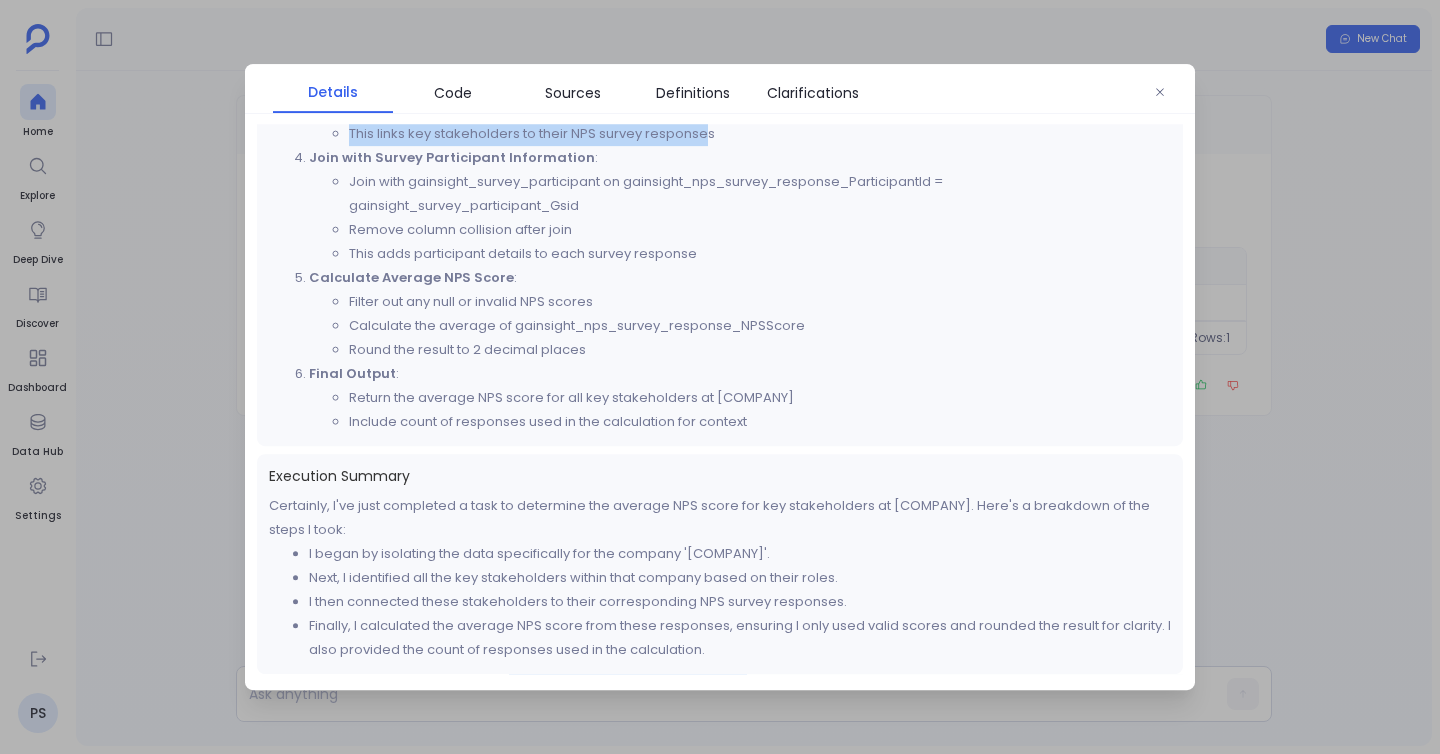 click on "Return the average NPS score for all key stakeholders at A1 Croatia" at bounding box center (760, 398) 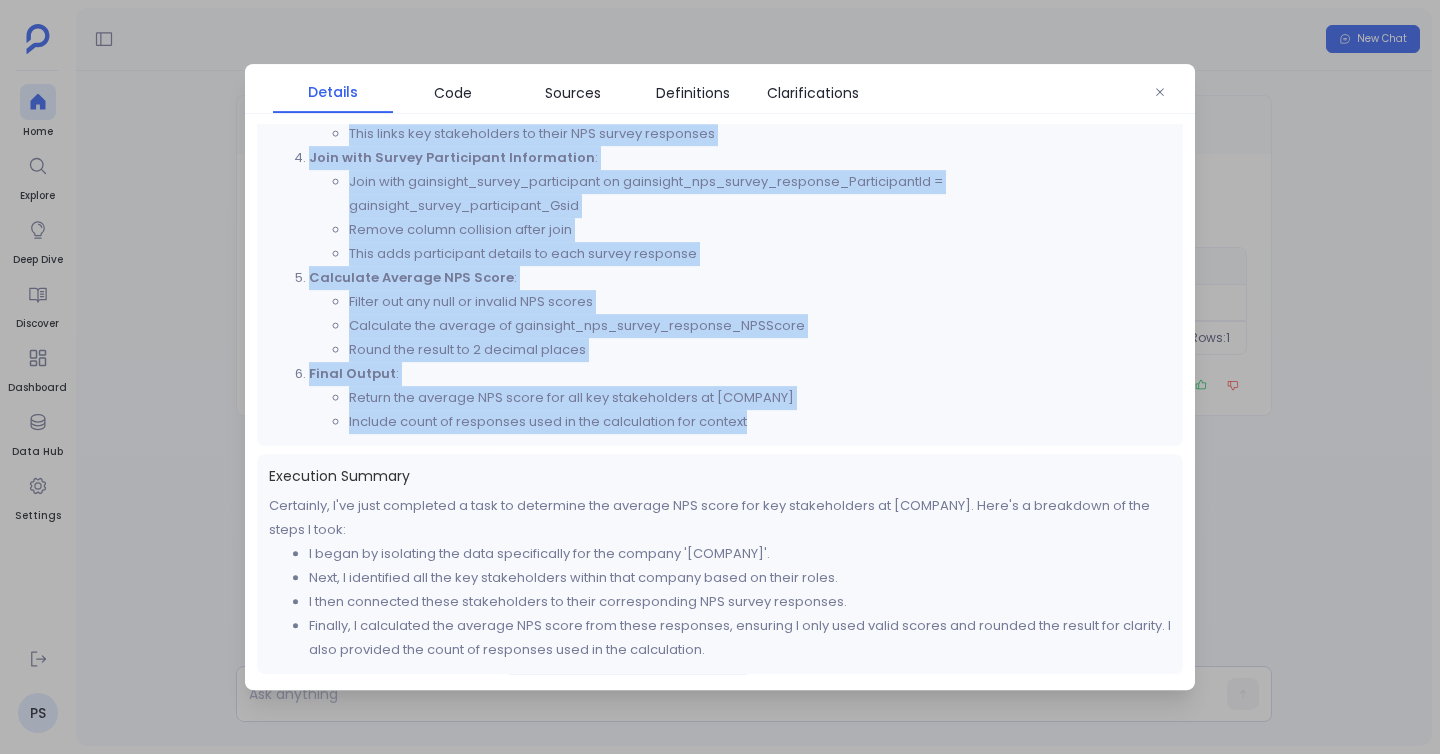 click on "Include count of responses used in the calculation for context" at bounding box center (760, 422) 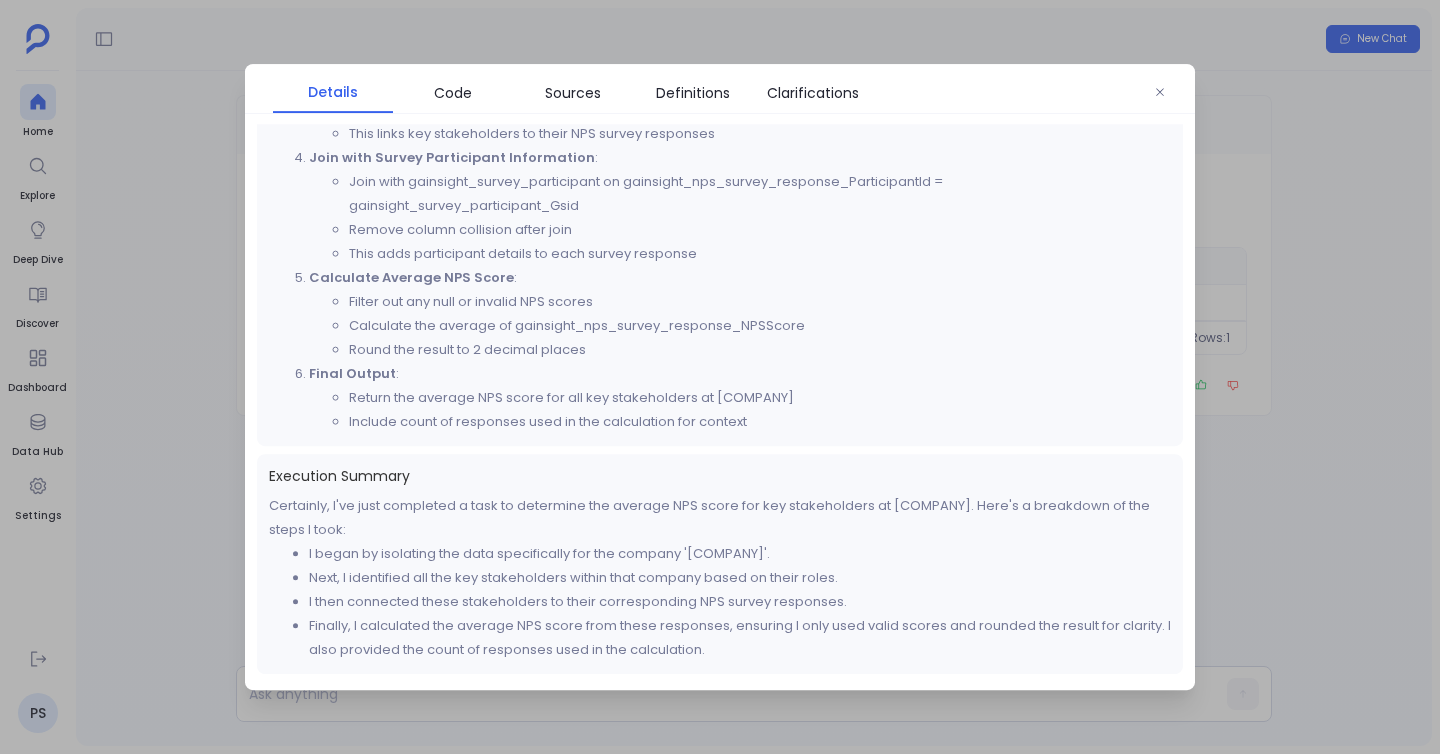 click at bounding box center [720, 377] 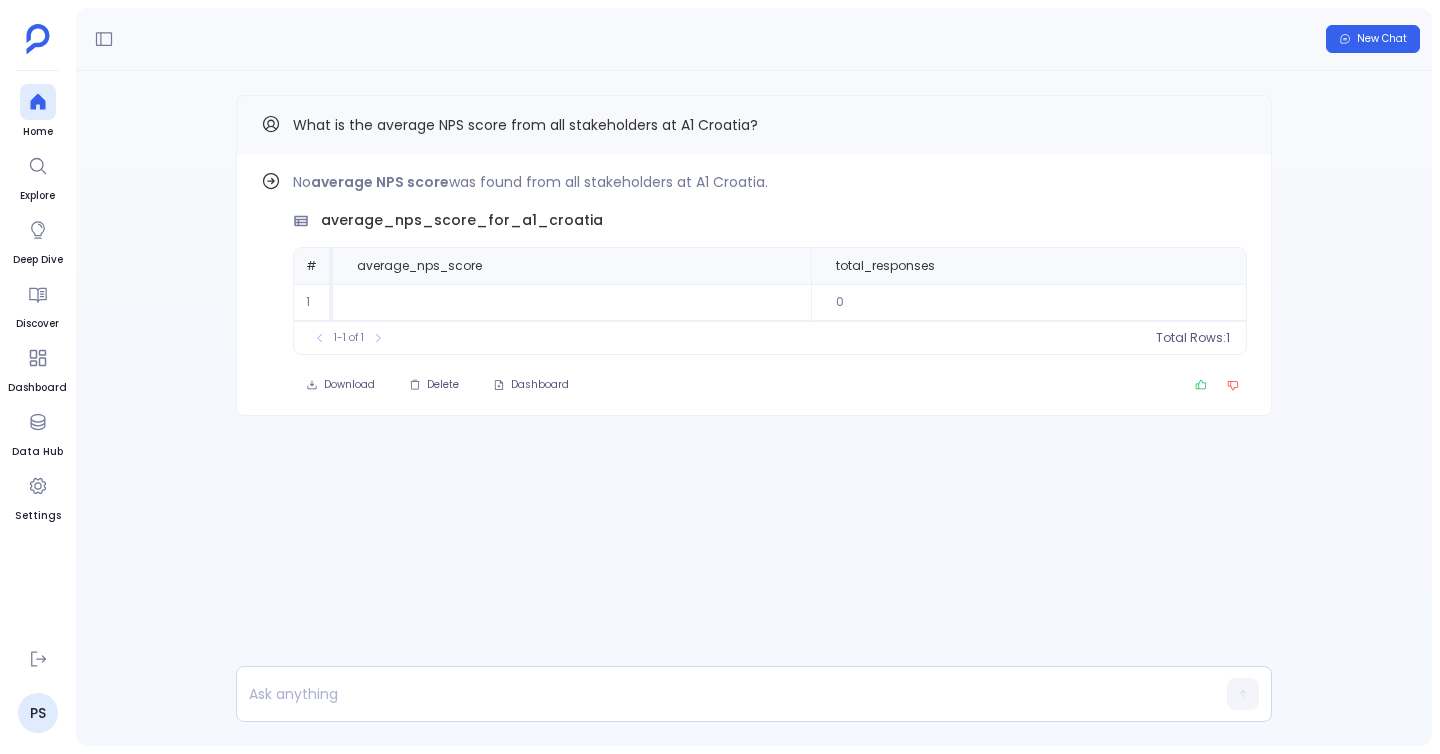 scroll, scrollTop: 0, scrollLeft: 0, axis: both 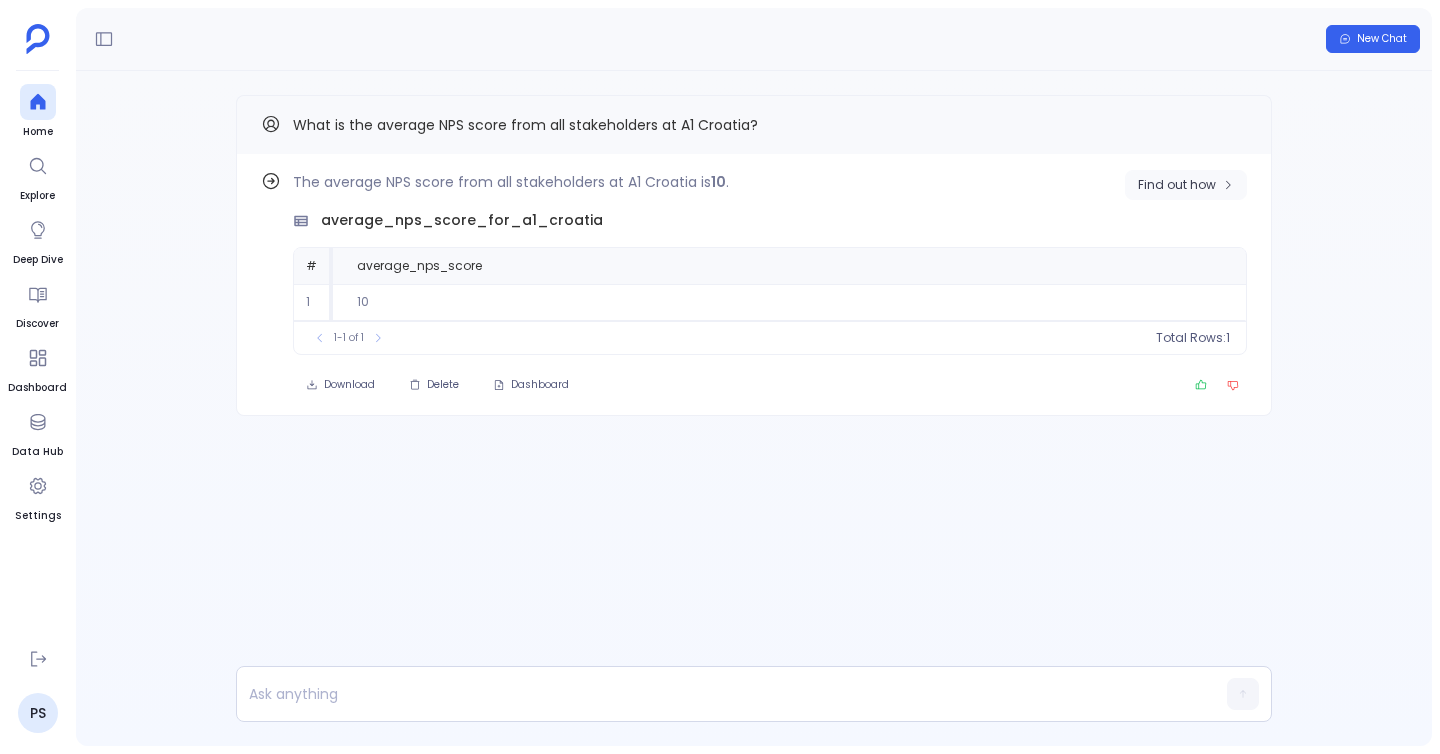 click on "Find out how" at bounding box center (1177, 185) 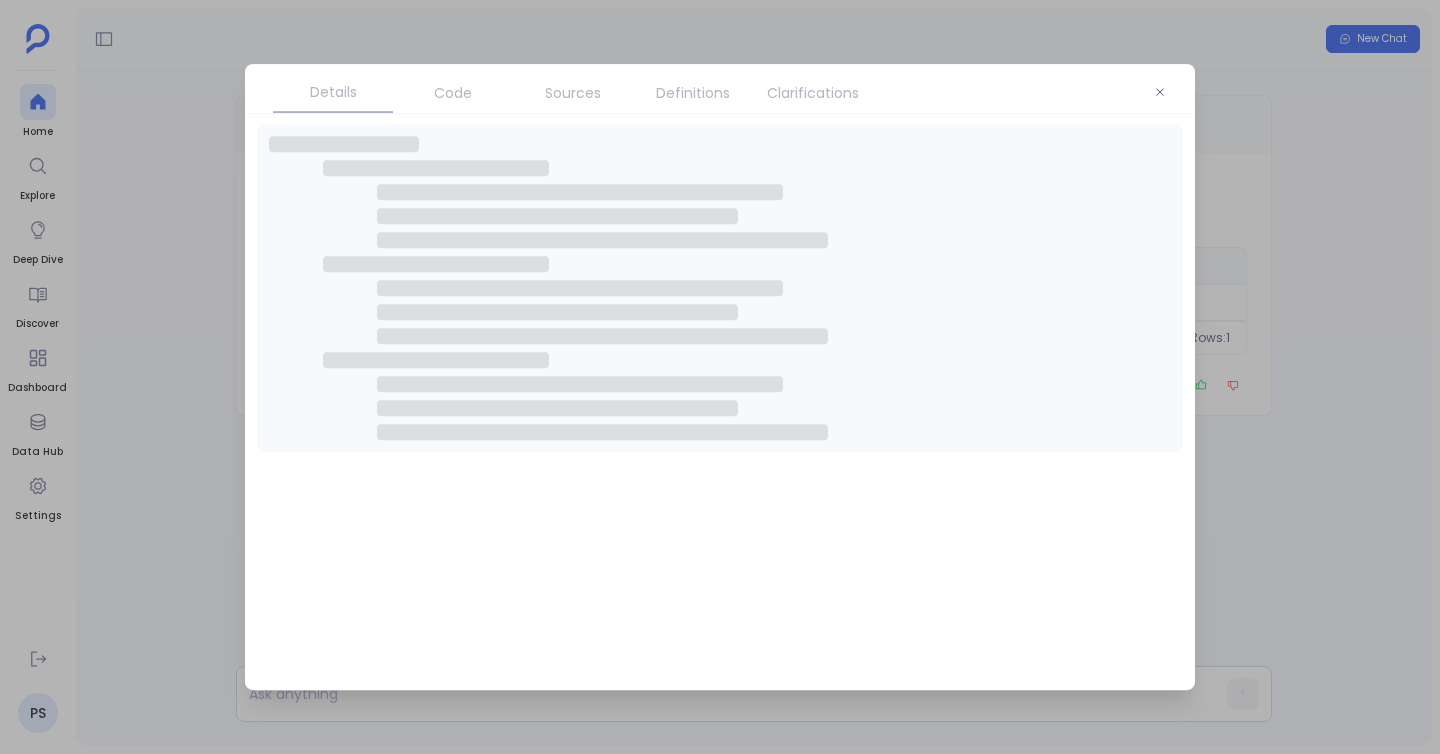 click on "Sources" at bounding box center [573, 93] 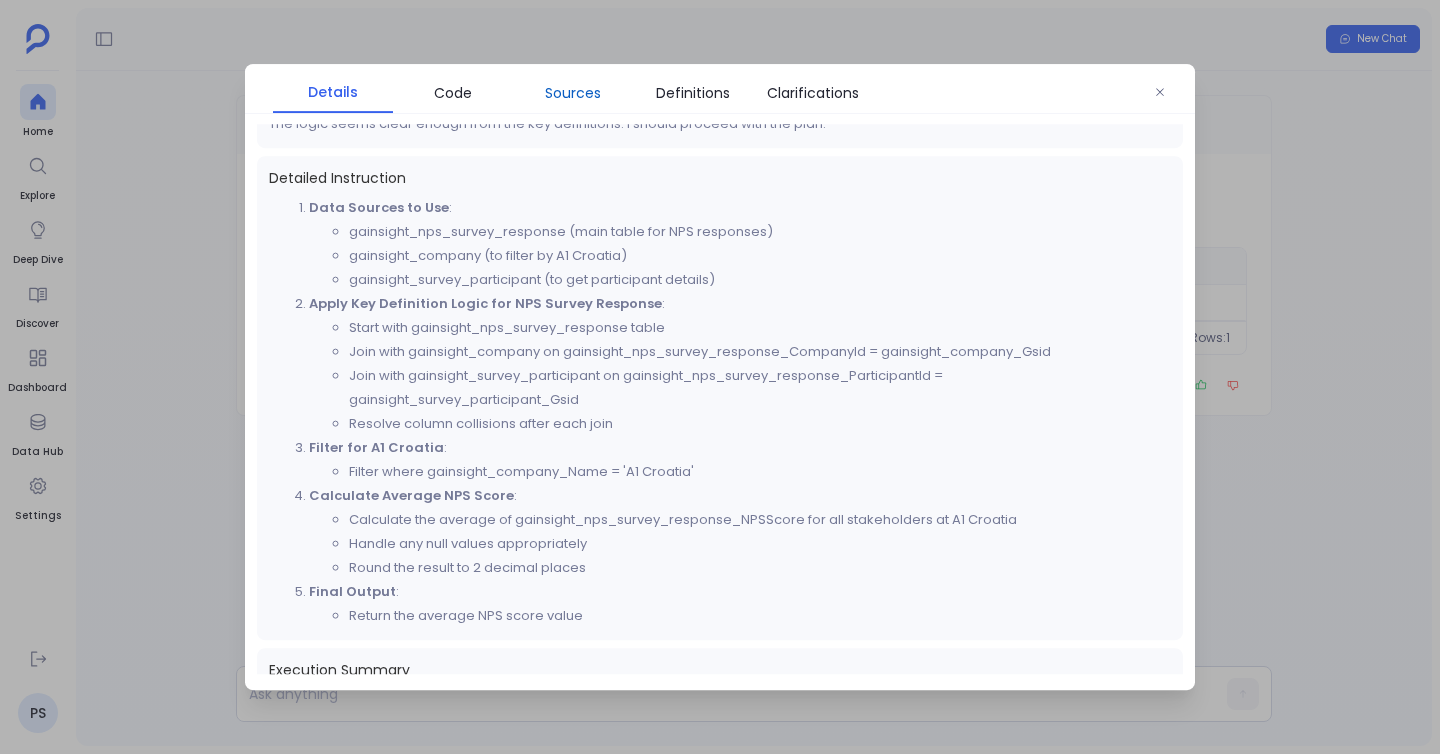 scroll, scrollTop: 753, scrollLeft: 0, axis: vertical 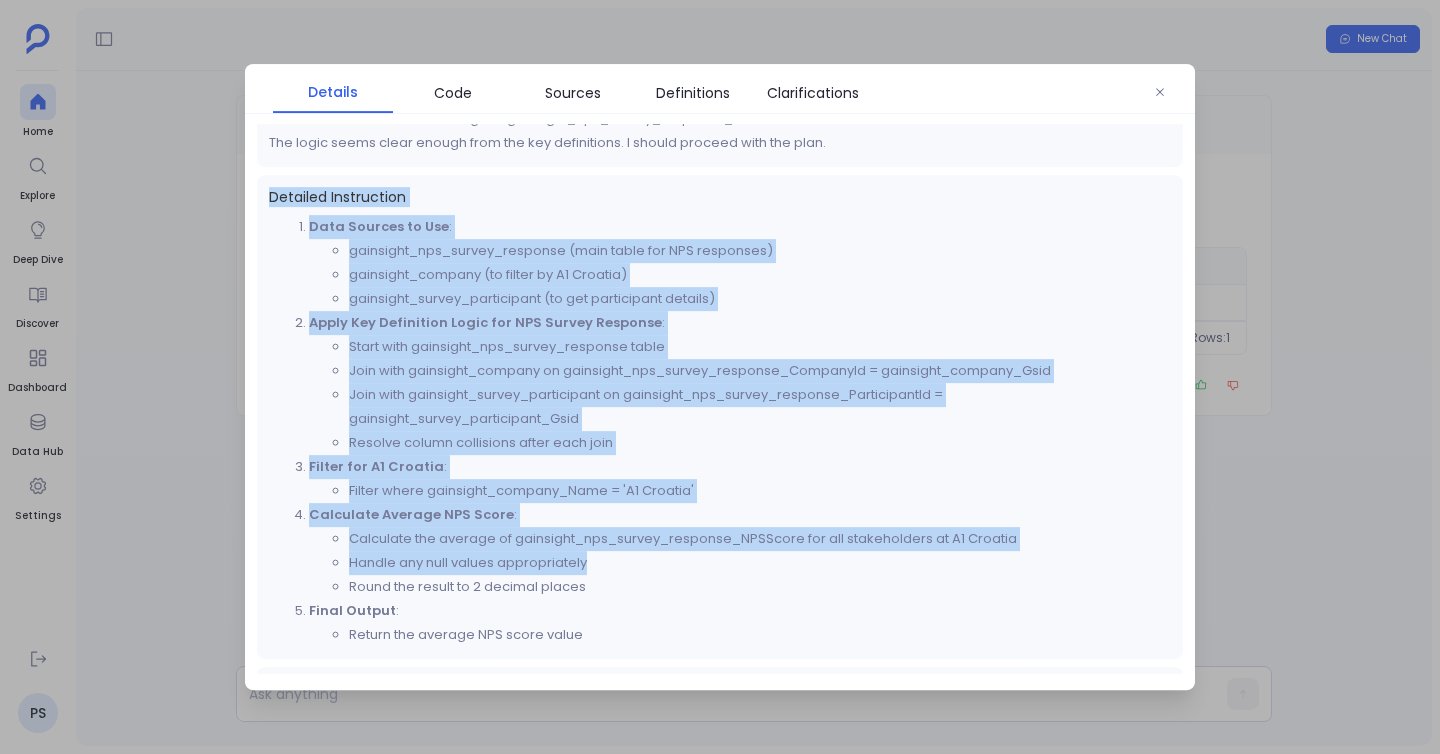 drag, startPoint x: 269, startPoint y: 190, endPoint x: 707, endPoint y: 568, distance: 578.5568 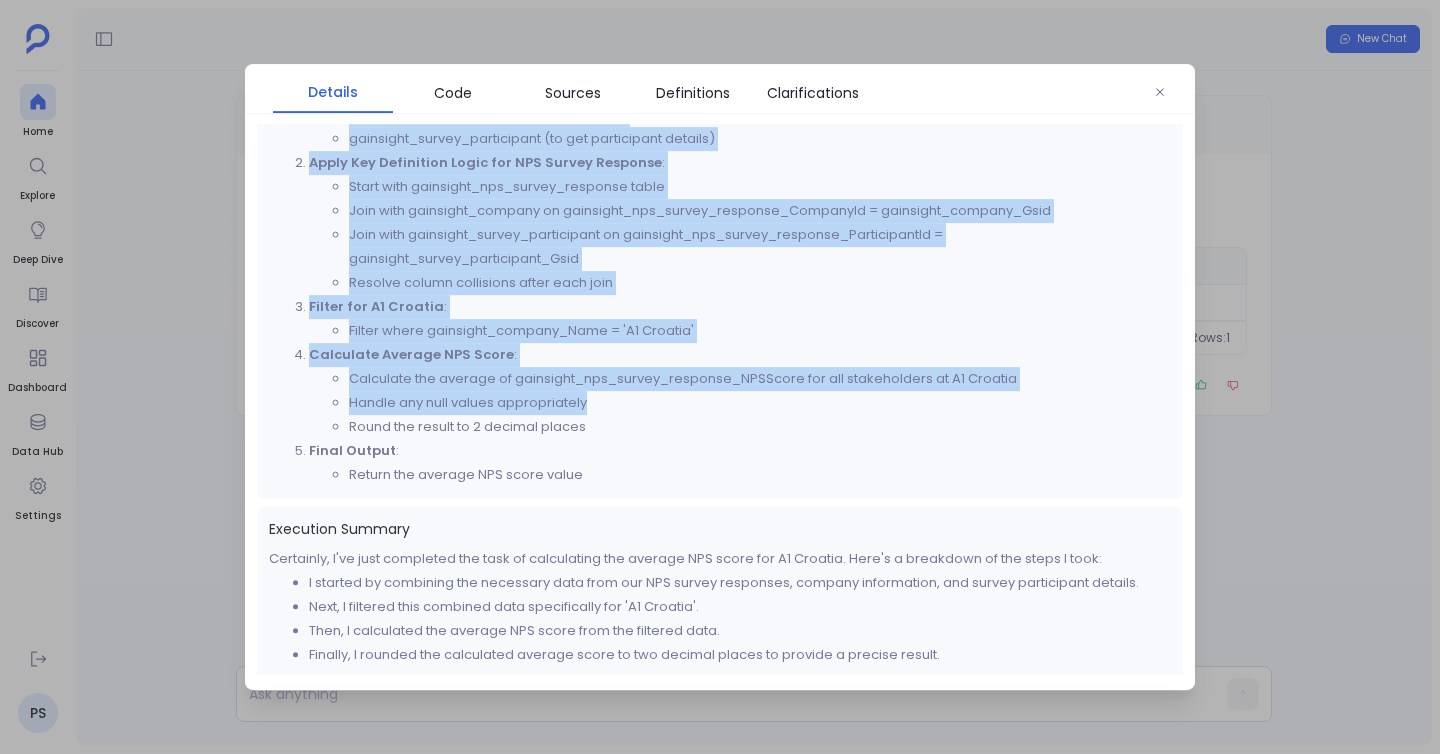 scroll, scrollTop: 913, scrollLeft: 0, axis: vertical 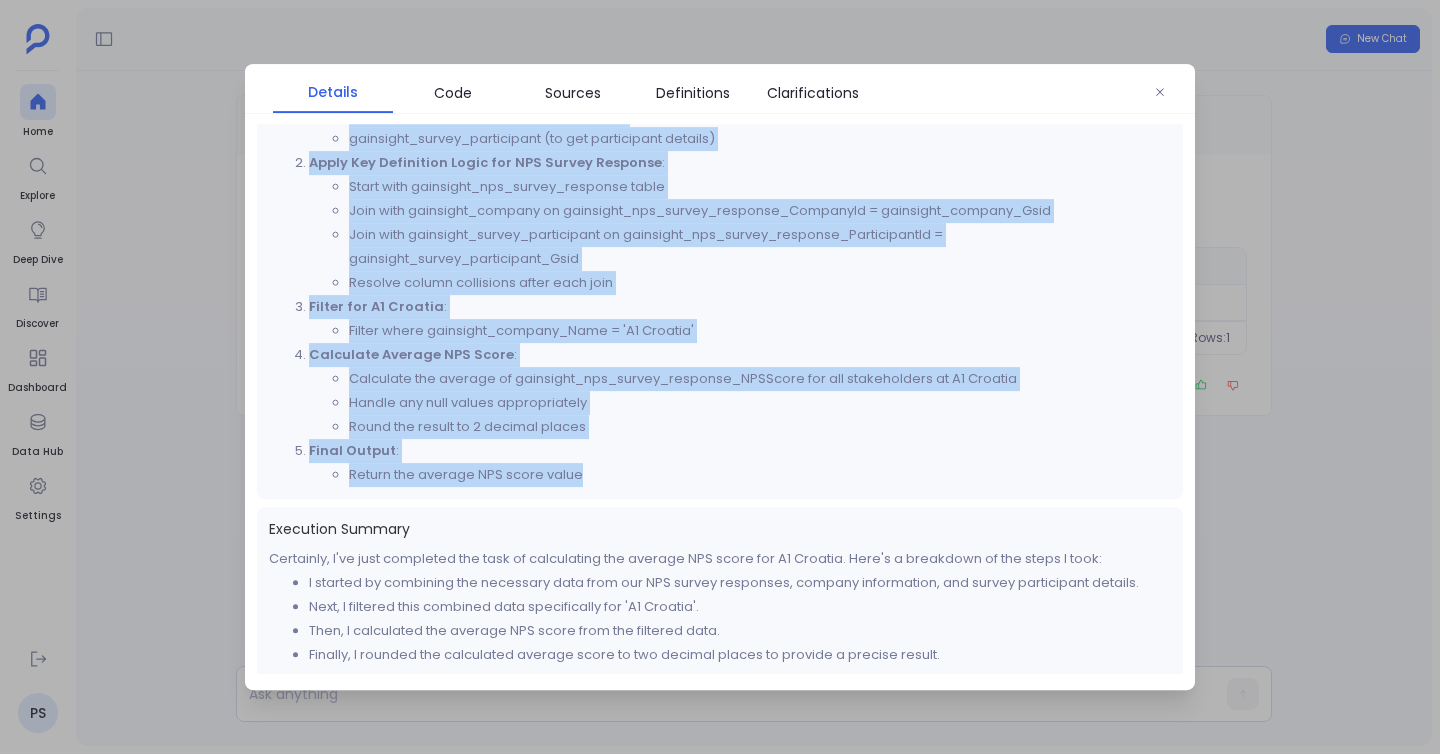 click on "Return the average NPS score value" at bounding box center (760, 475) 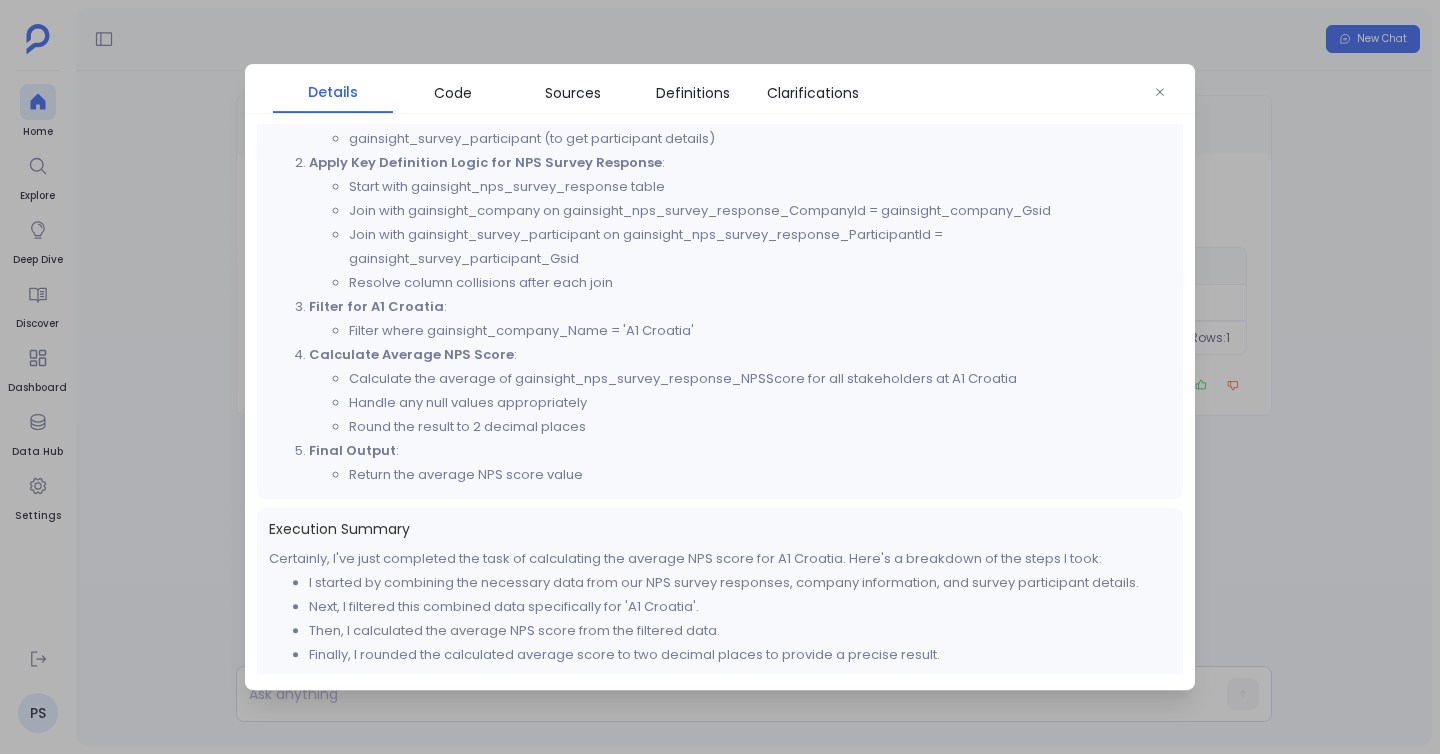 click at bounding box center [720, 377] 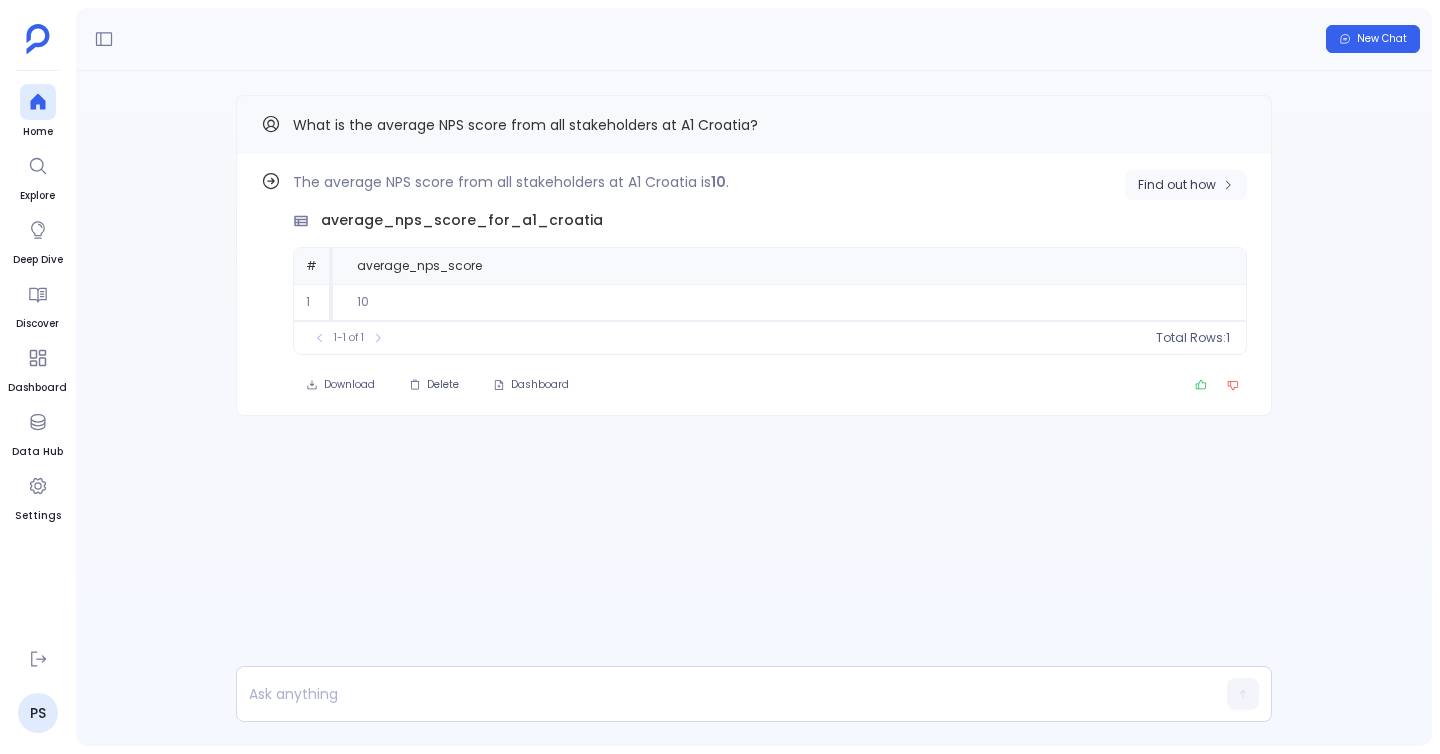 click on "Find out how" at bounding box center [1177, 185] 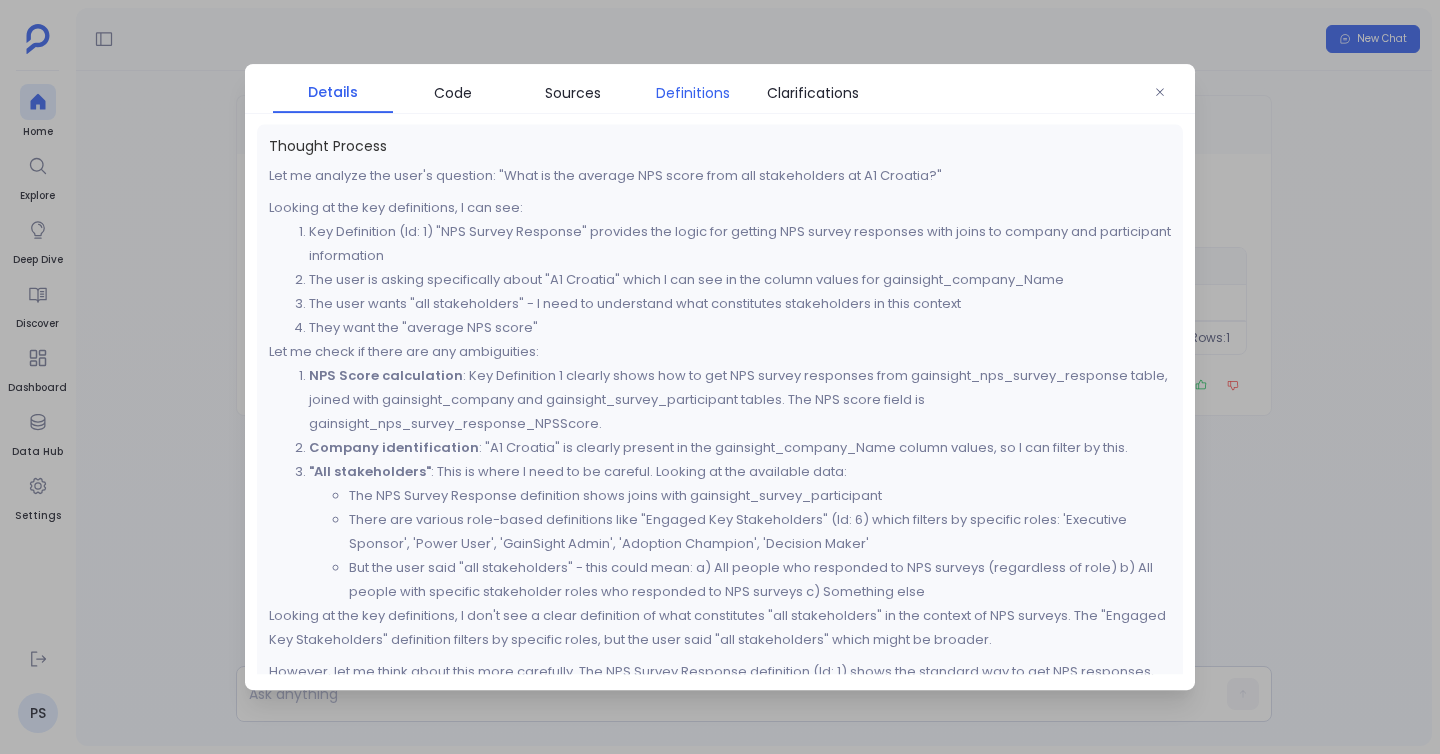 click on "Definitions" at bounding box center [693, 93] 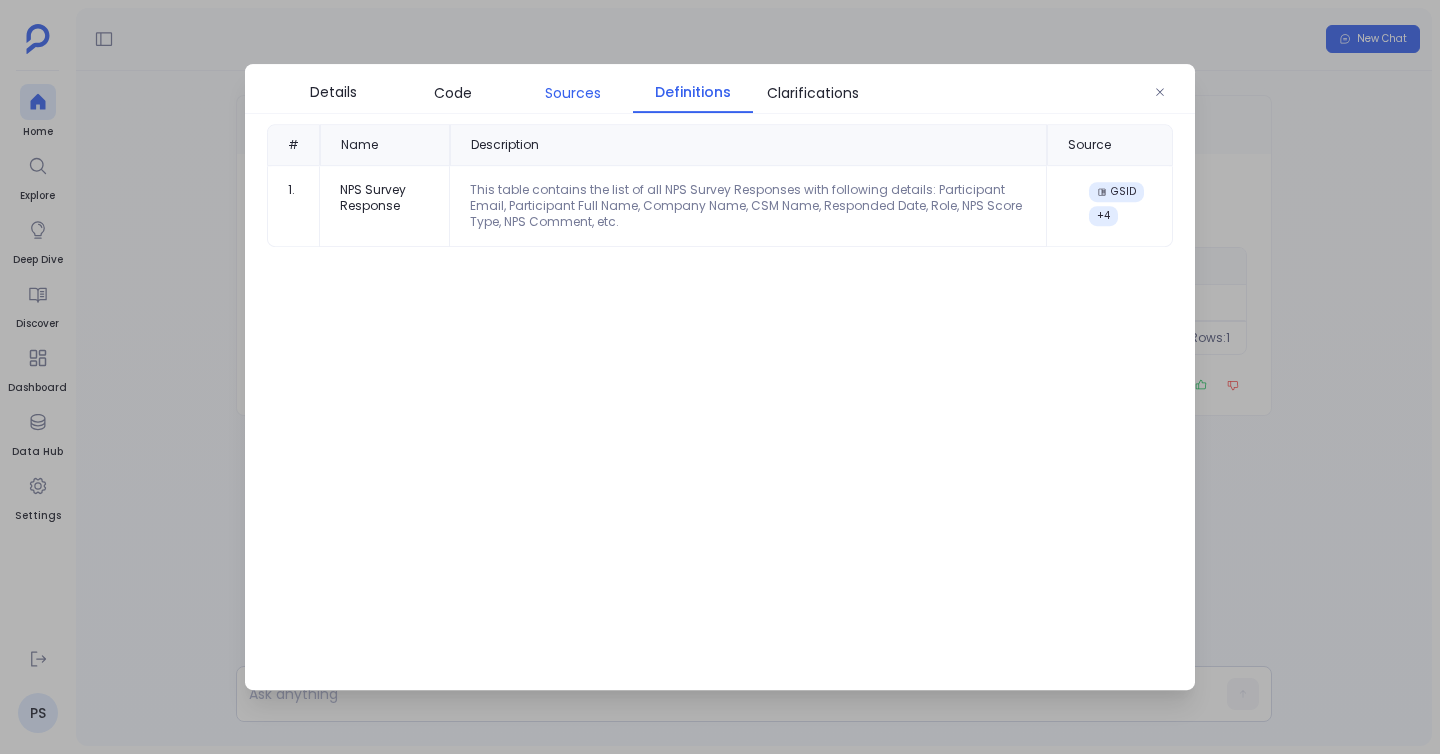 click on "Sources" at bounding box center (573, 93) 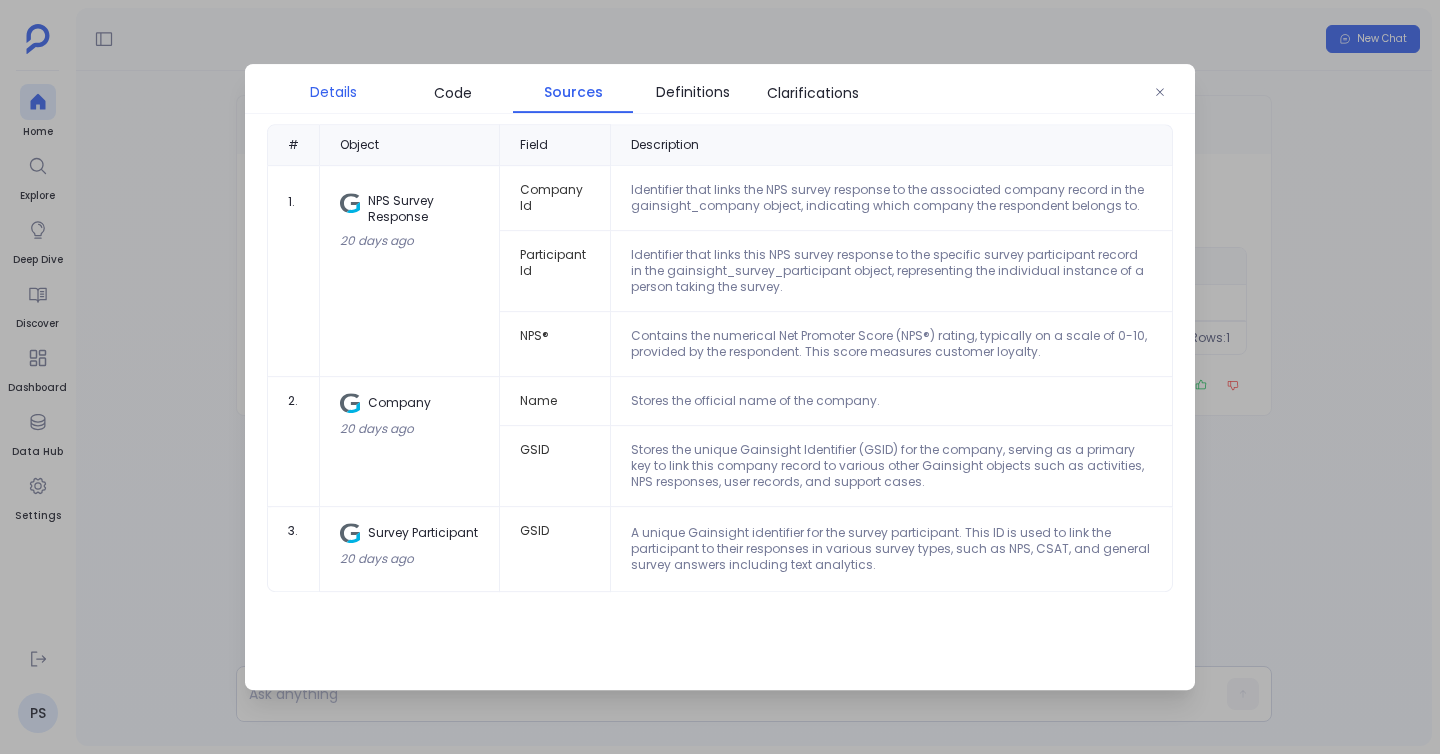 click on "Details" at bounding box center (333, 92) 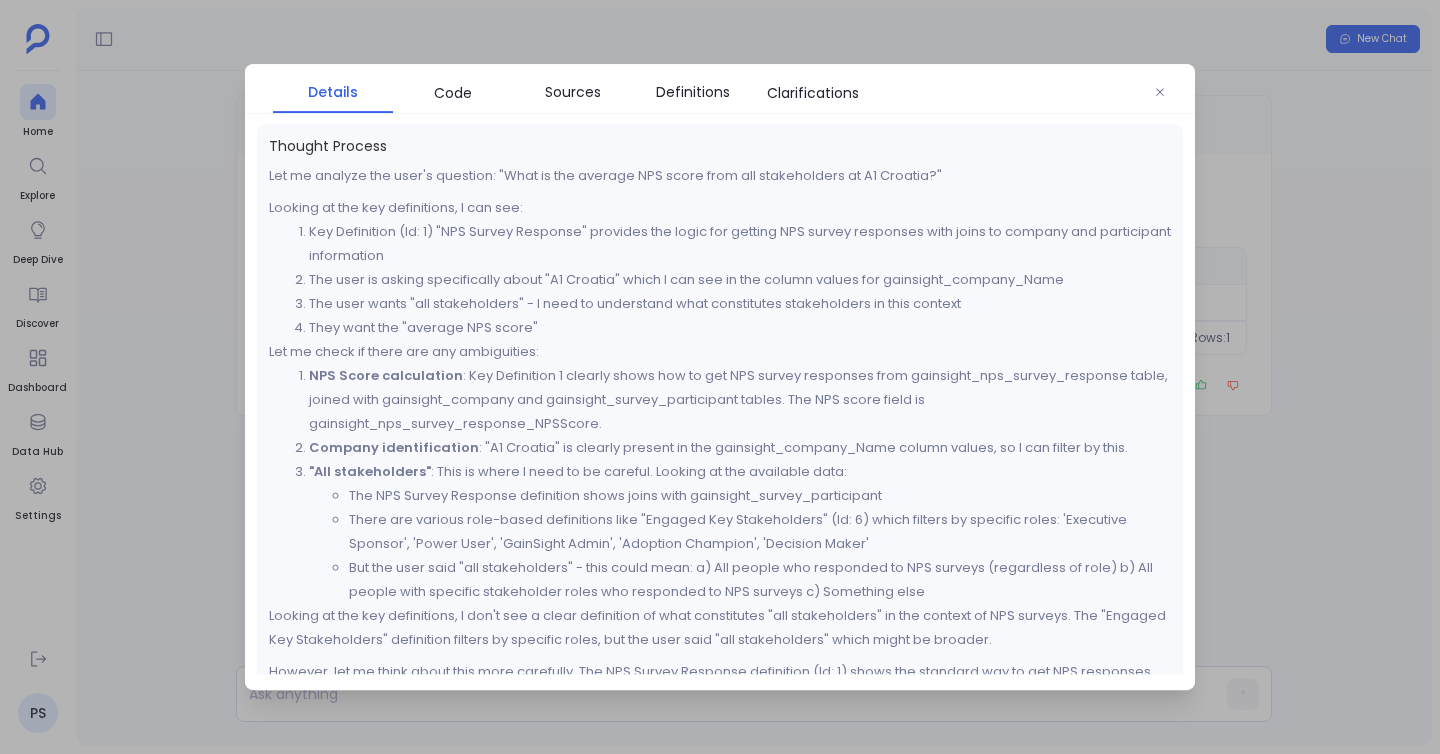 click at bounding box center (720, 377) 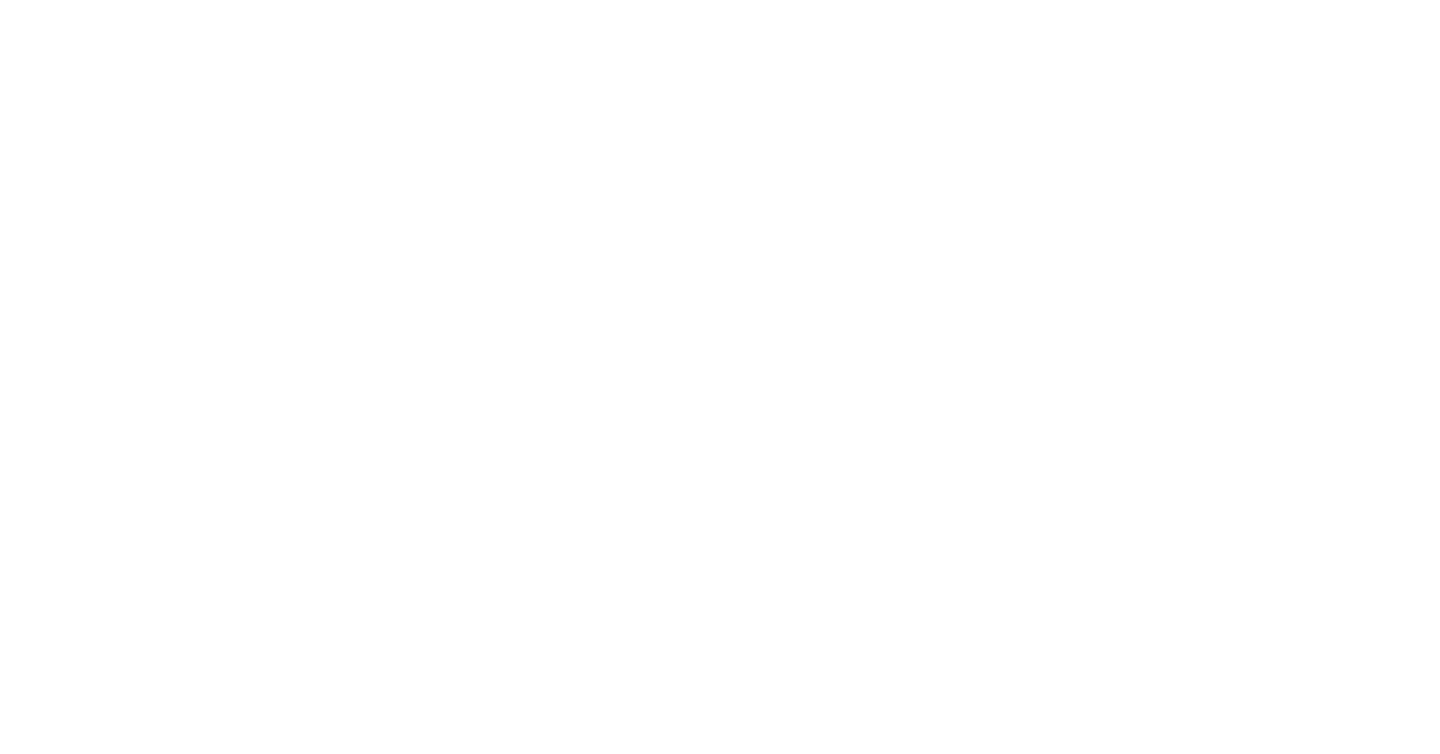 scroll, scrollTop: 0, scrollLeft: 0, axis: both 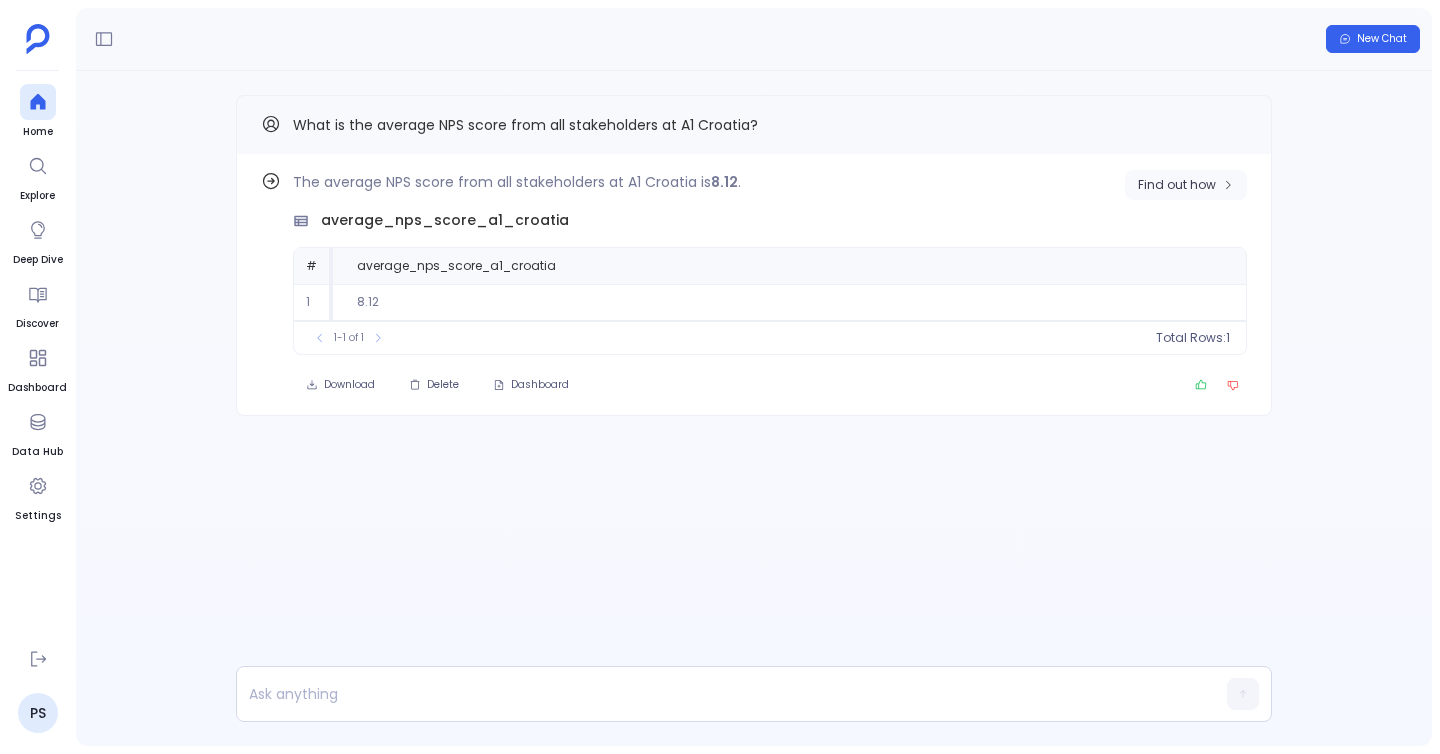 click on "Find out how" at bounding box center [1177, 185] 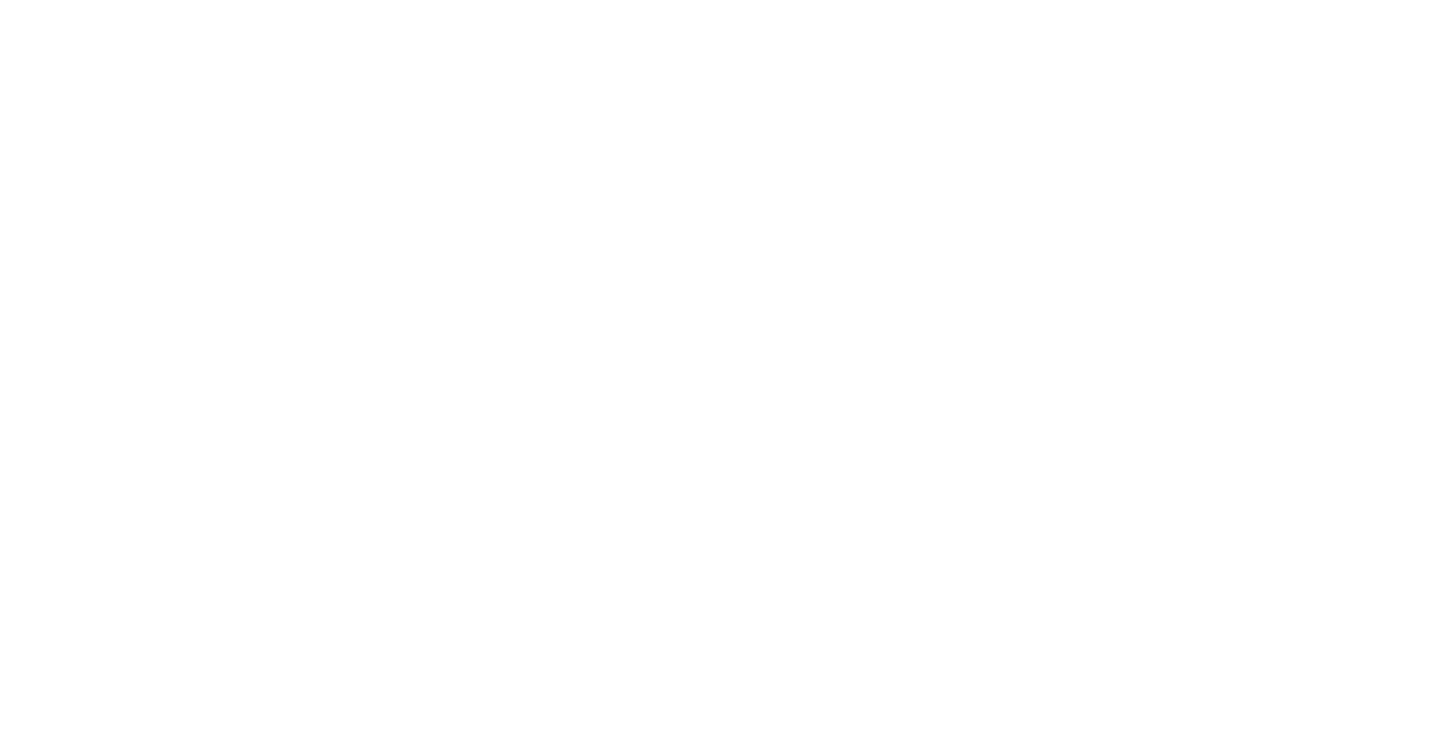 scroll, scrollTop: 0, scrollLeft: 0, axis: both 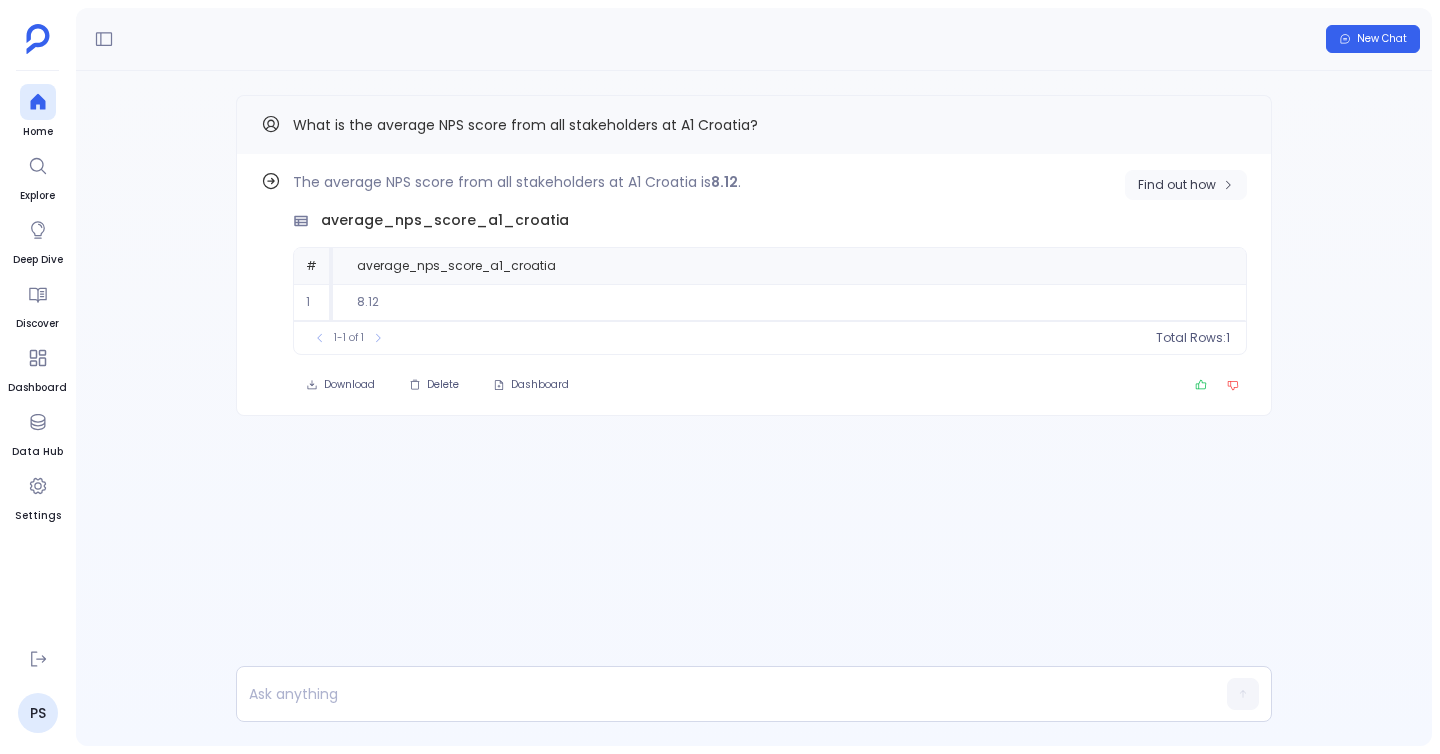 click on "Find out how" at bounding box center [1177, 185] 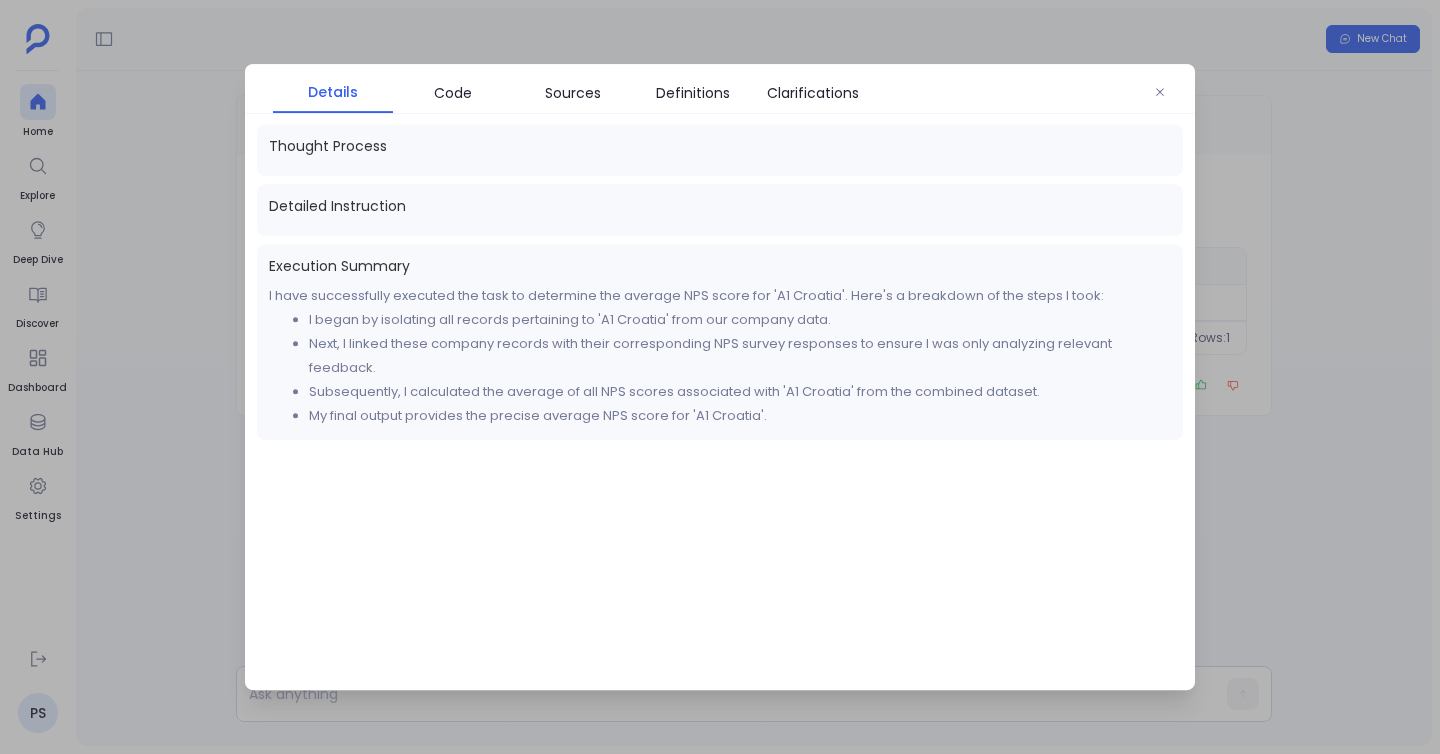 click at bounding box center (720, 377) 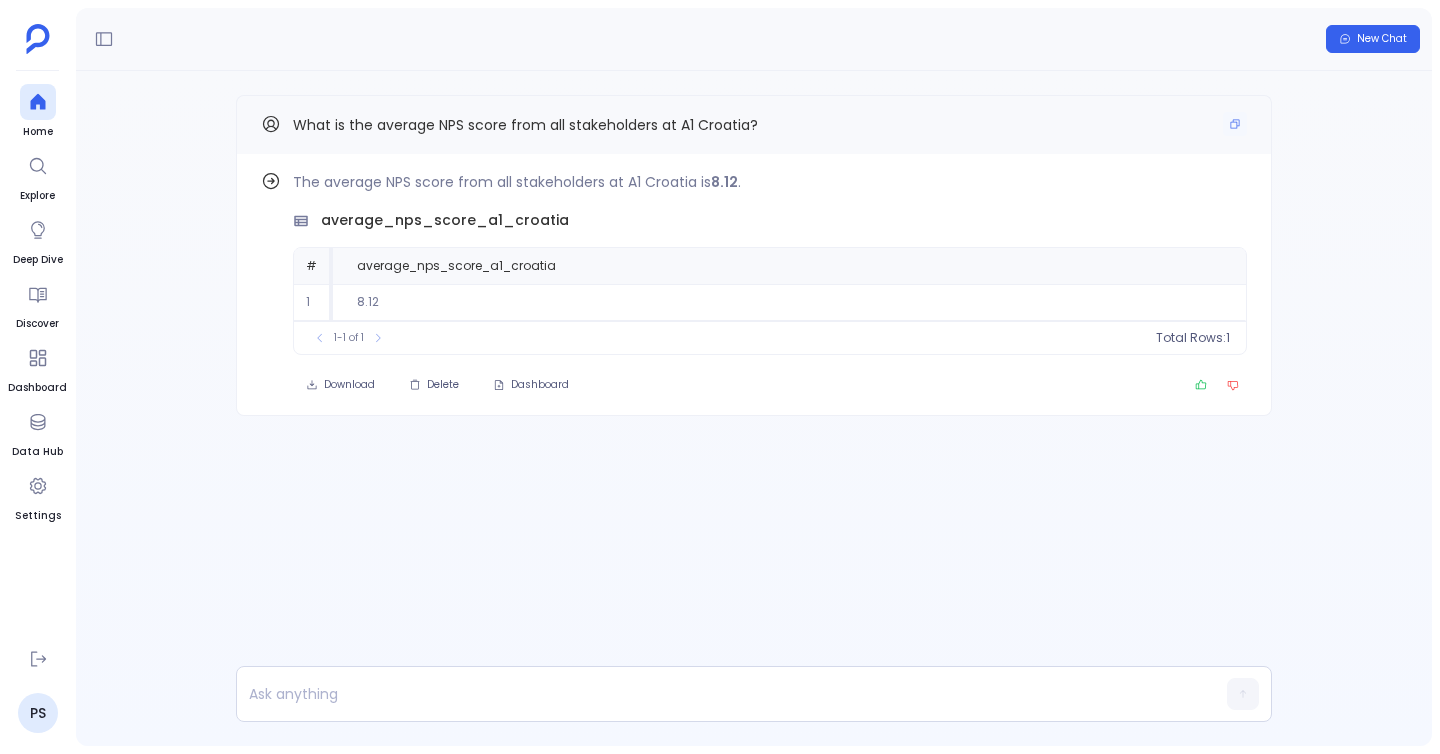click on "What is the average NPS score from all stakeholders at A1 Croatia?" at bounding box center (754, 125) 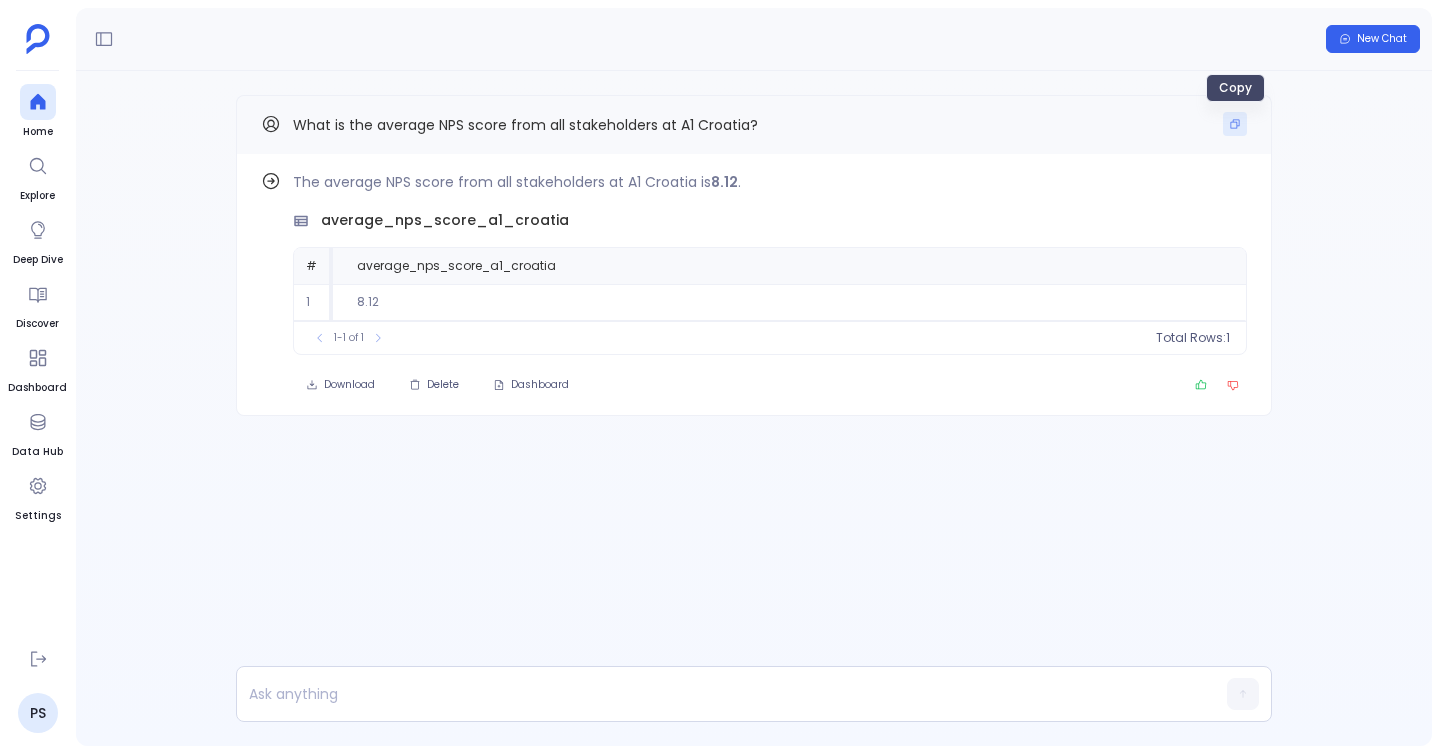 click 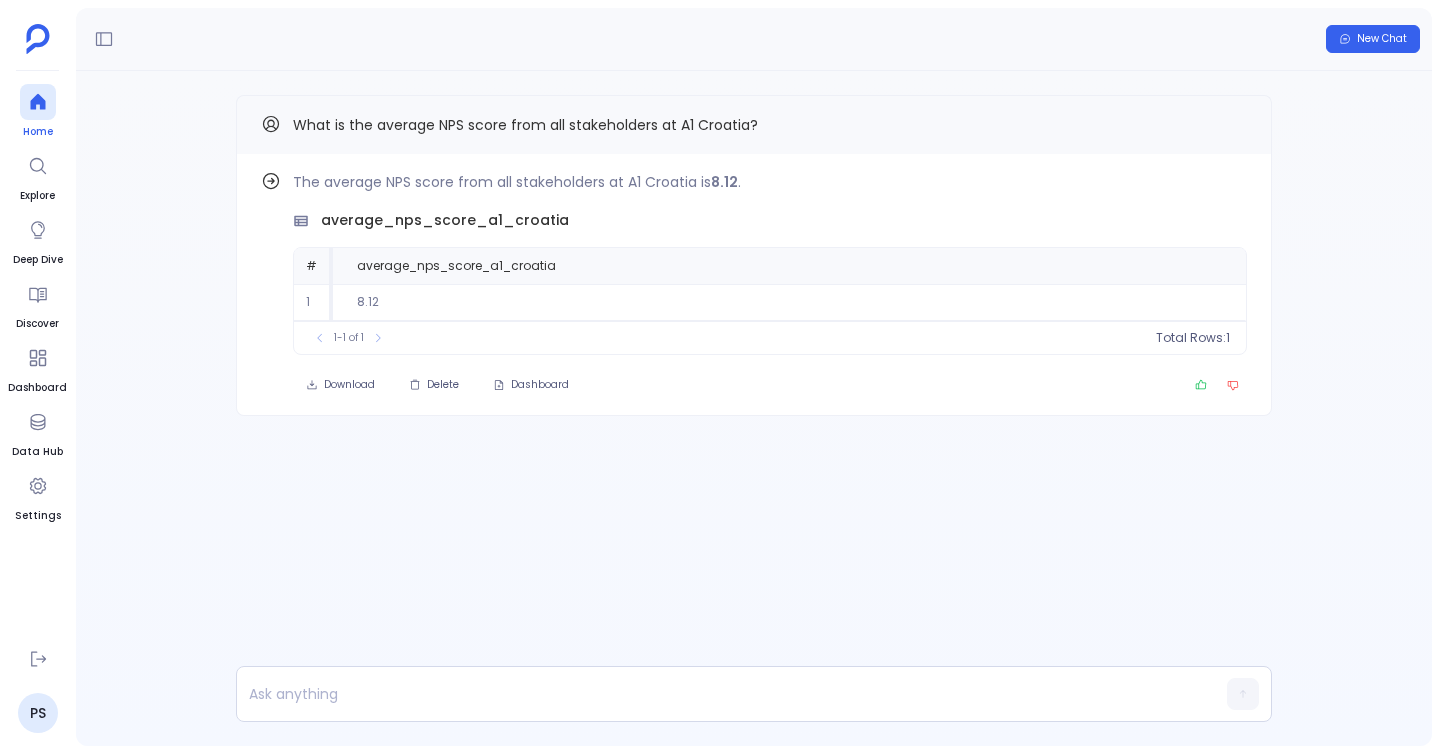 click at bounding box center [38, 102] 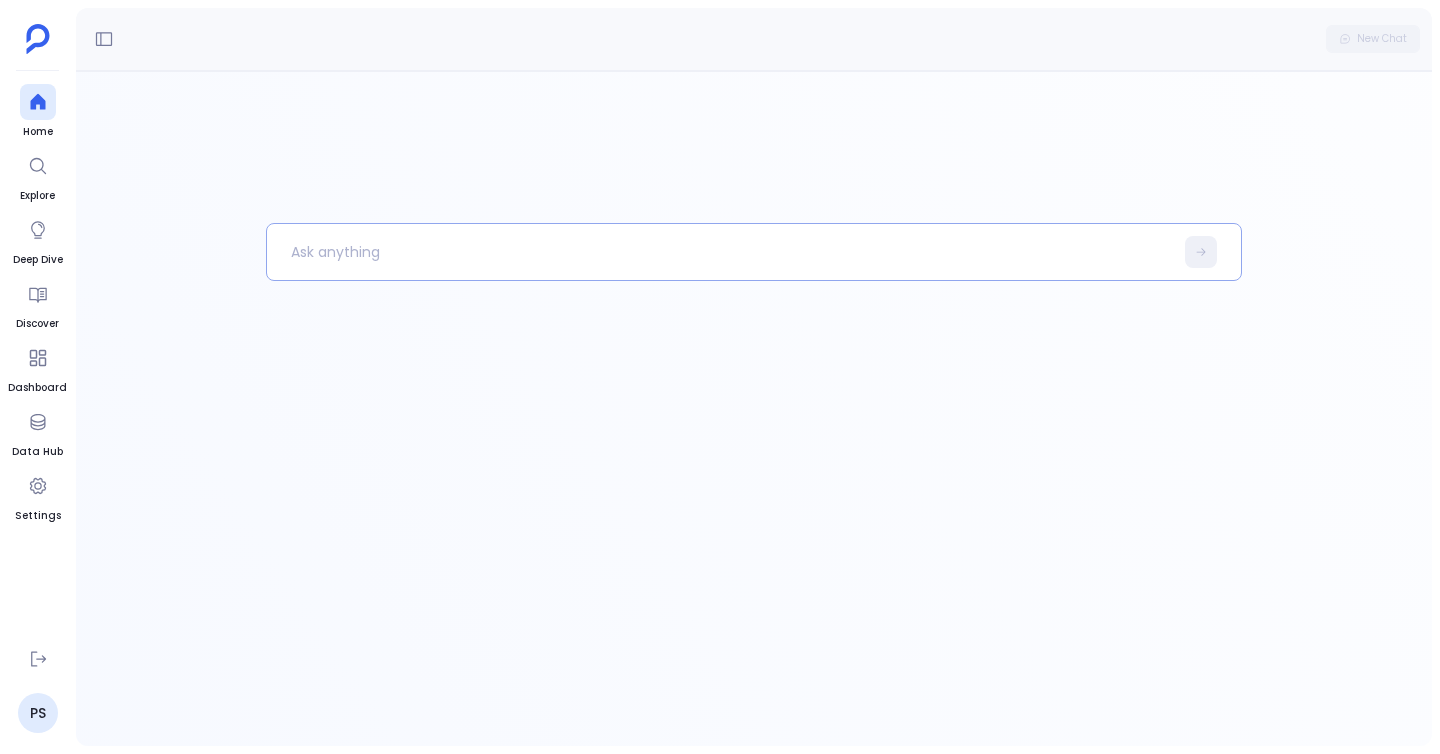 click at bounding box center (720, 252) 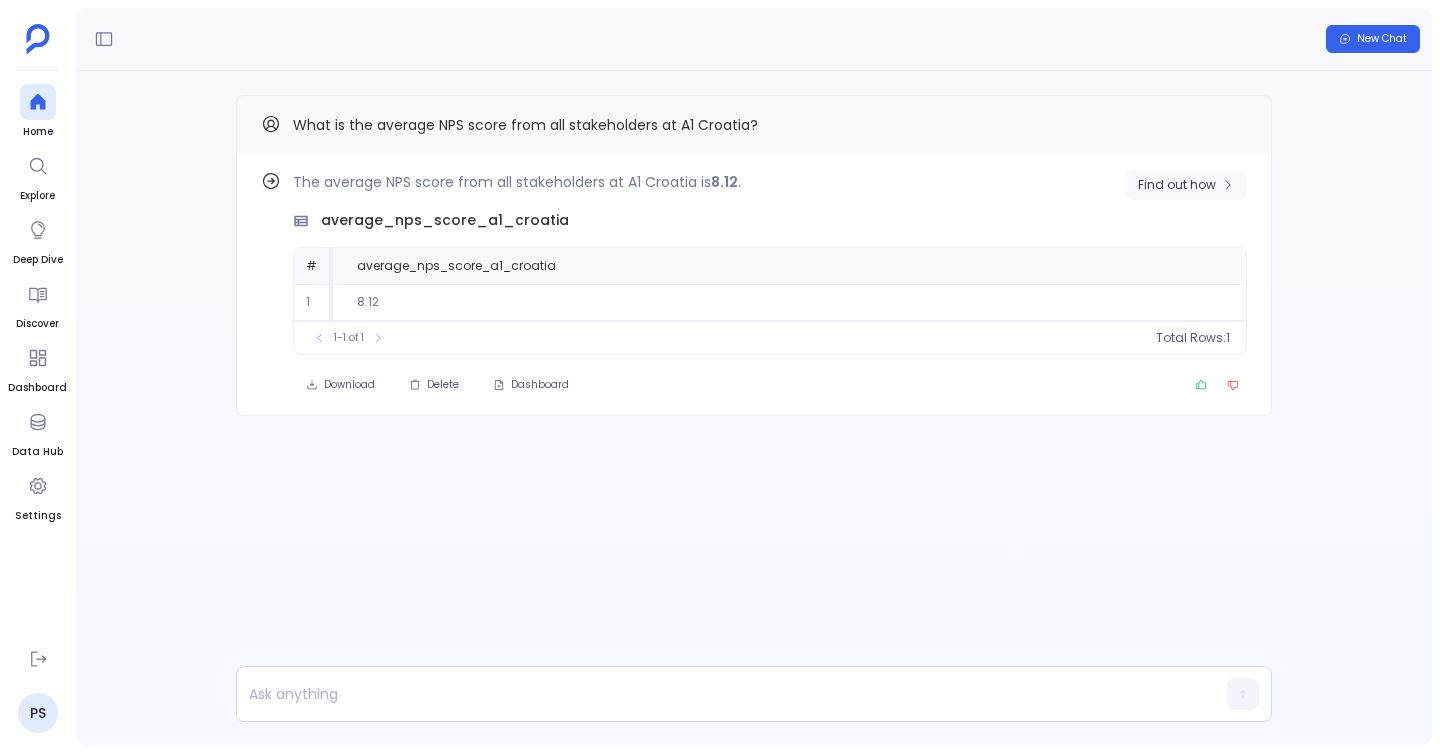 click on "Find out how" at bounding box center (1177, 185) 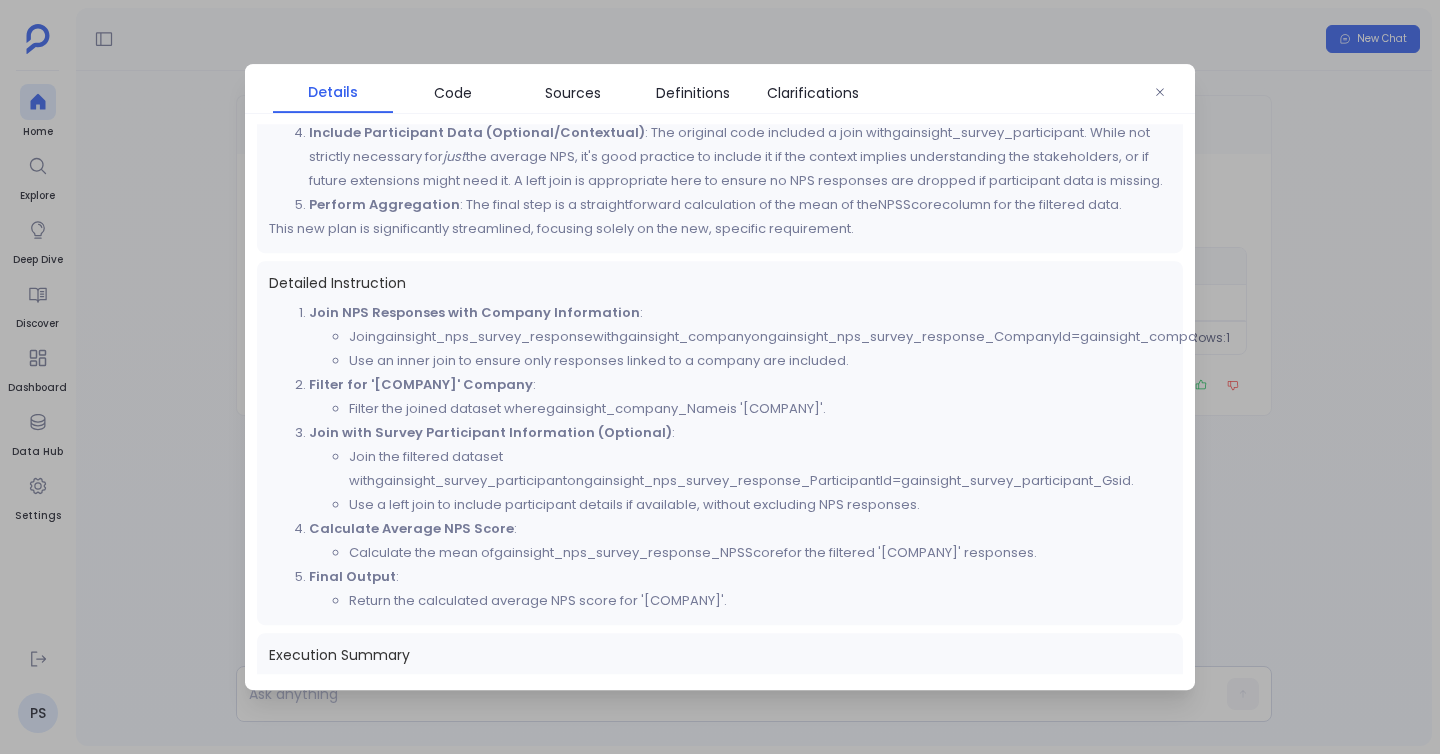 scroll, scrollTop: 405, scrollLeft: 0, axis: vertical 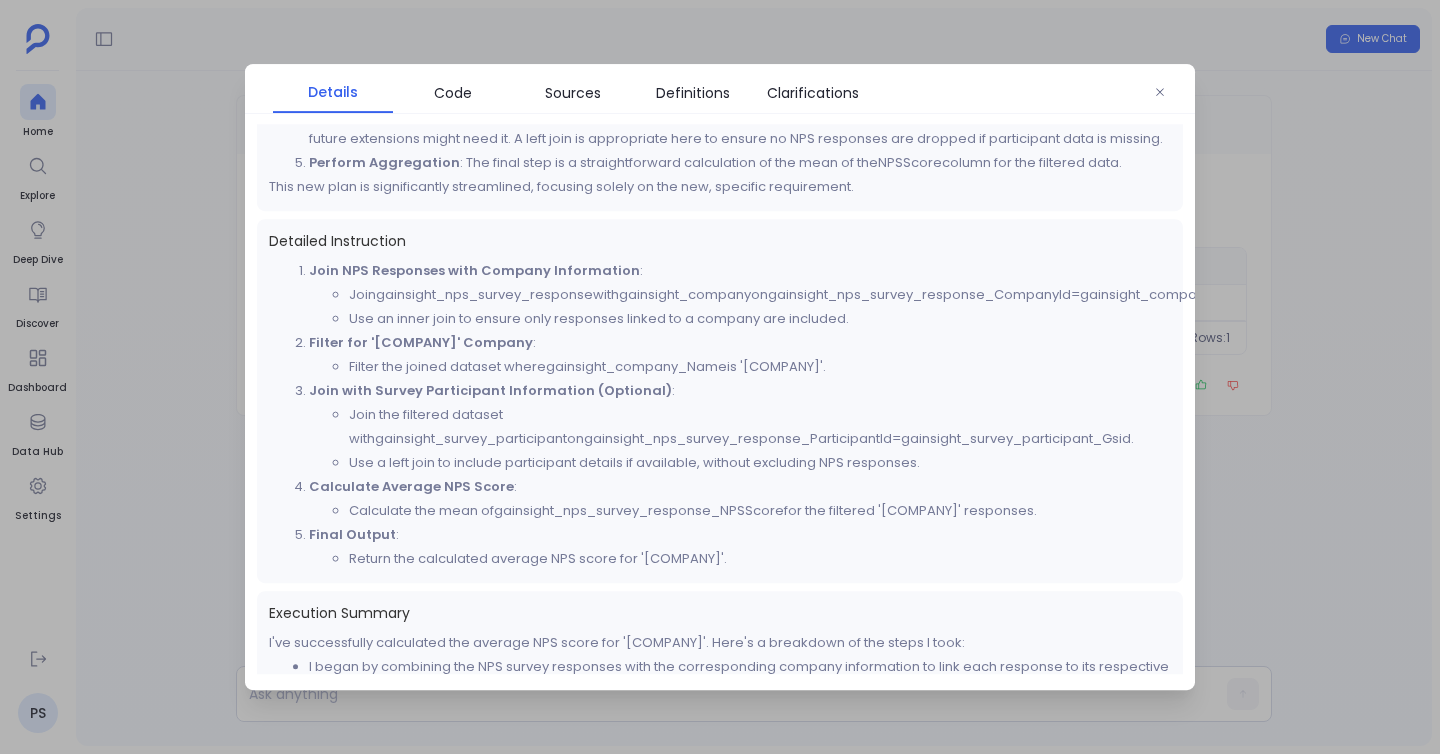 click at bounding box center [720, 377] 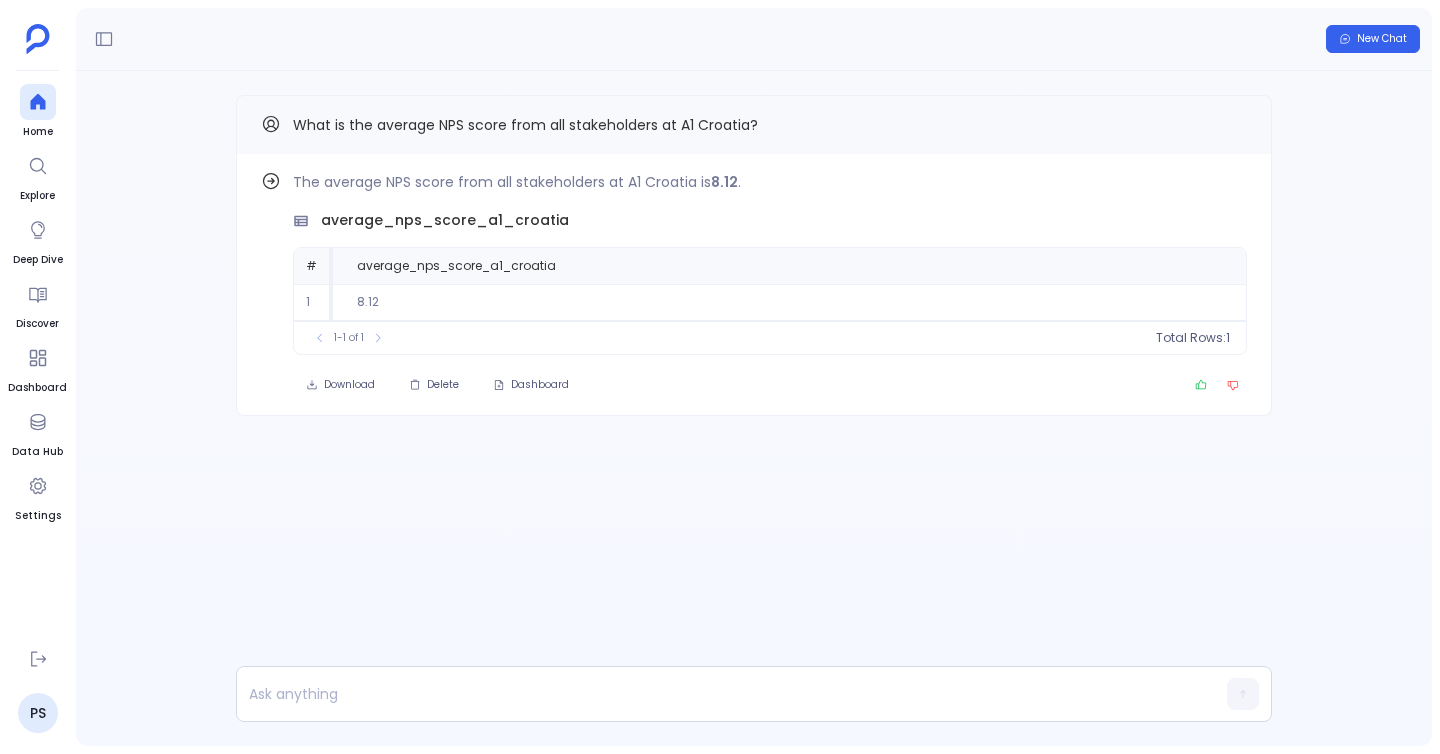 click on "Find out how The average NPS score from all stakeholders at A1 Croatia is  8.12 . average_nps_score_a1_croatia # average_nps_score_a1_croatia 1 8.12
To pick up a draggable item, press the space bar.
While dragging, use the arrow keys to move the item.
Press space again to drop the item in its new position, or press escape to cancel.
1-1 of 1 Total Rows:  1 Download Delete Dashboard What is the average NPS score from all stakeholders at A1 Croatia?" at bounding box center (754, 295) 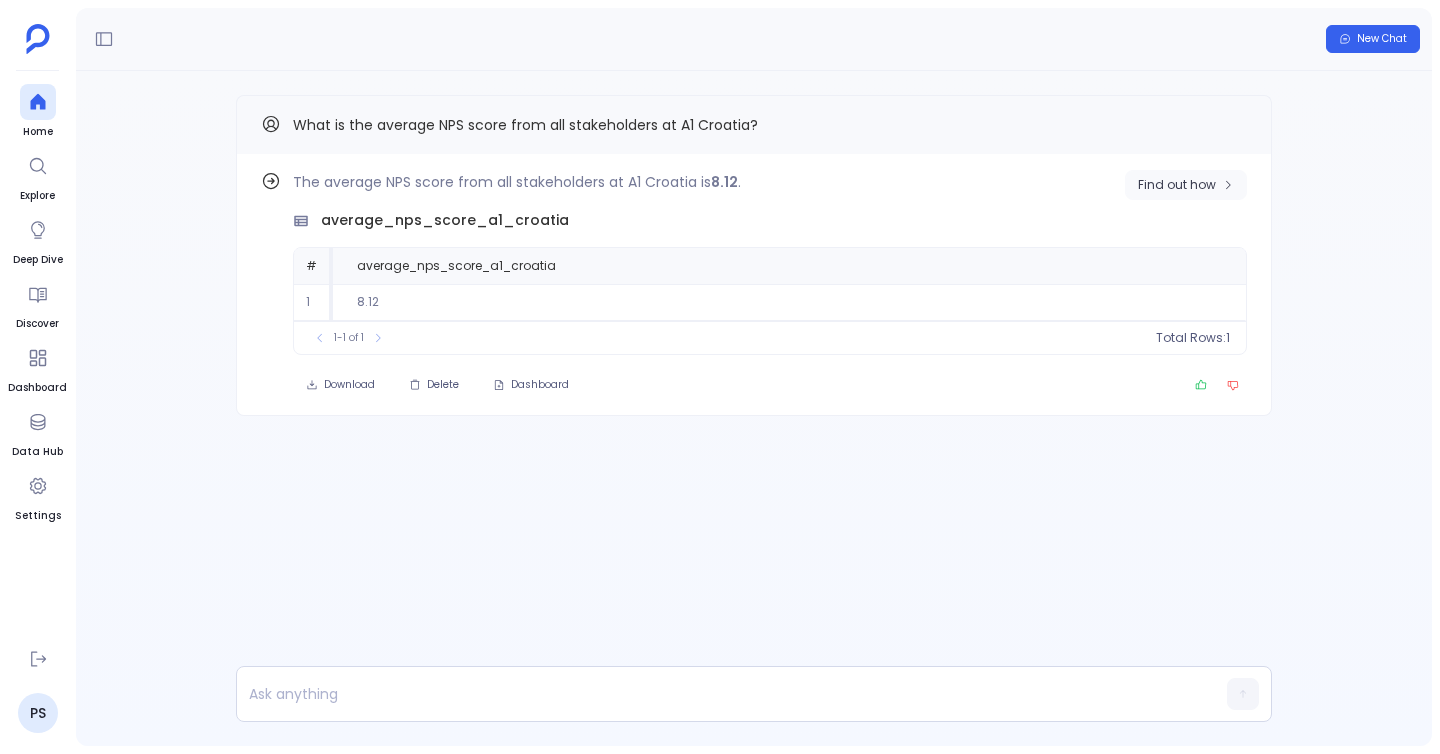 click on "Find out how" at bounding box center (1177, 185) 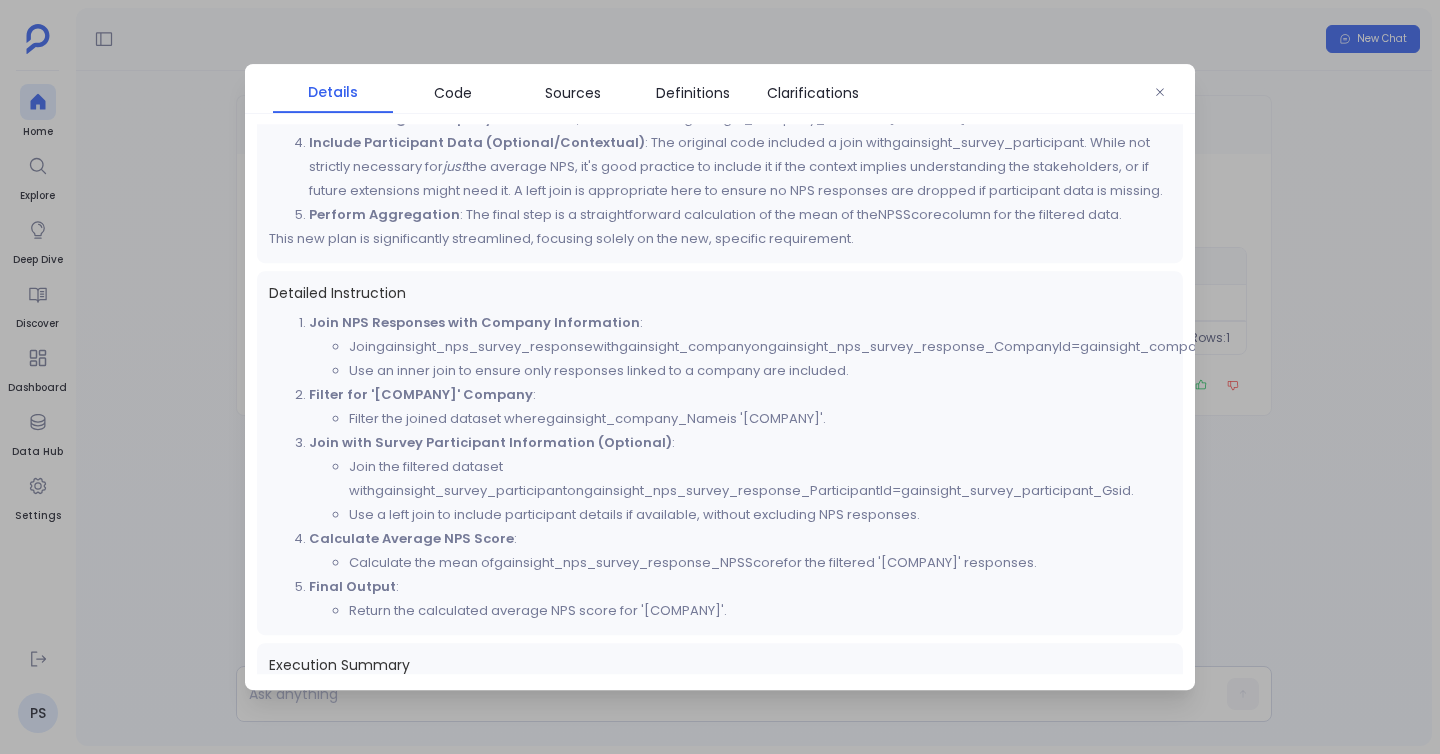 scroll, scrollTop: 317, scrollLeft: 0, axis: vertical 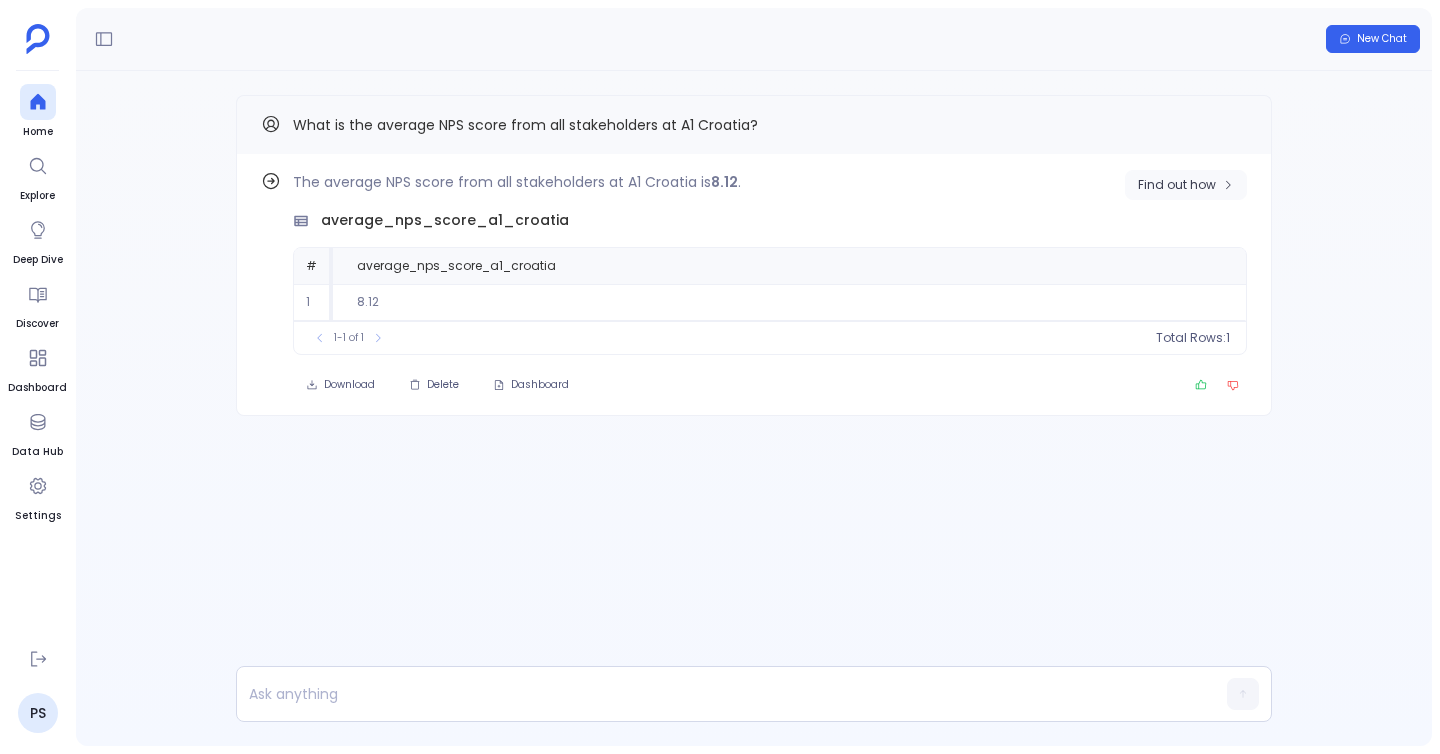 click on "Find out how" at bounding box center (1177, 185) 